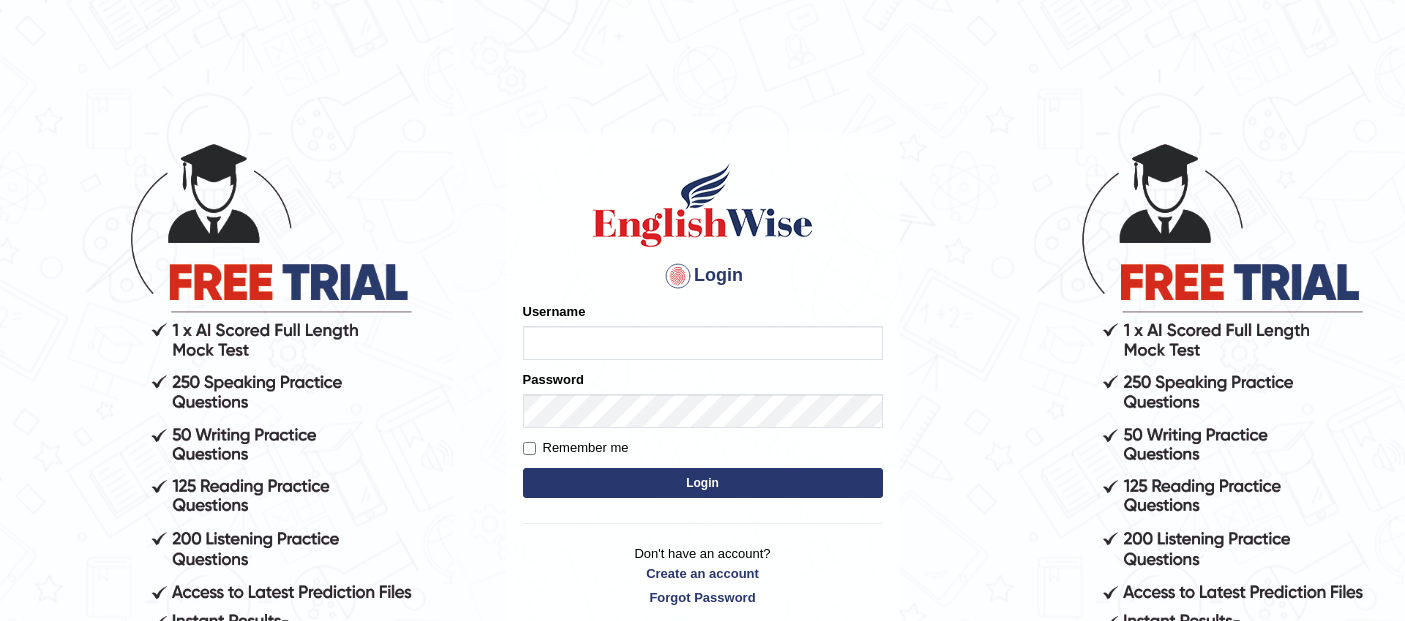 scroll, scrollTop: 0, scrollLeft: 0, axis: both 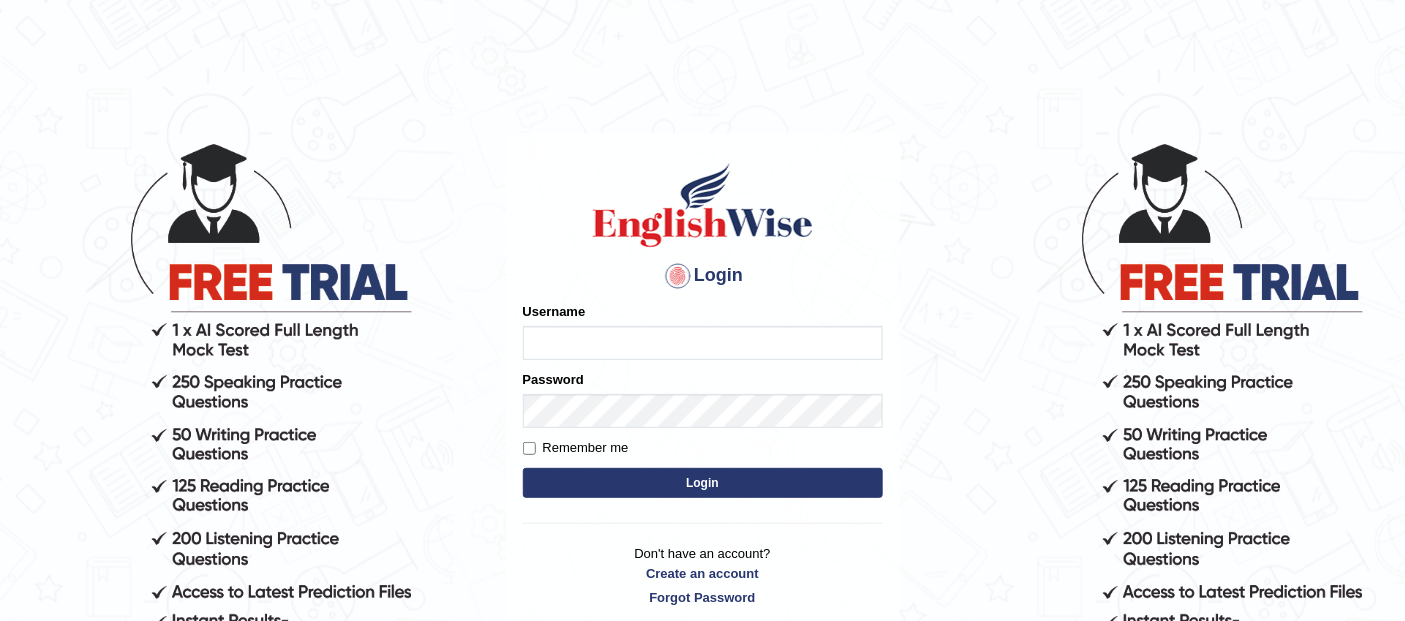 type on "Joelmensah_parramatta" 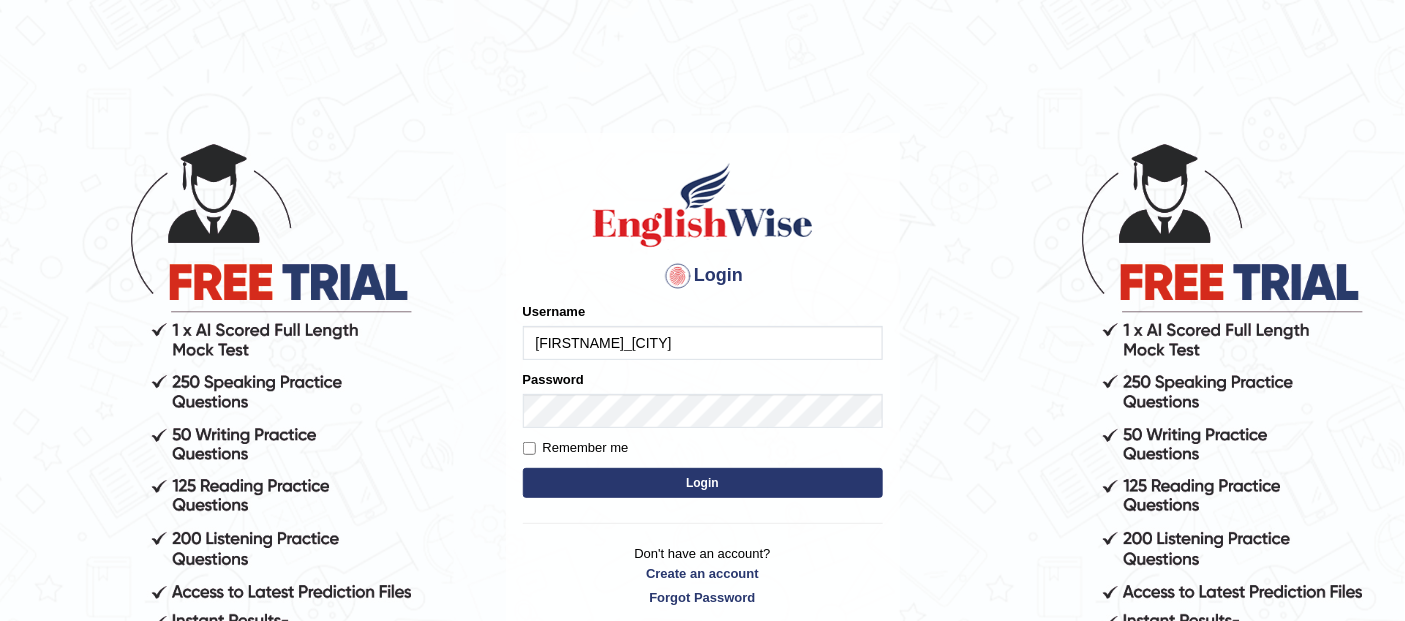 click on "Login" at bounding box center (703, 483) 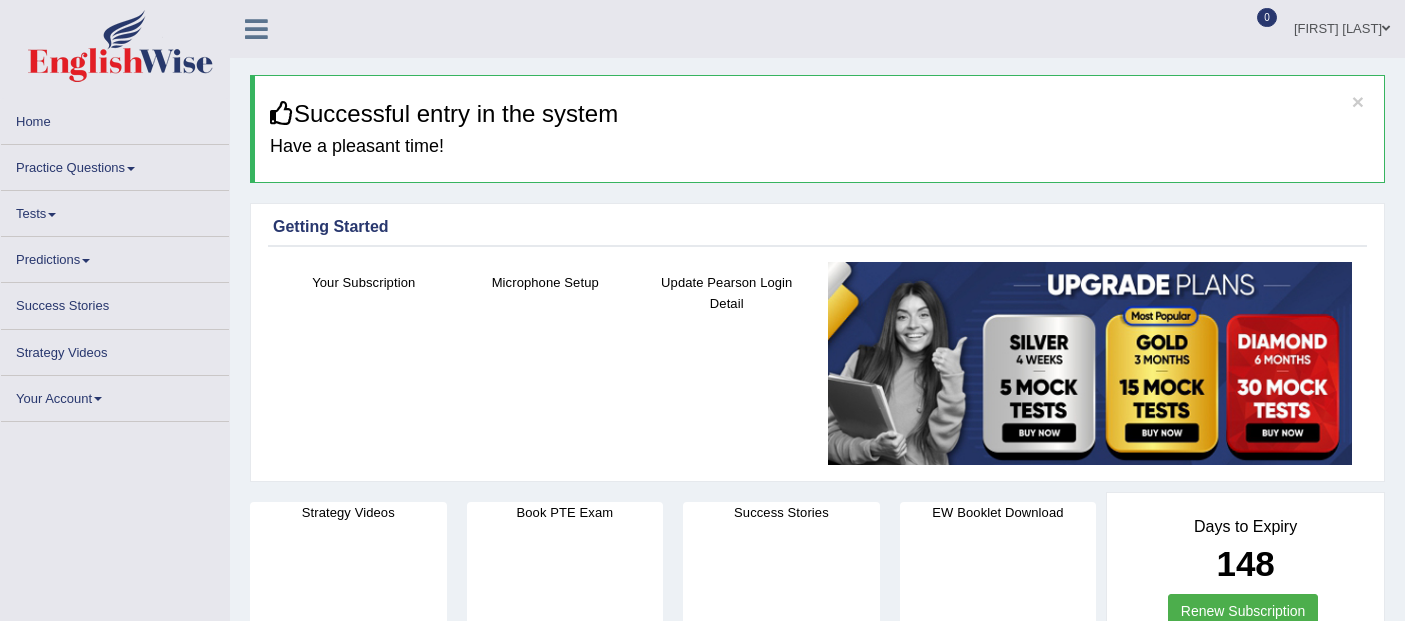 scroll, scrollTop: 0, scrollLeft: 0, axis: both 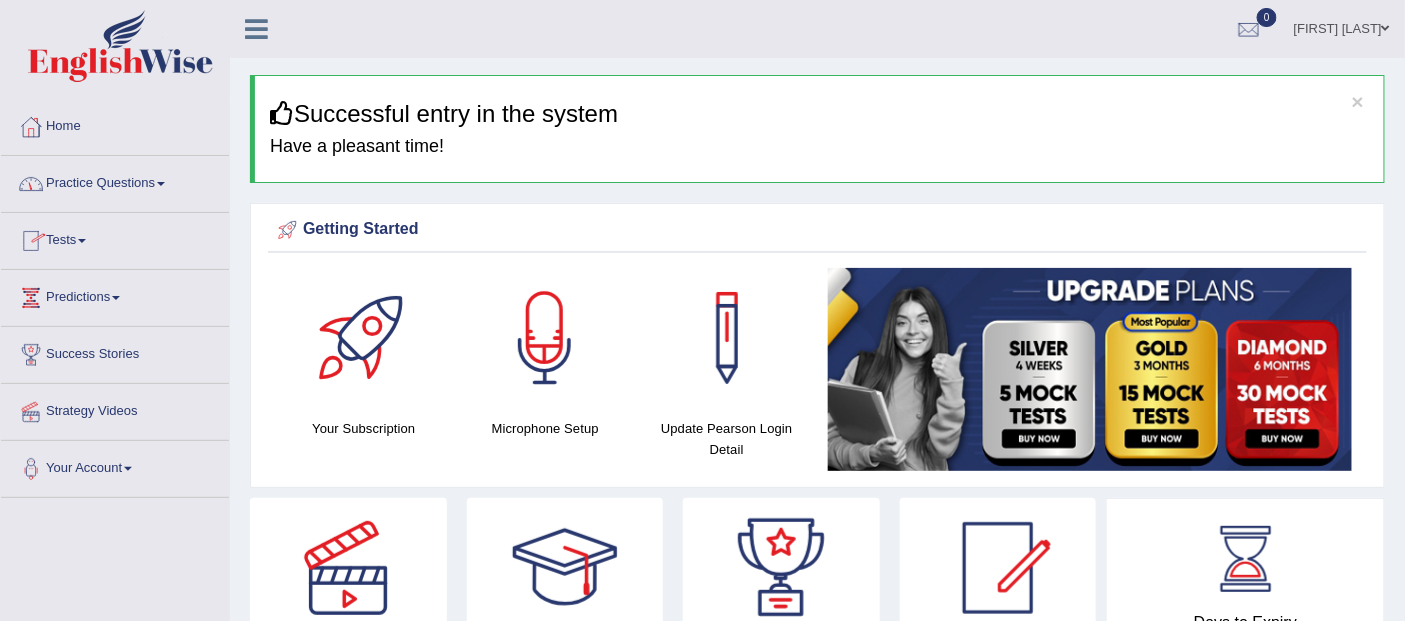 click on "Practice Questions" at bounding box center (115, 181) 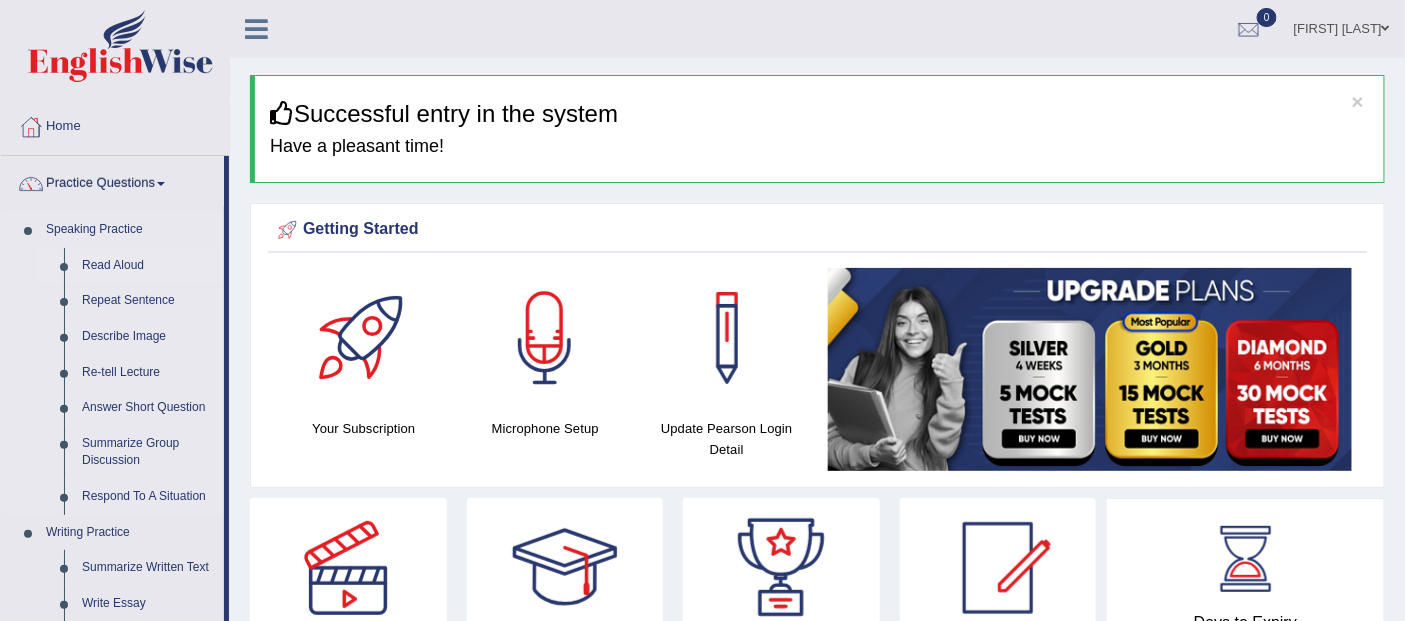 click on "Read Aloud" at bounding box center [148, 266] 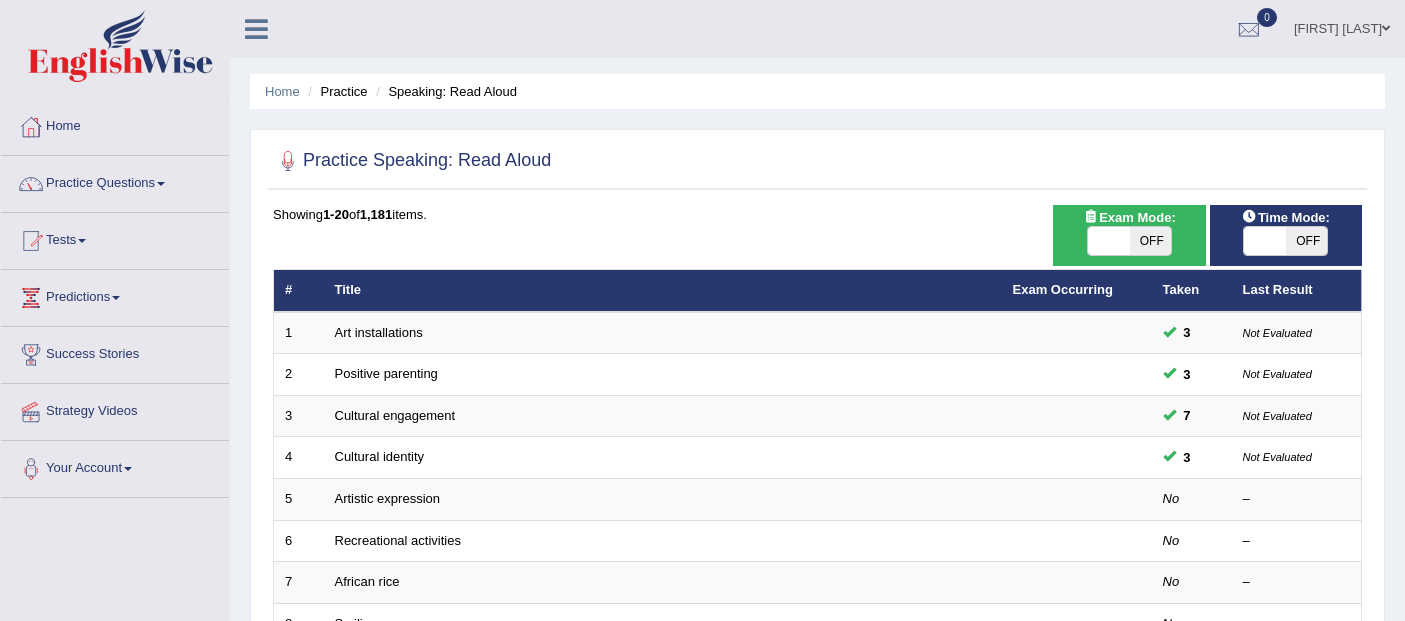 scroll, scrollTop: 0, scrollLeft: 0, axis: both 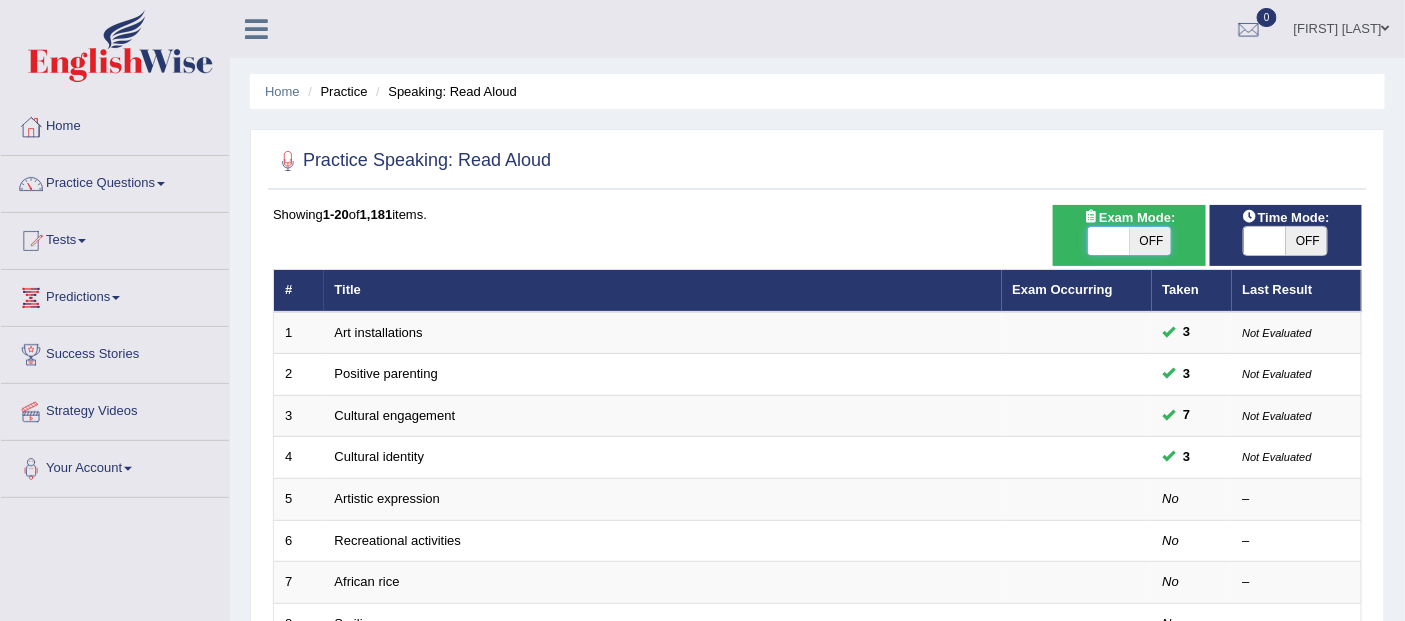 click at bounding box center (1109, 241) 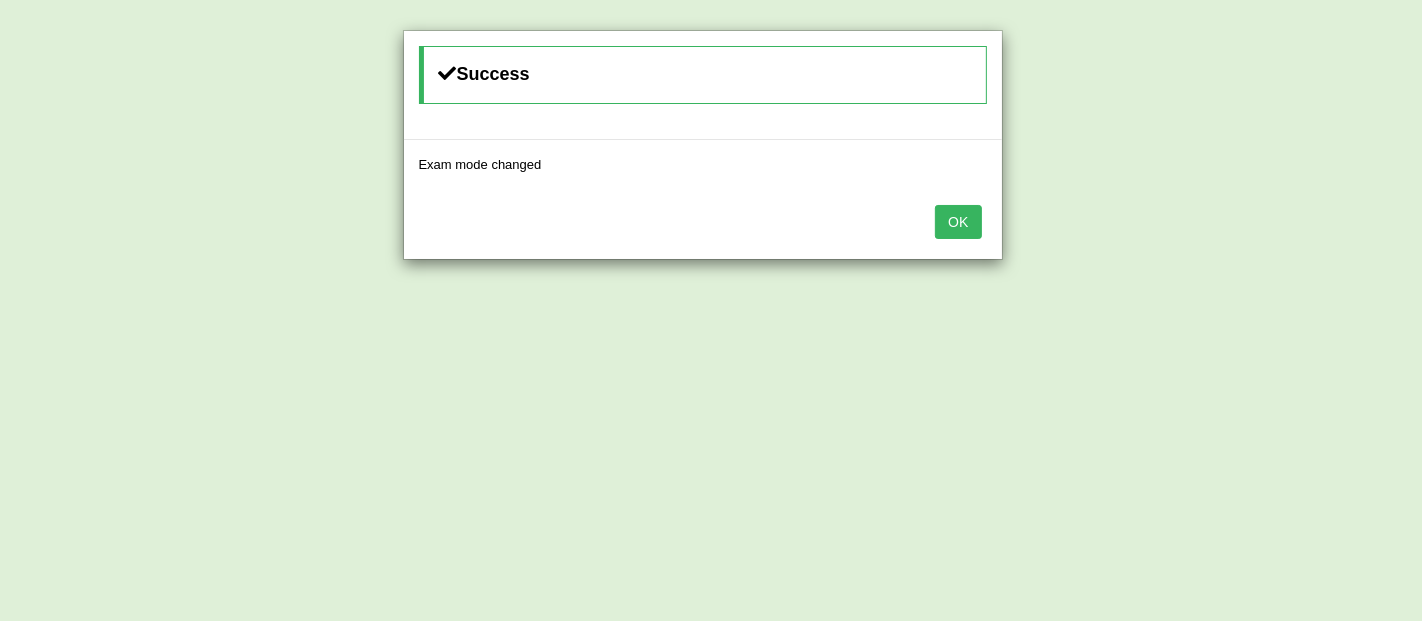 click on "OK" at bounding box center [958, 222] 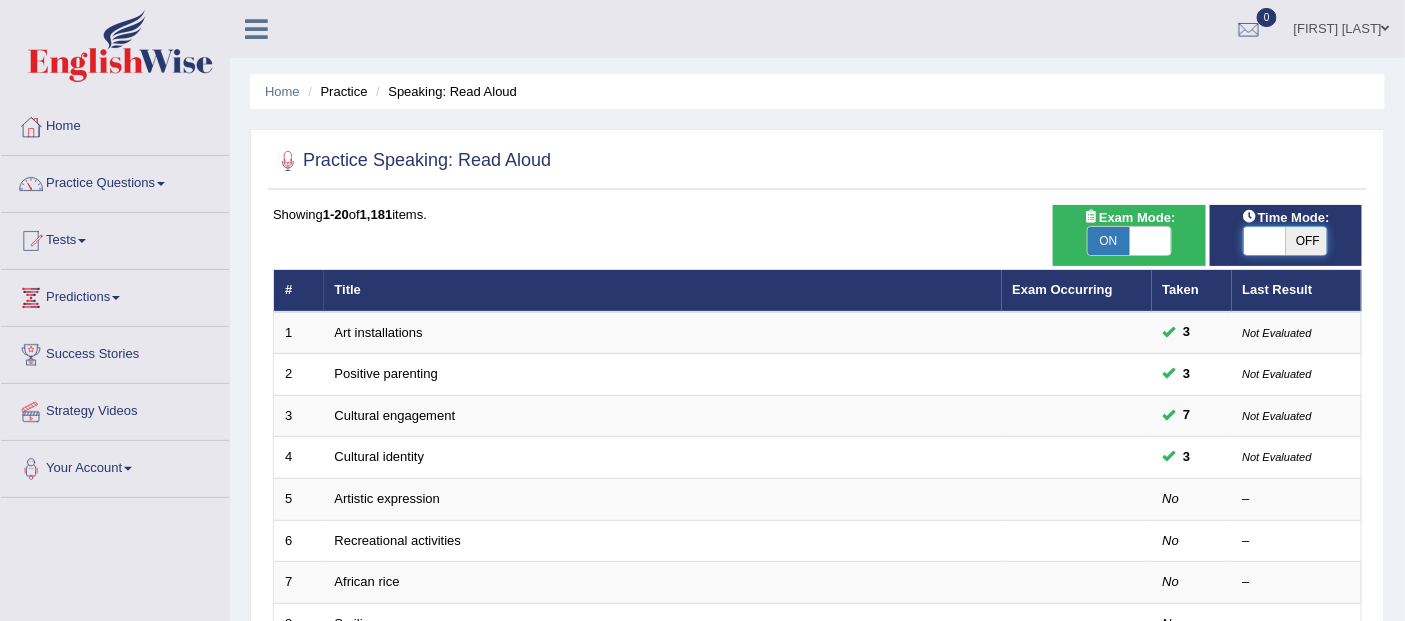 click at bounding box center [1265, 241] 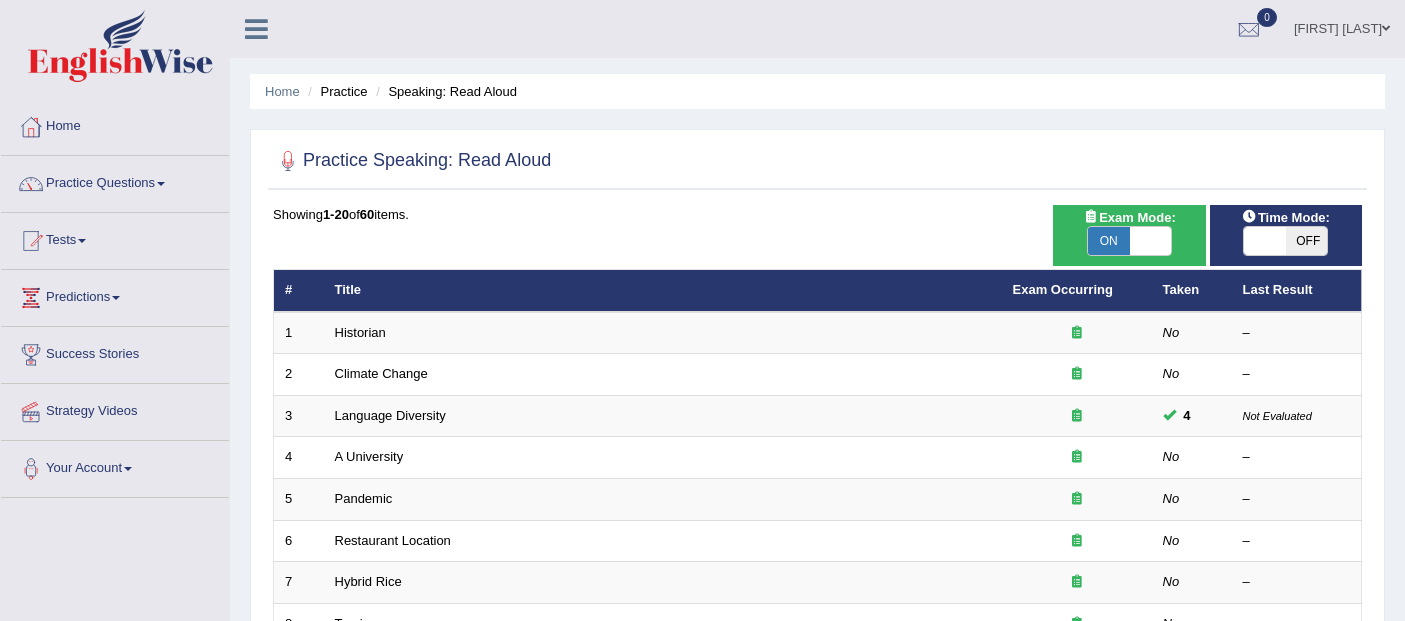 scroll, scrollTop: 0, scrollLeft: 0, axis: both 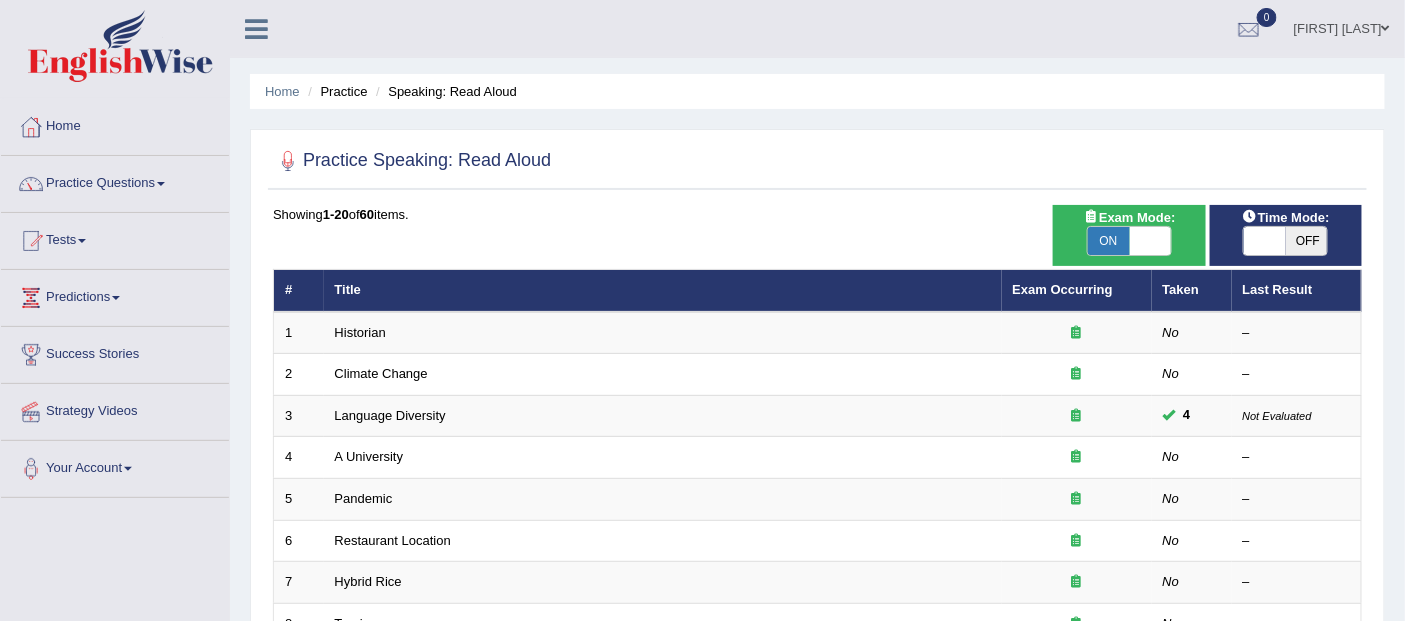 click at bounding box center (1265, 241) 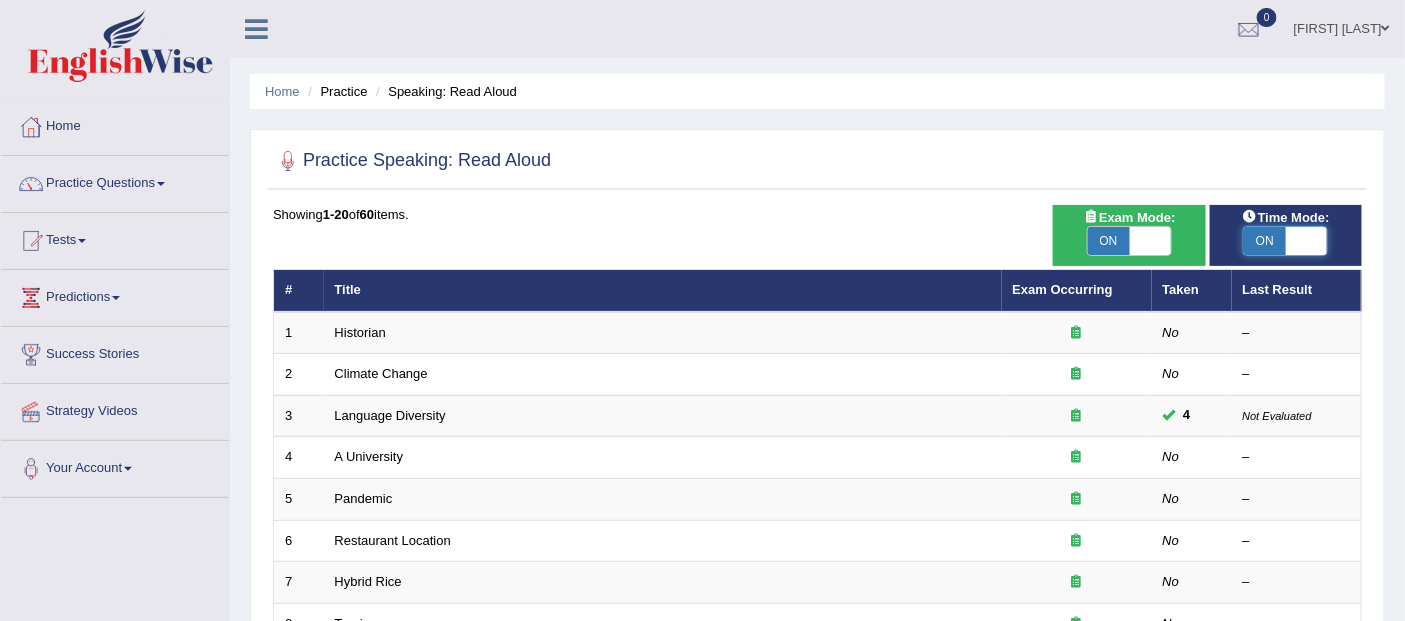checkbox on "true" 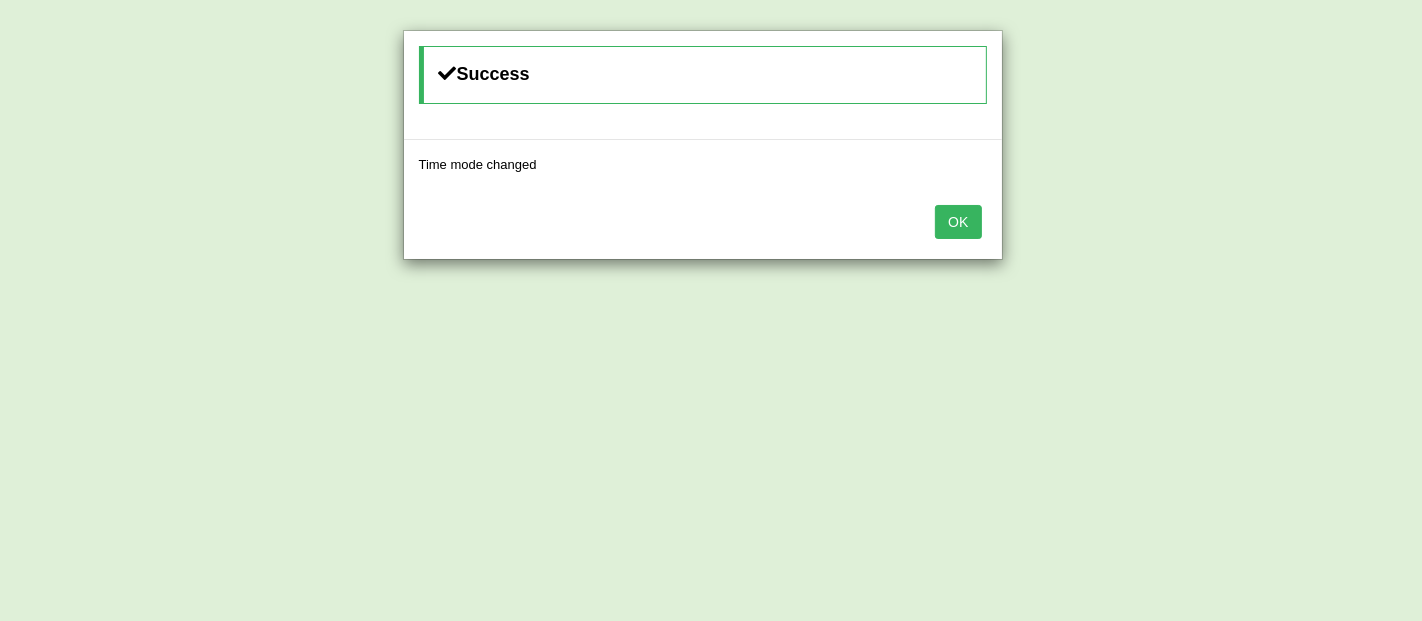 click on "OK" at bounding box center [958, 222] 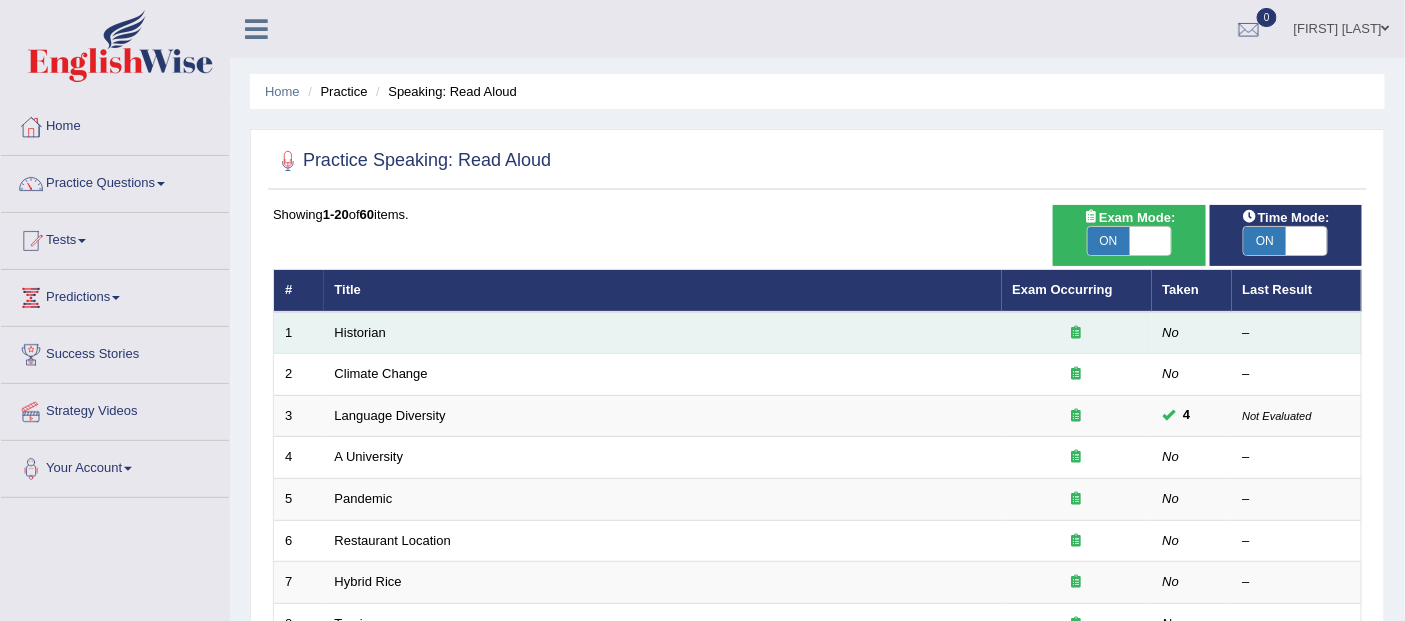 click on "Historian" at bounding box center (663, 333) 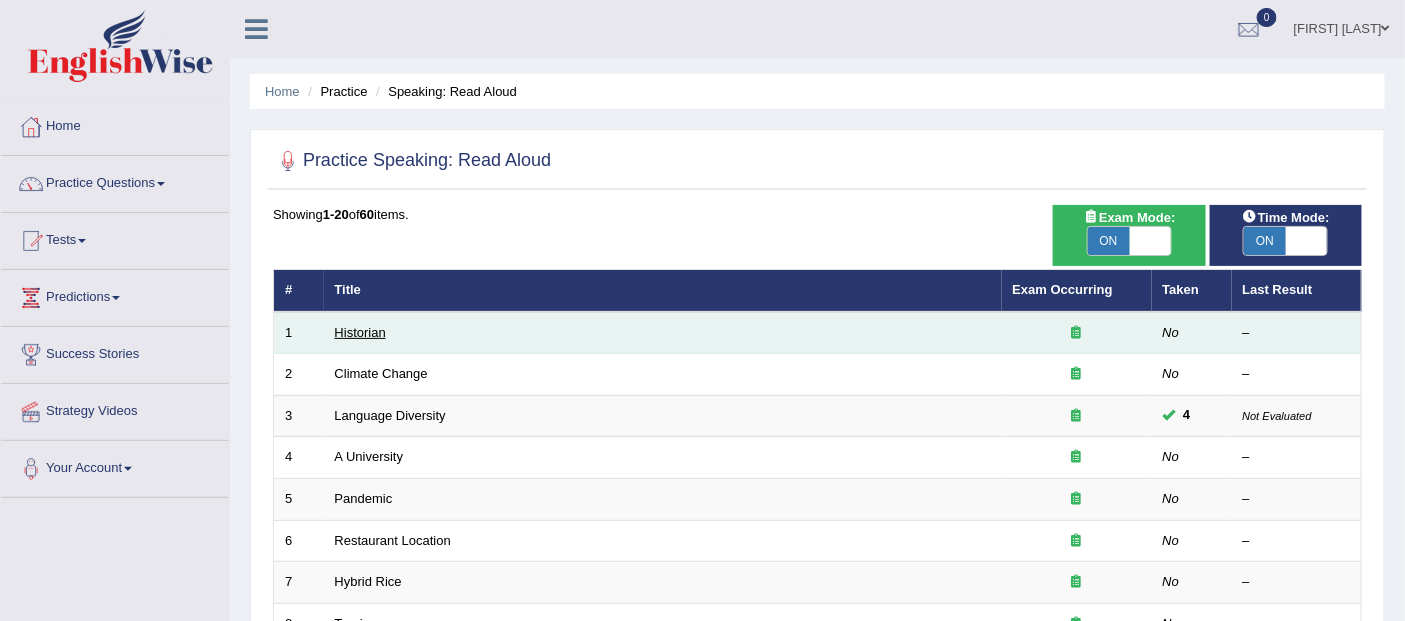 click on "Historian" at bounding box center (360, 332) 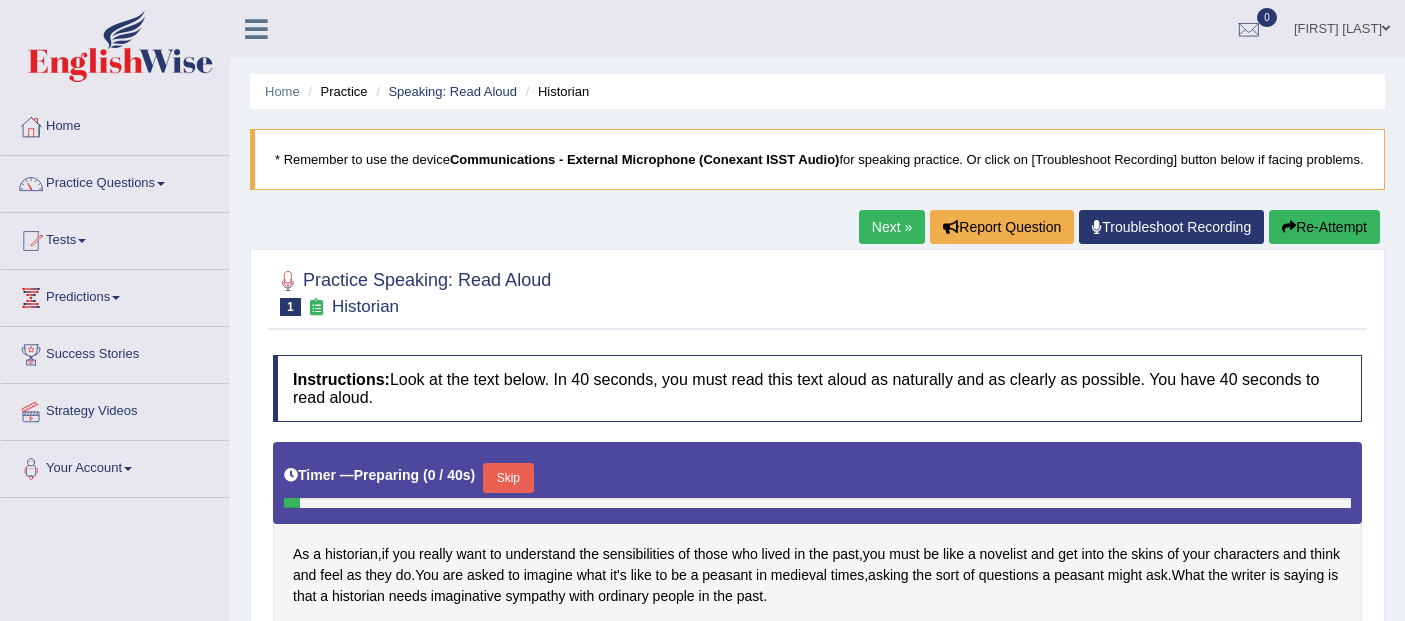 scroll, scrollTop: 0, scrollLeft: 0, axis: both 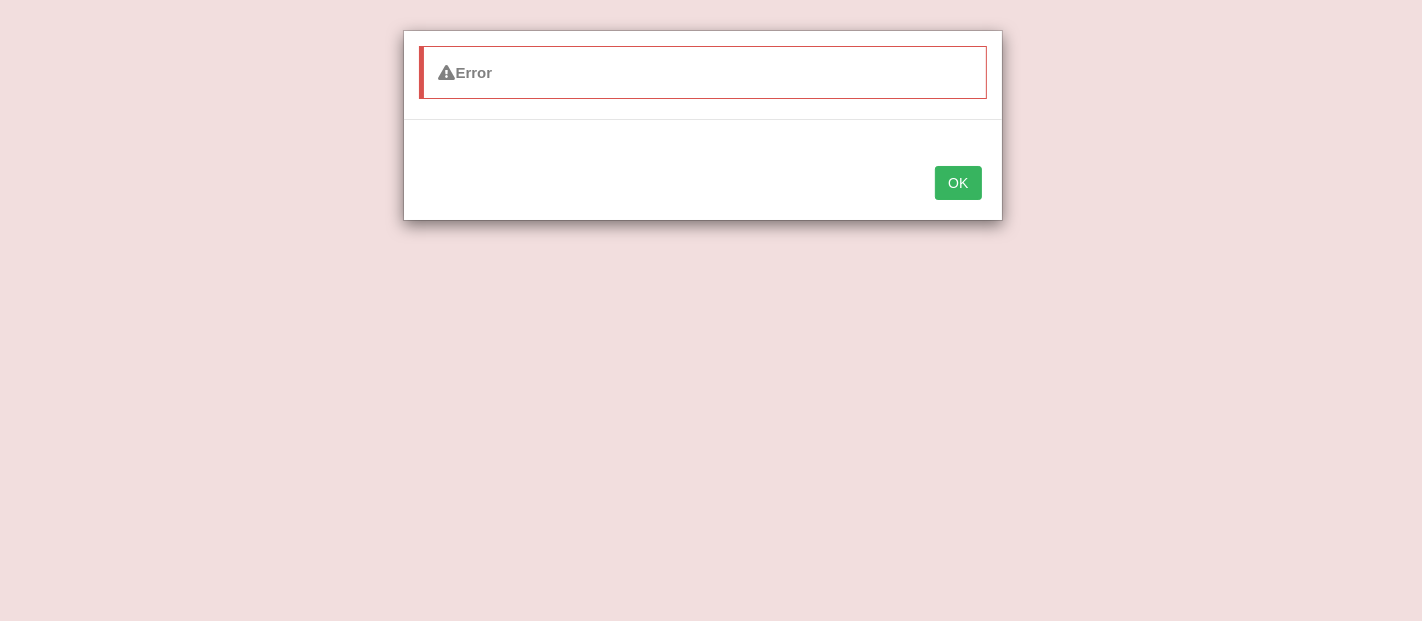 click on "OK" at bounding box center [958, 183] 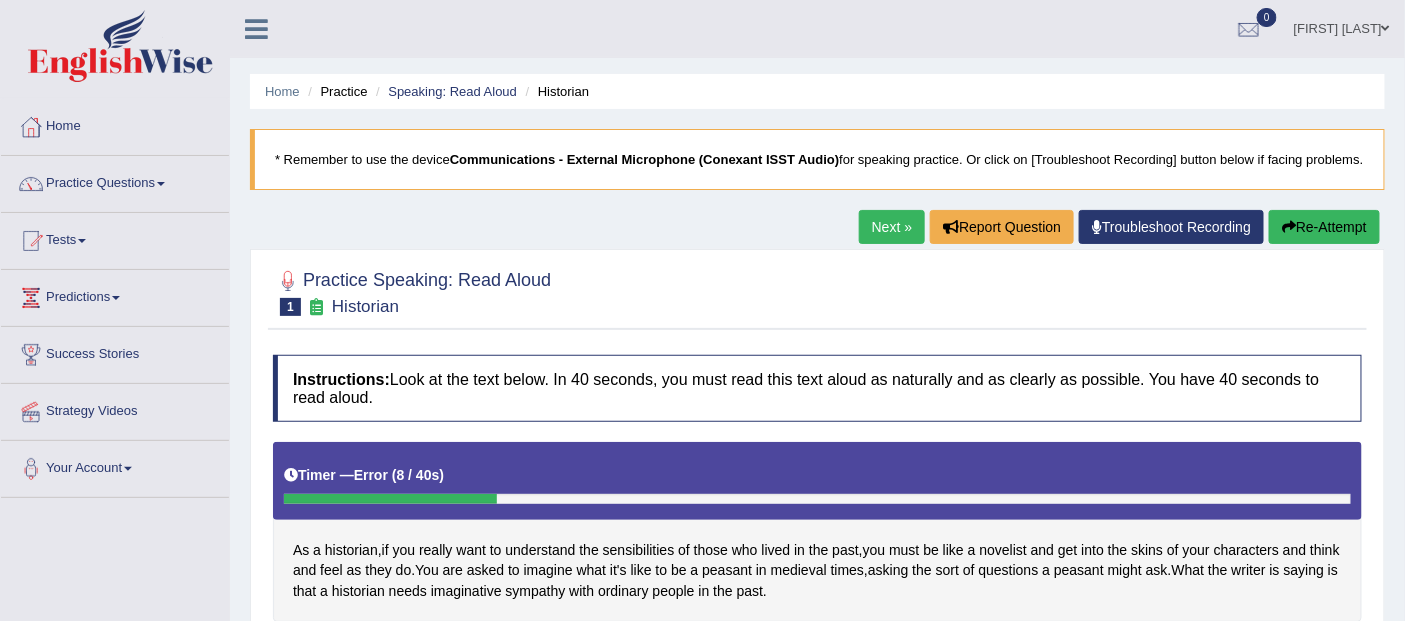 click on "Re-Attempt" at bounding box center [1324, 227] 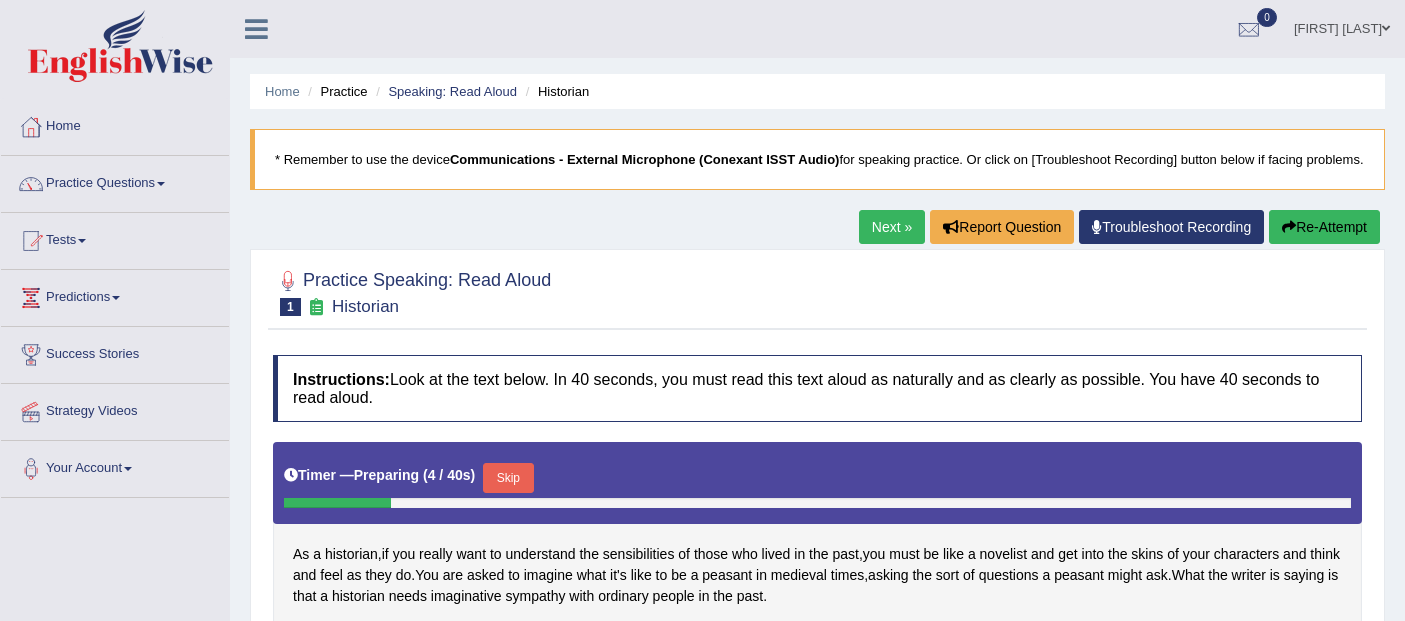 scroll, scrollTop: 0, scrollLeft: 0, axis: both 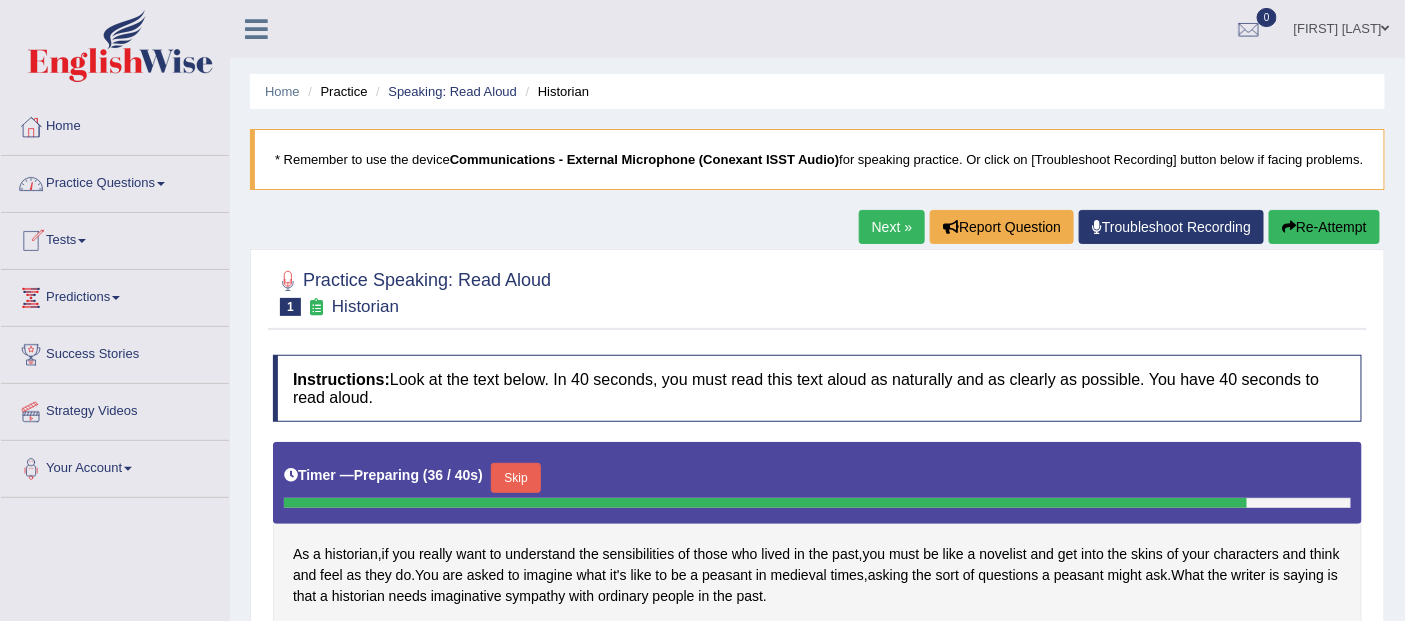 click on "Practice Questions" at bounding box center [115, 181] 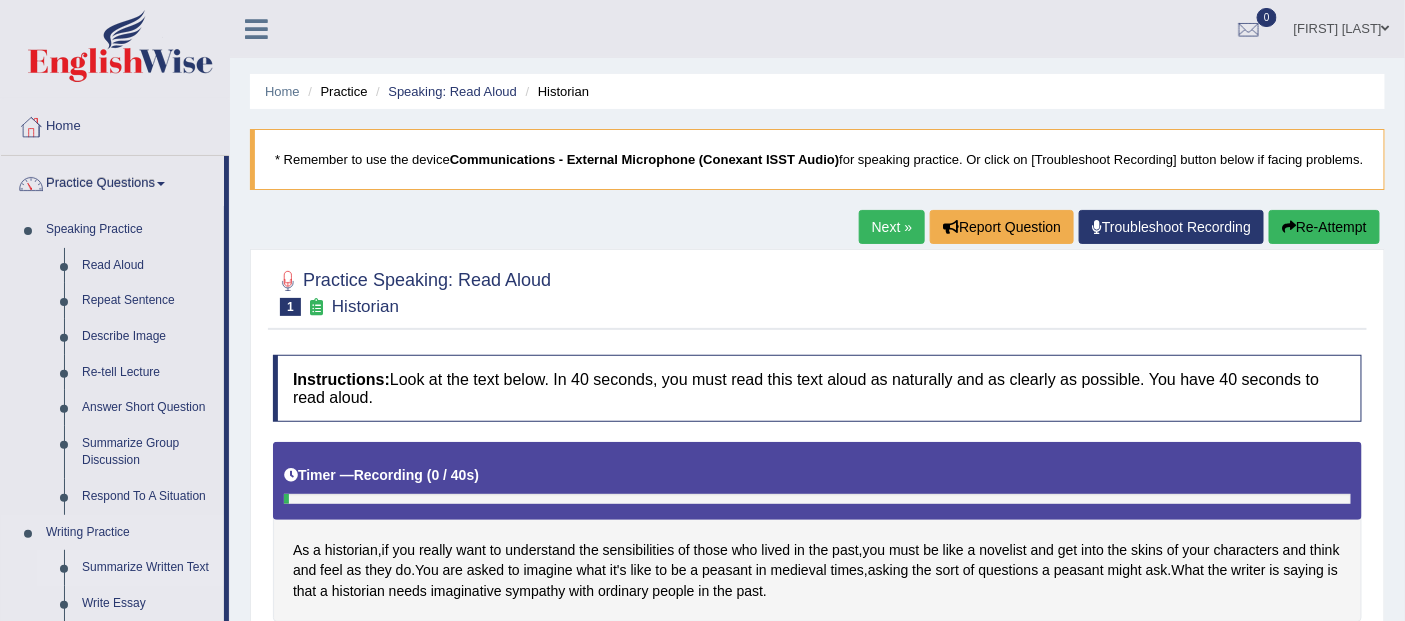 click on "Summarize Written Text" at bounding box center [148, 568] 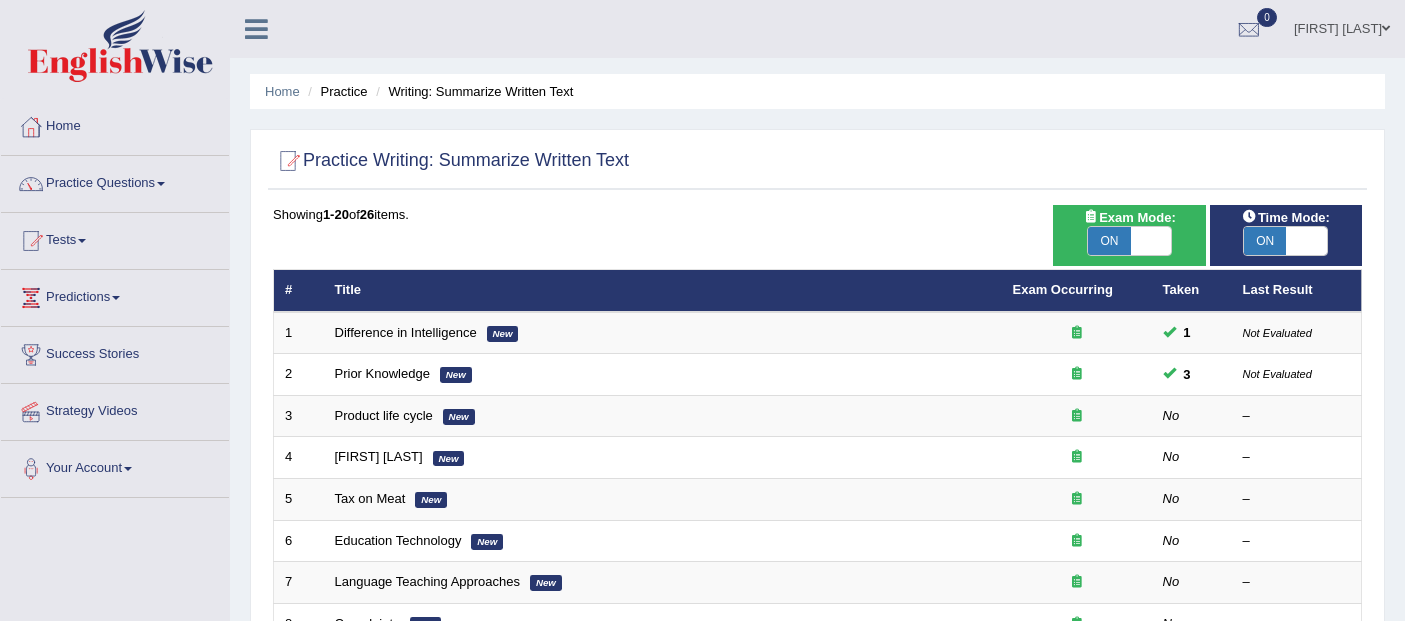 scroll, scrollTop: 0, scrollLeft: 0, axis: both 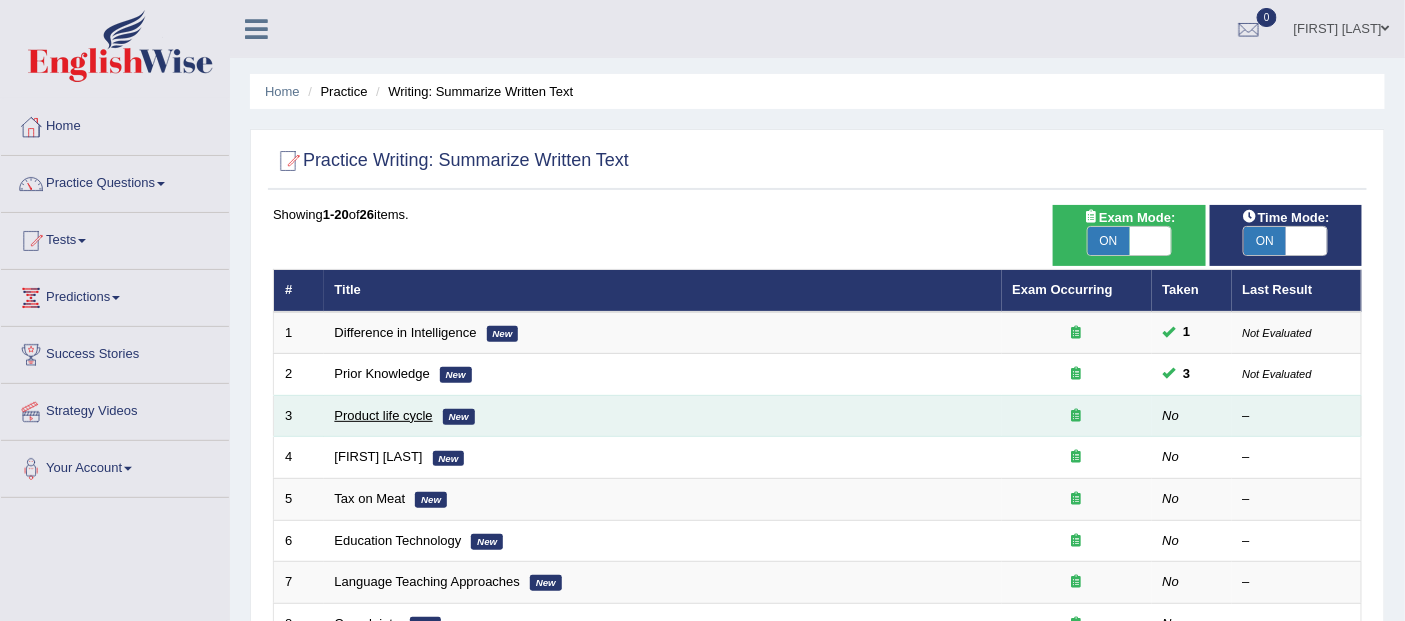 click on "Product life cycle" at bounding box center (384, 415) 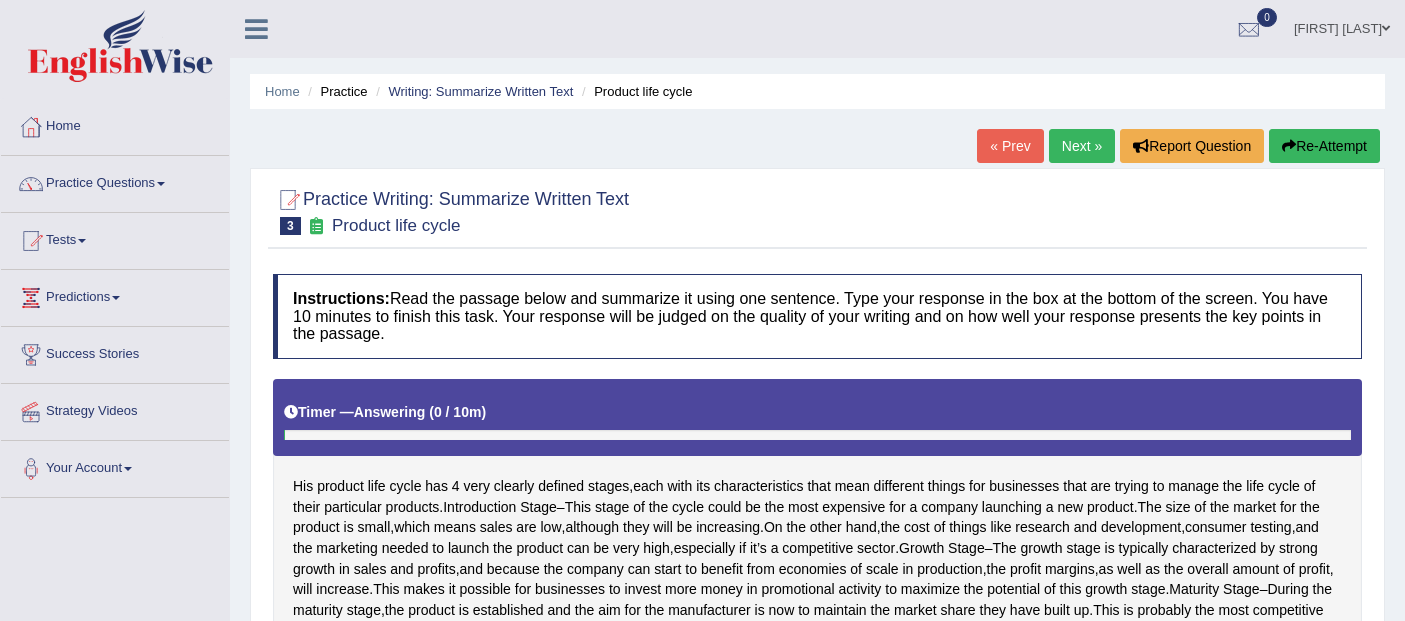 scroll, scrollTop: 0, scrollLeft: 0, axis: both 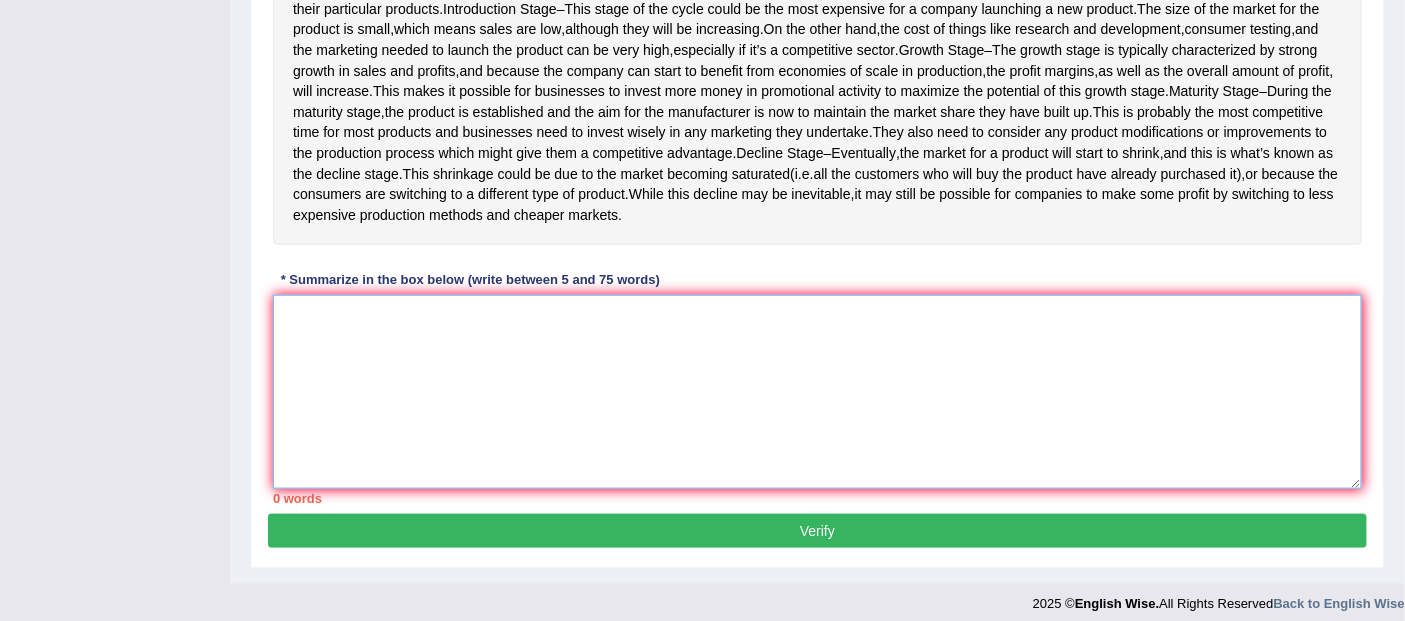 click at bounding box center [817, 392] 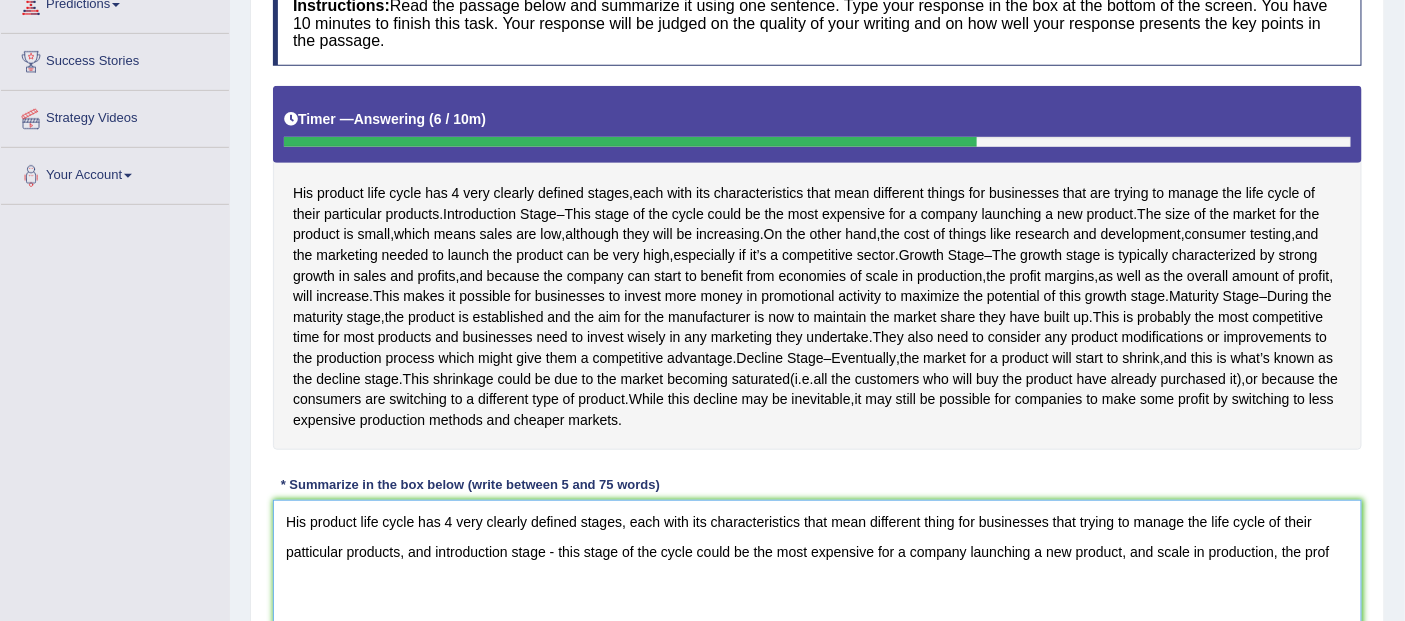 scroll, scrollTop: 322, scrollLeft: 0, axis: vertical 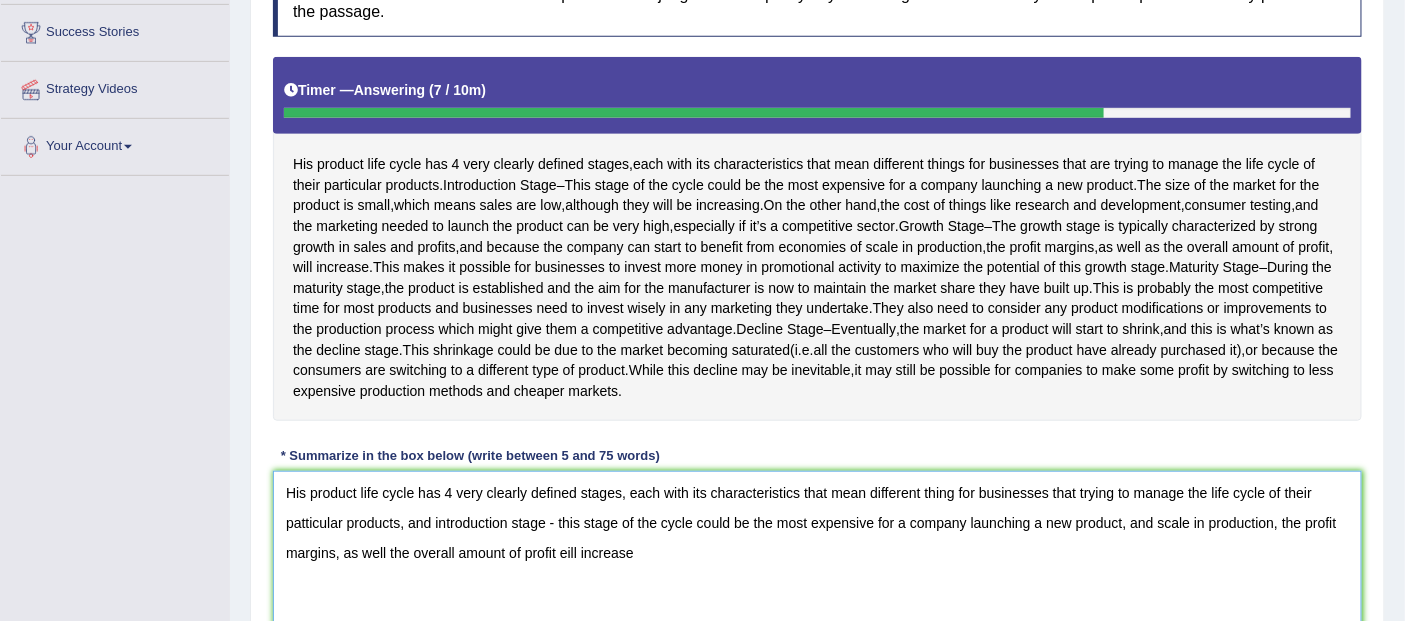 click on "His product life cycle has 4 very clearly defined stages, each with its characteristics that mean different thing for businesses that trying to manage the life cycle of their patticular products, and introduction stage - this stage of the cycle could be the most expensive for a company launching a new product, and scale in production, the profit margins, as well the overall amount of profit eill increase" at bounding box center (817, 568) 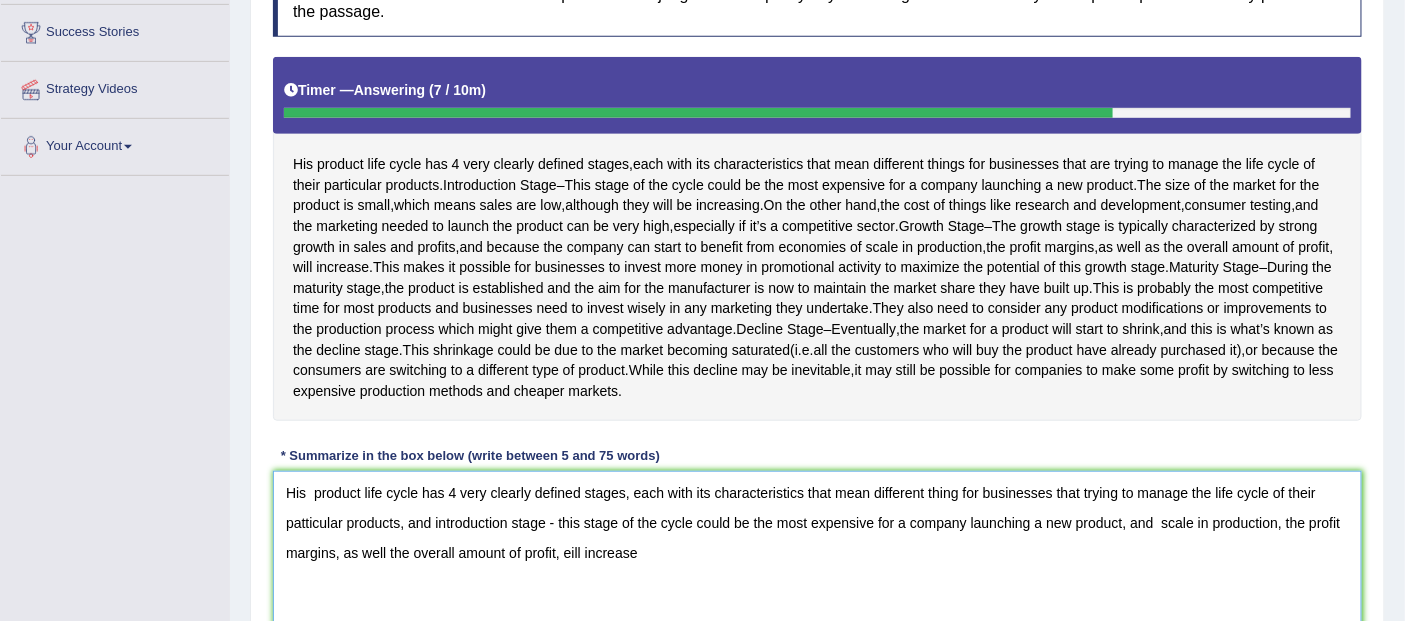 click on "His  product life cycle has 4 very clearly defined stages, each with its characteristics that mean different thing for businesses that trying to manage the life cycle of their patticular products, and introduction stage - this stage of the cycle could be the most expensive for a company launching a new product, and  scale in production, the profit margins, as well the overall amount of profit, eill increase" at bounding box center [817, 568] 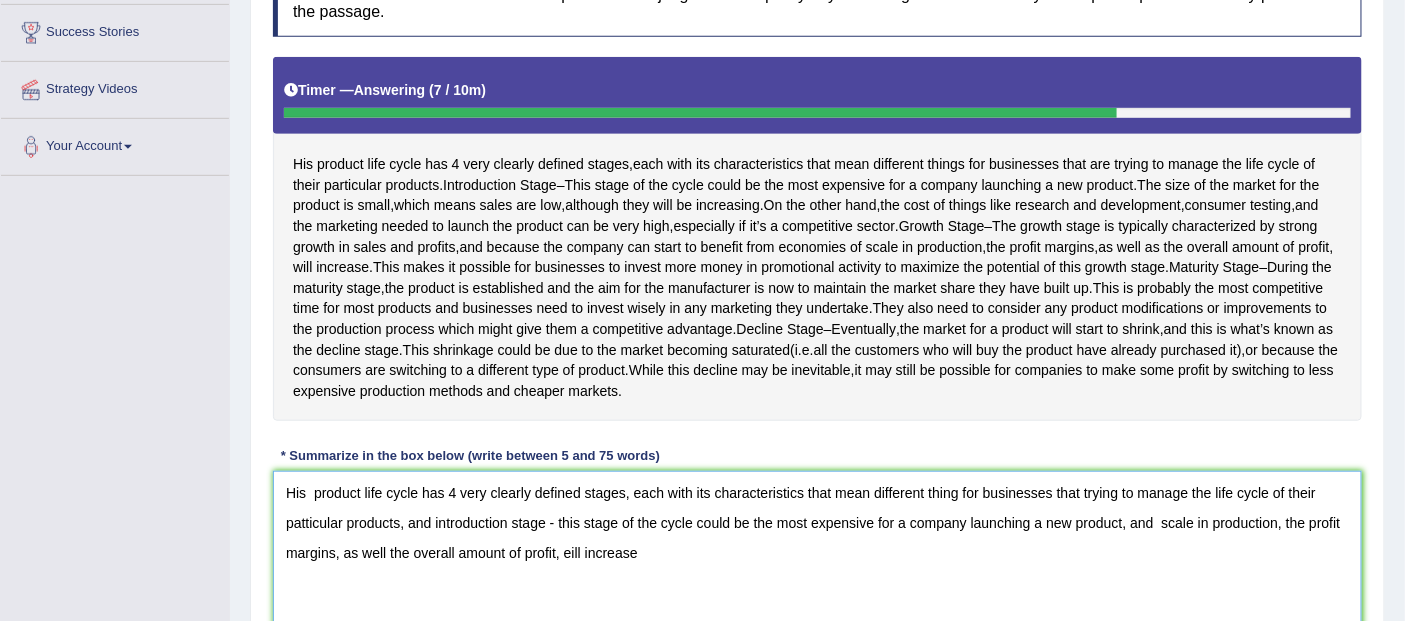 scroll, scrollTop: 488, scrollLeft: 0, axis: vertical 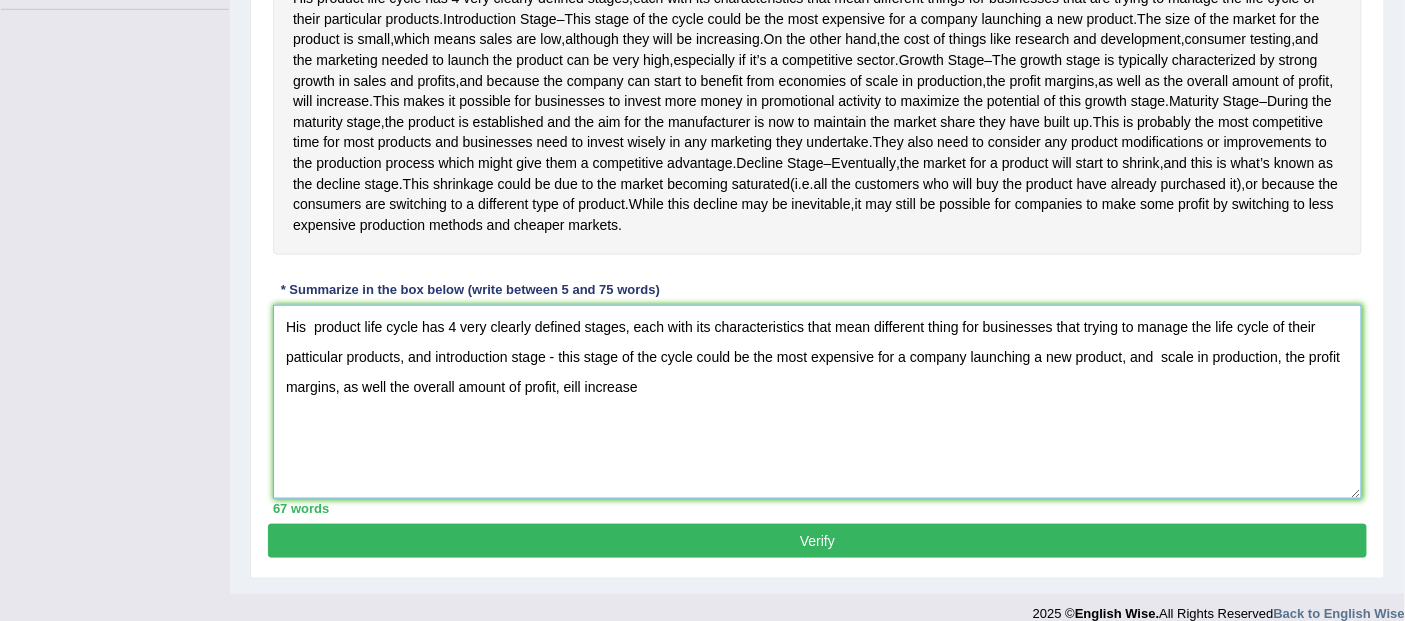 click on "His  product life cycle has 4 very clearly defined stages, each with its characteristics that mean different thing for businesses that trying to manage the life cycle of their patticular products, and introduction stage - this stage of the cycle could be the most expensive for a company launching a new product, and  scale in production, the profit margins, as well the overall amount of profit, eill increase" at bounding box center [817, 402] 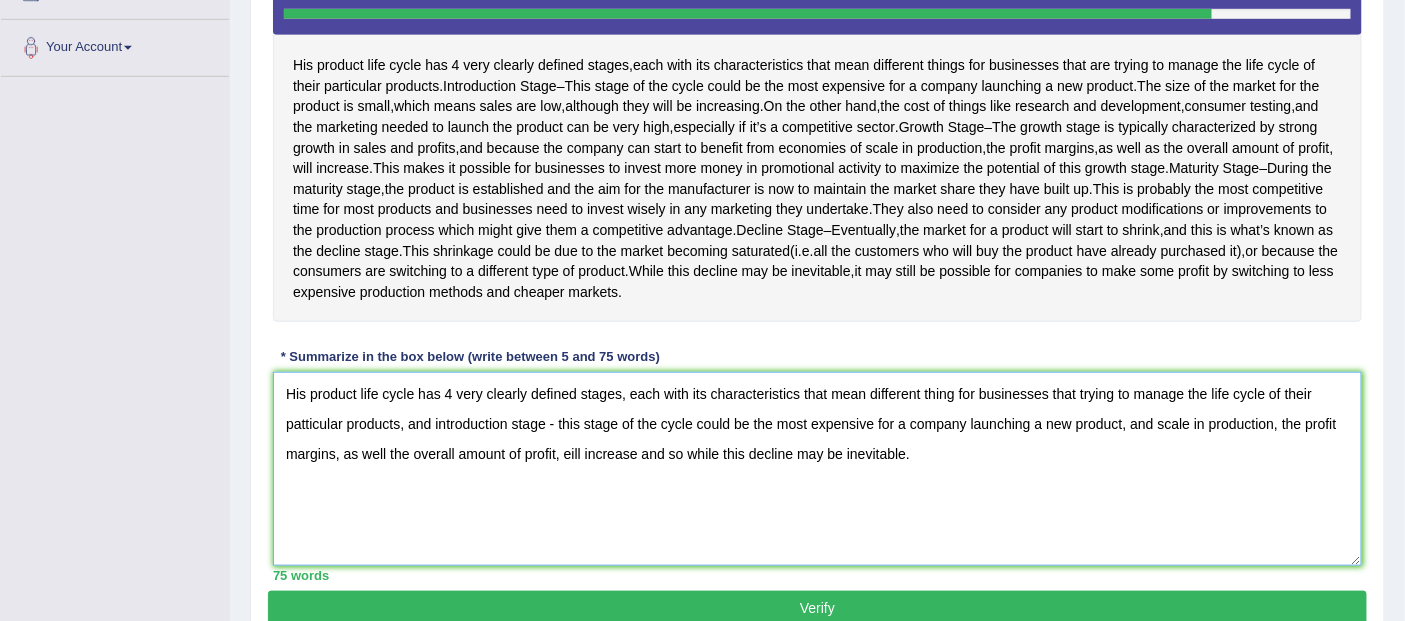 scroll, scrollTop: 568, scrollLeft: 0, axis: vertical 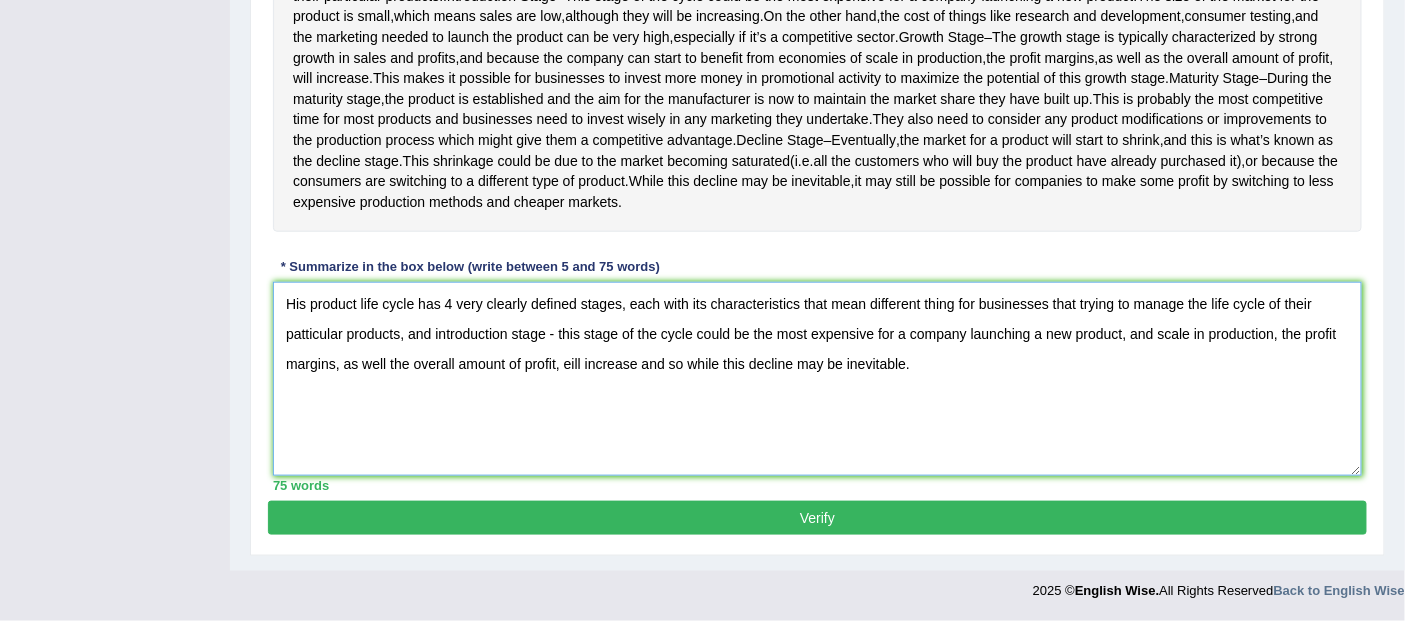 type on "His product life cycle has 4 very clearly defined stages, each with its characteristics that mean different thing for businesses that trying to manage the life cycle of their patticular products, and introduction stage - this stage of the cycle could be the most expensive for a company launching a new product, and scale in production, the profit margins, as well the overall amount of profit, eill increase and so while this decline may be inevitable." 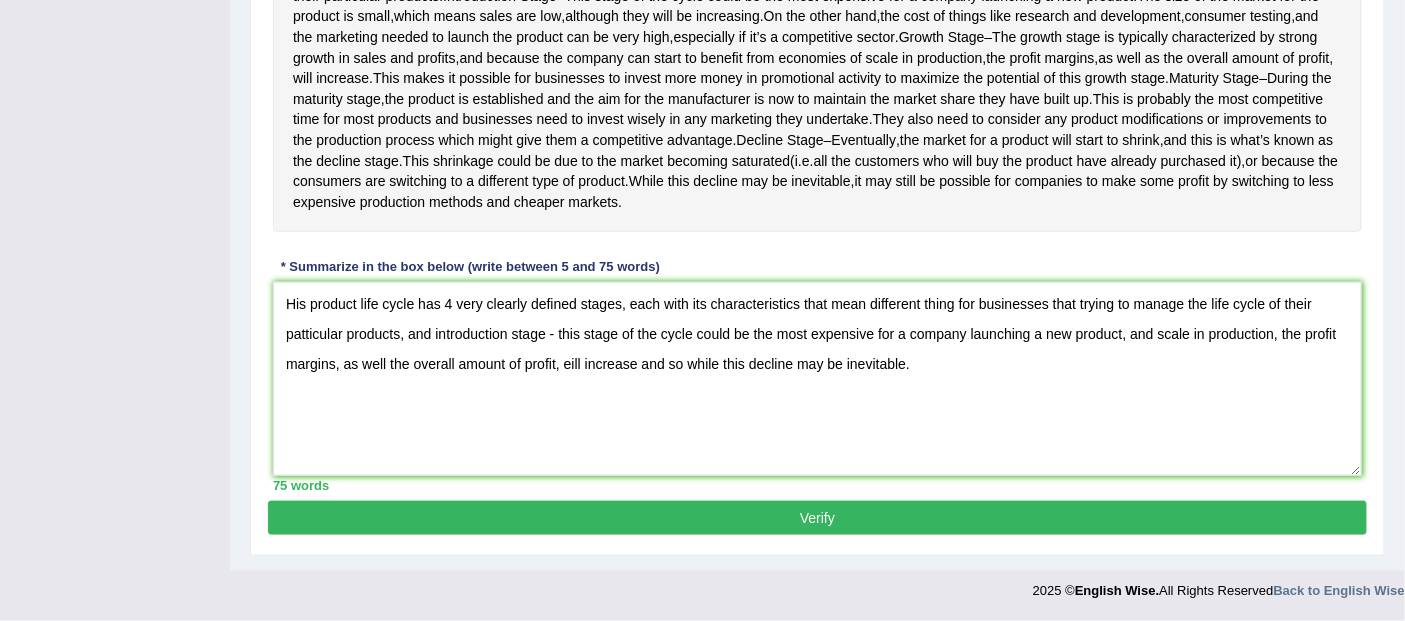 click on "Verify" at bounding box center (817, 518) 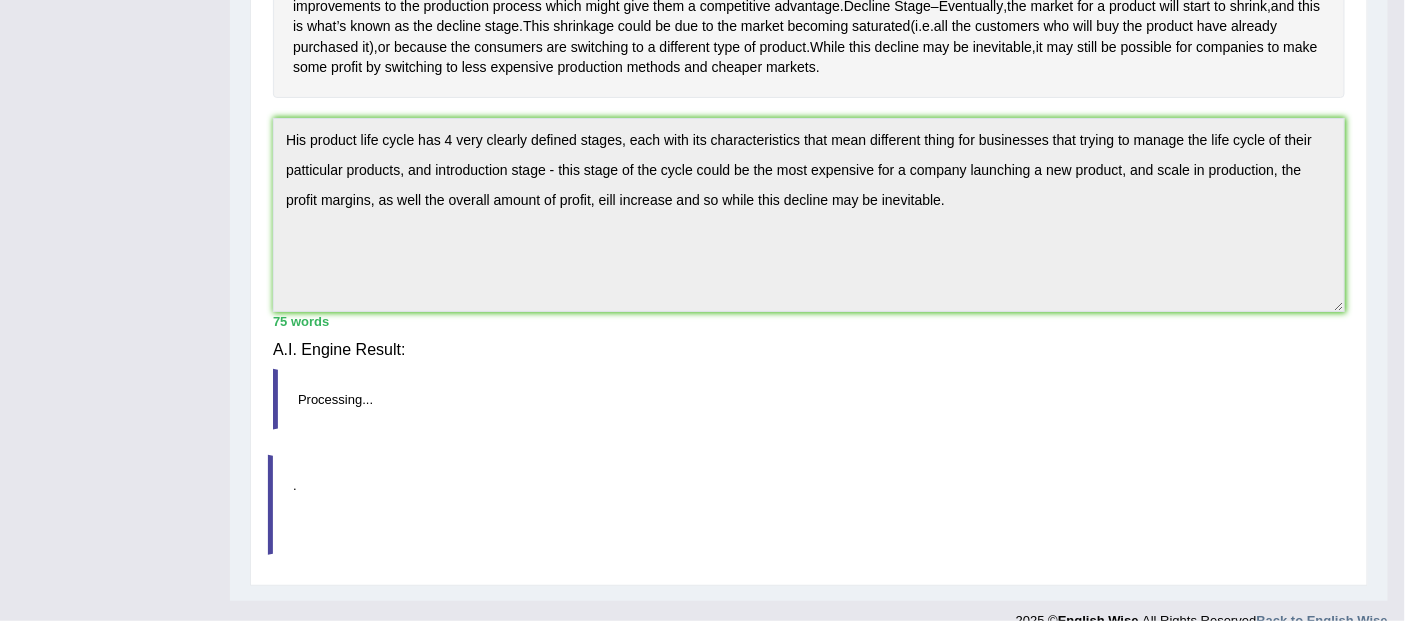 scroll, scrollTop: 480, scrollLeft: 0, axis: vertical 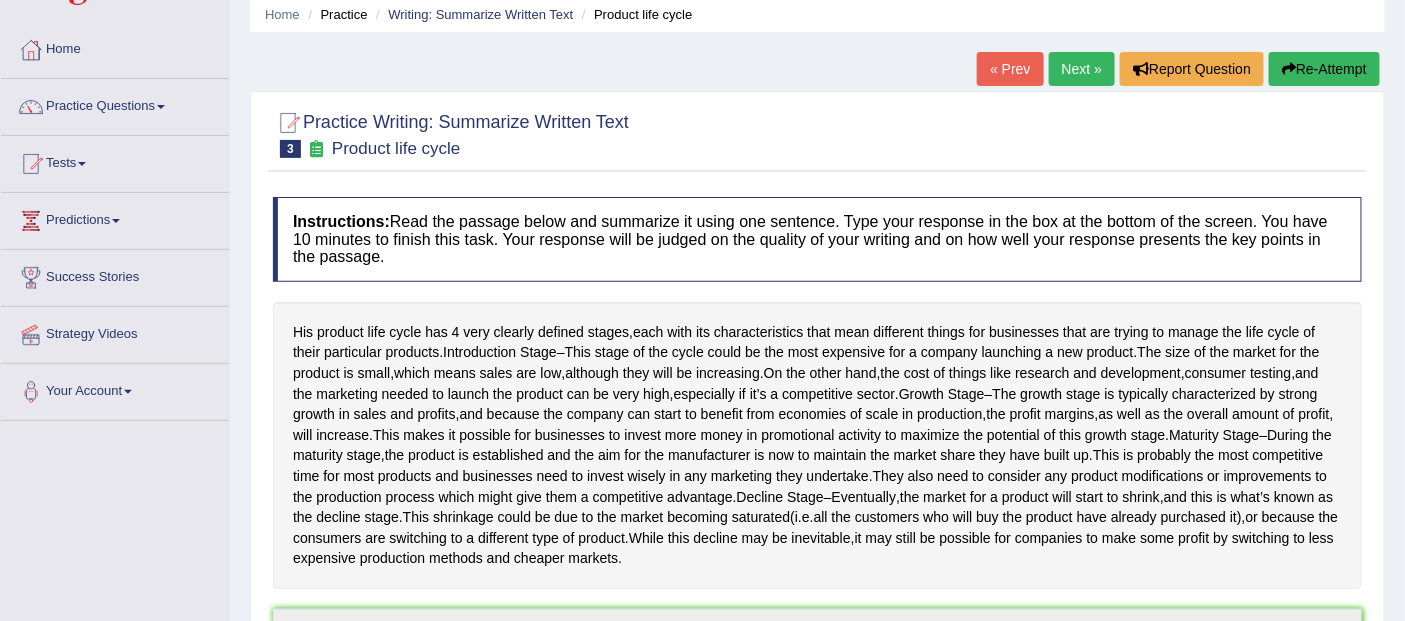 click on "Practice Questions" at bounding box center (115, 104) 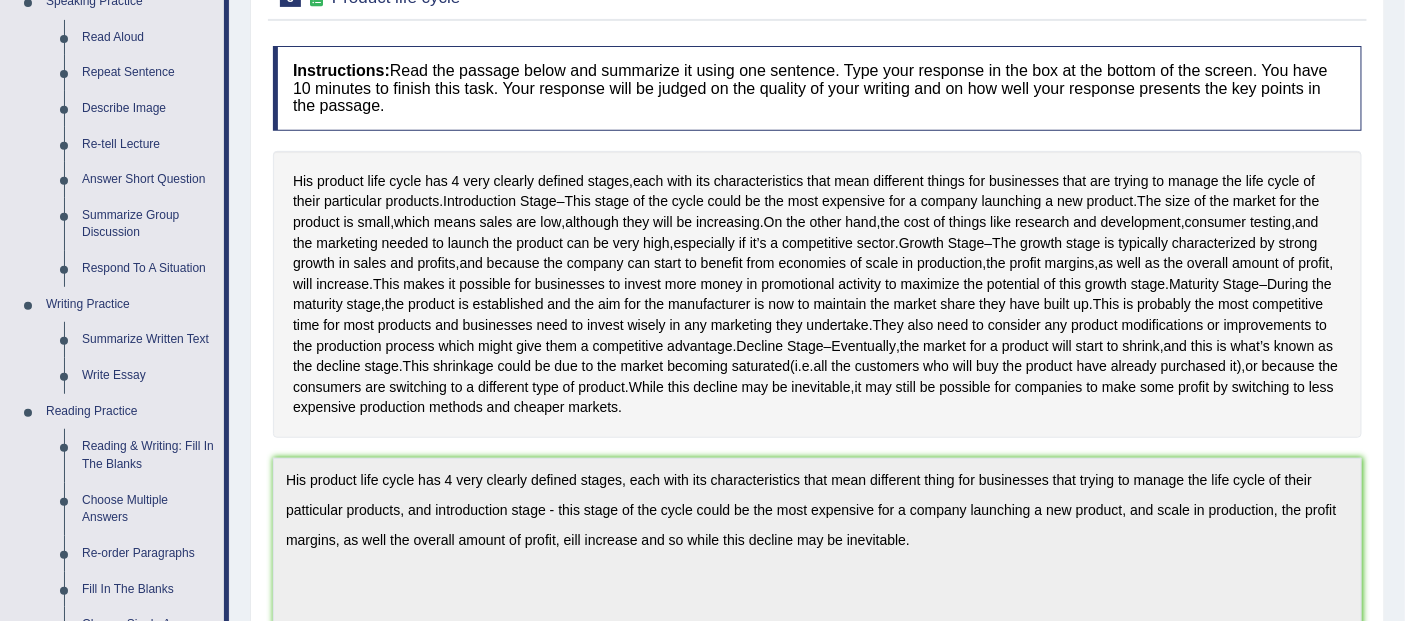 scroll, scrollTop: 229, scrollLeft: 0, axis: vertical 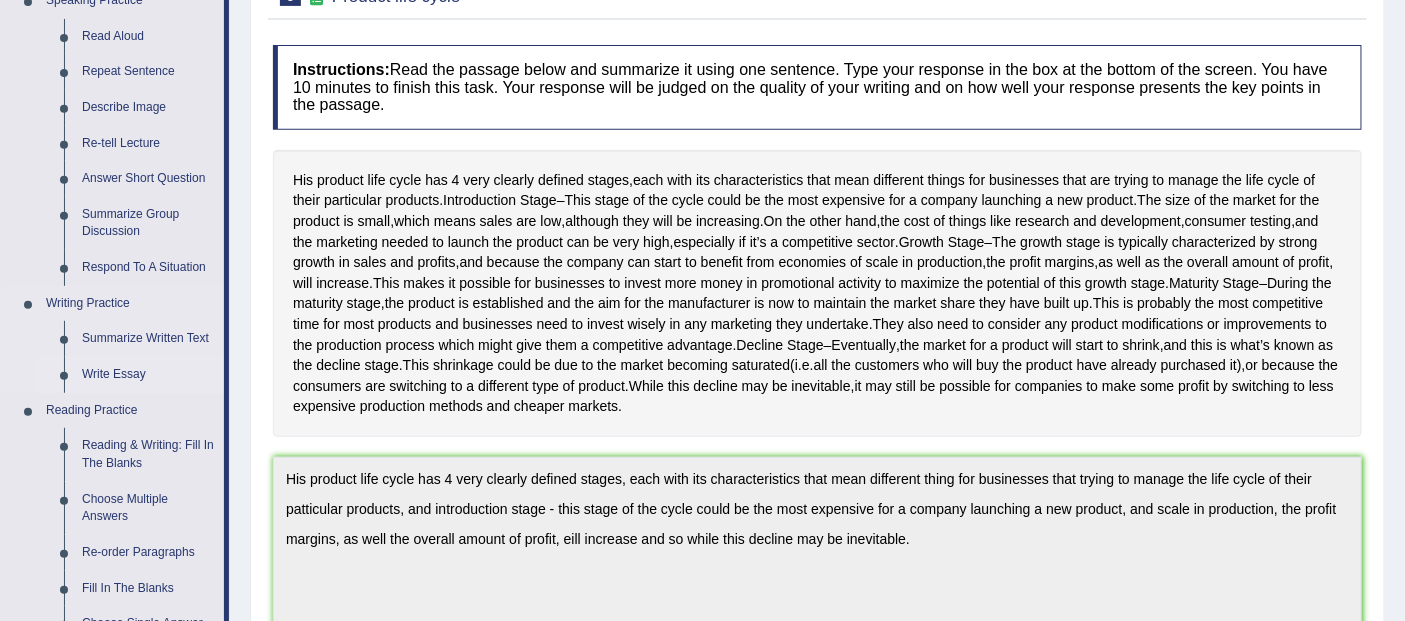 click on "Write Essay" at bounding box center (148, 375) 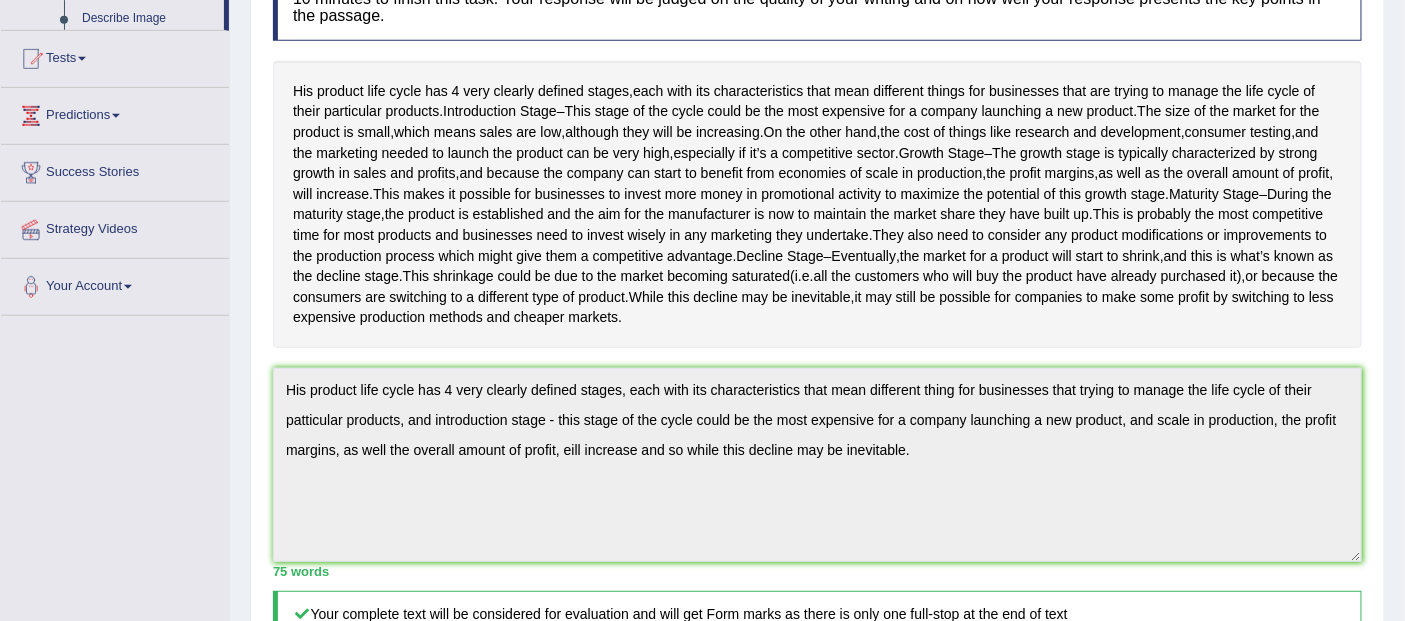 scroll, scrollTop: 936, scrollLeft: 0, axis: vertical 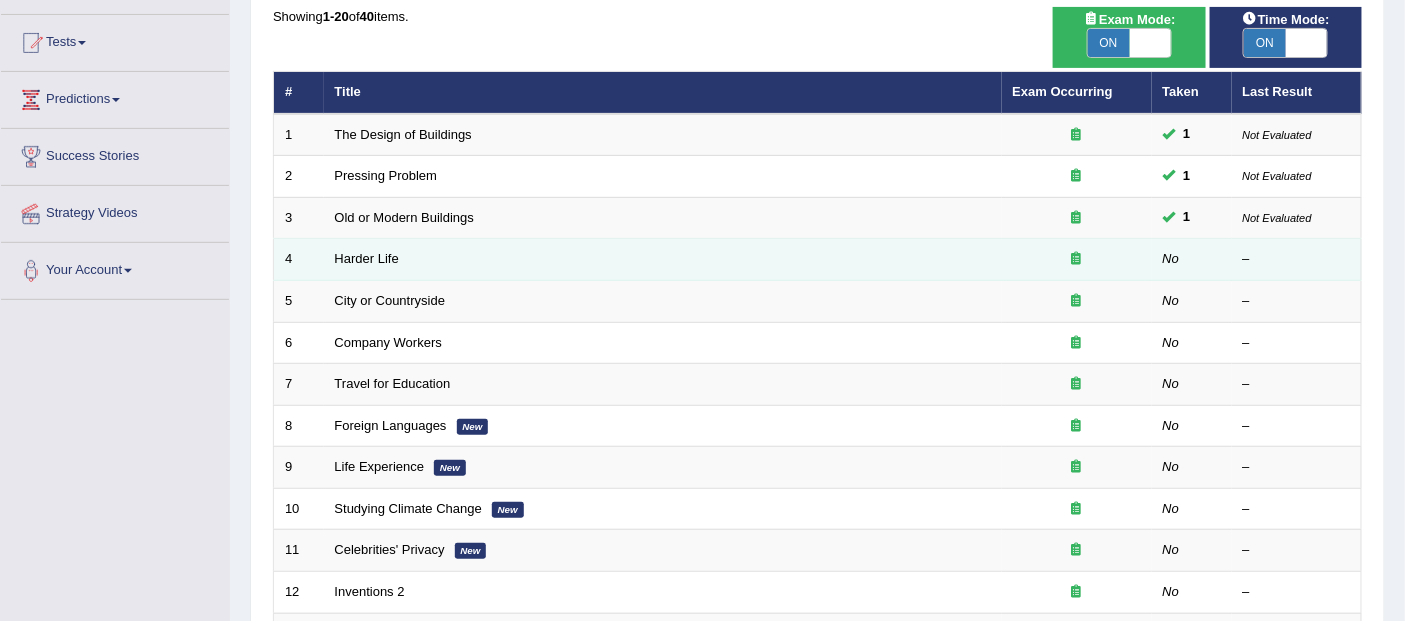 click on "Harder Life" at bounding box center [663, 260] 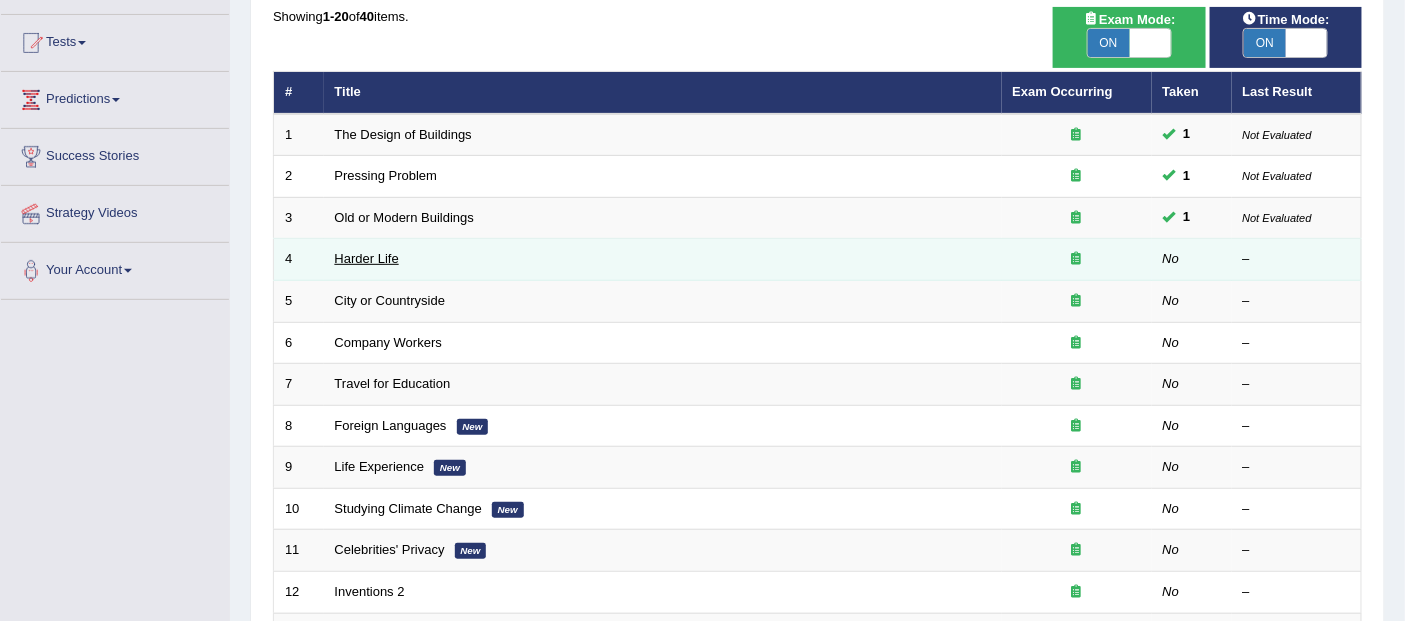 click on "Harder Life" at bounding box center [367, 258] 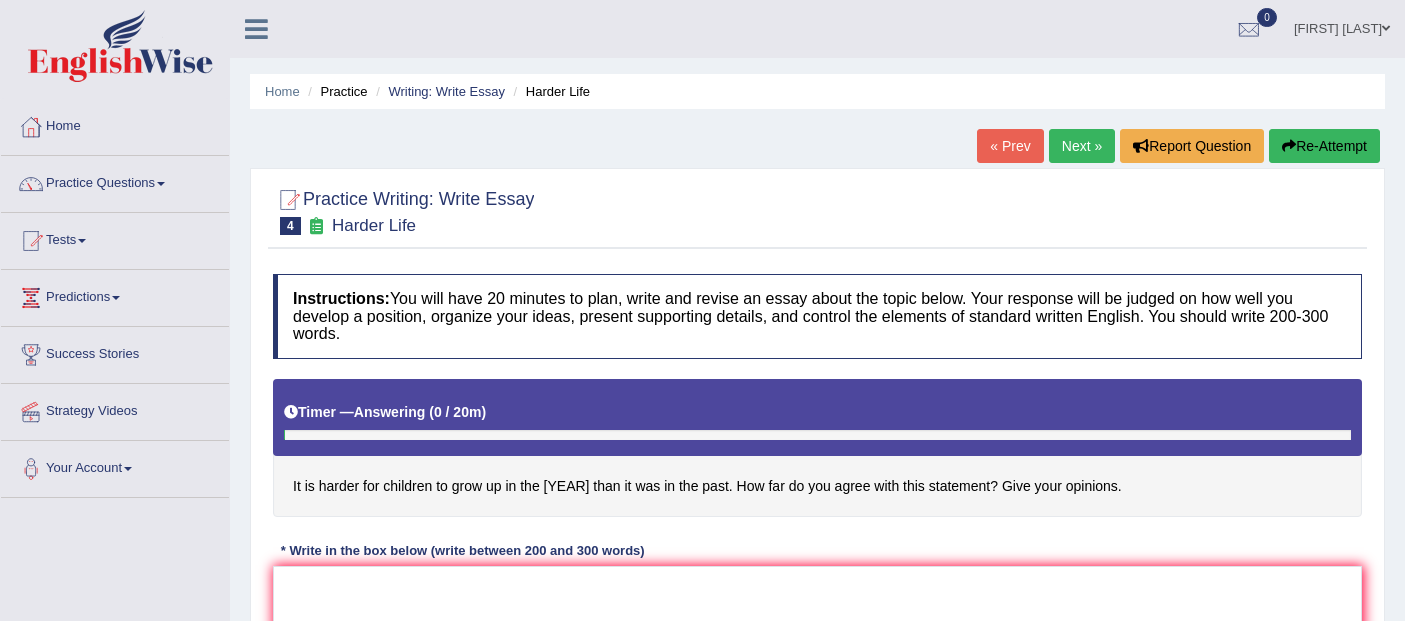 scroll, scrollTop: 202, scrollLeft: 0, axis: vertical 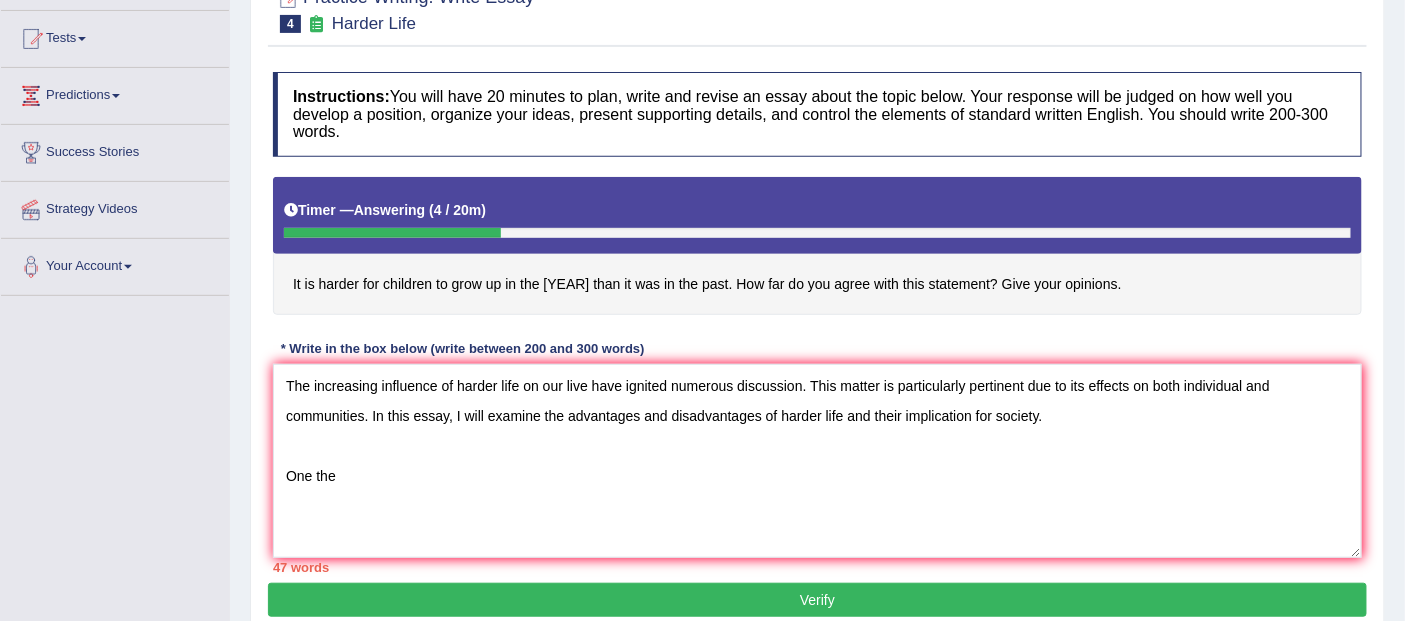 click on "The increasing influence of harder life on our live have ignited numerous discussion. This matter is particularly pertinent due to its effects on both individual and communities. In this essay, I will examine the advantages and disadvantages of harder life and their implication for society.
One the" at bounding box center [817, 461] 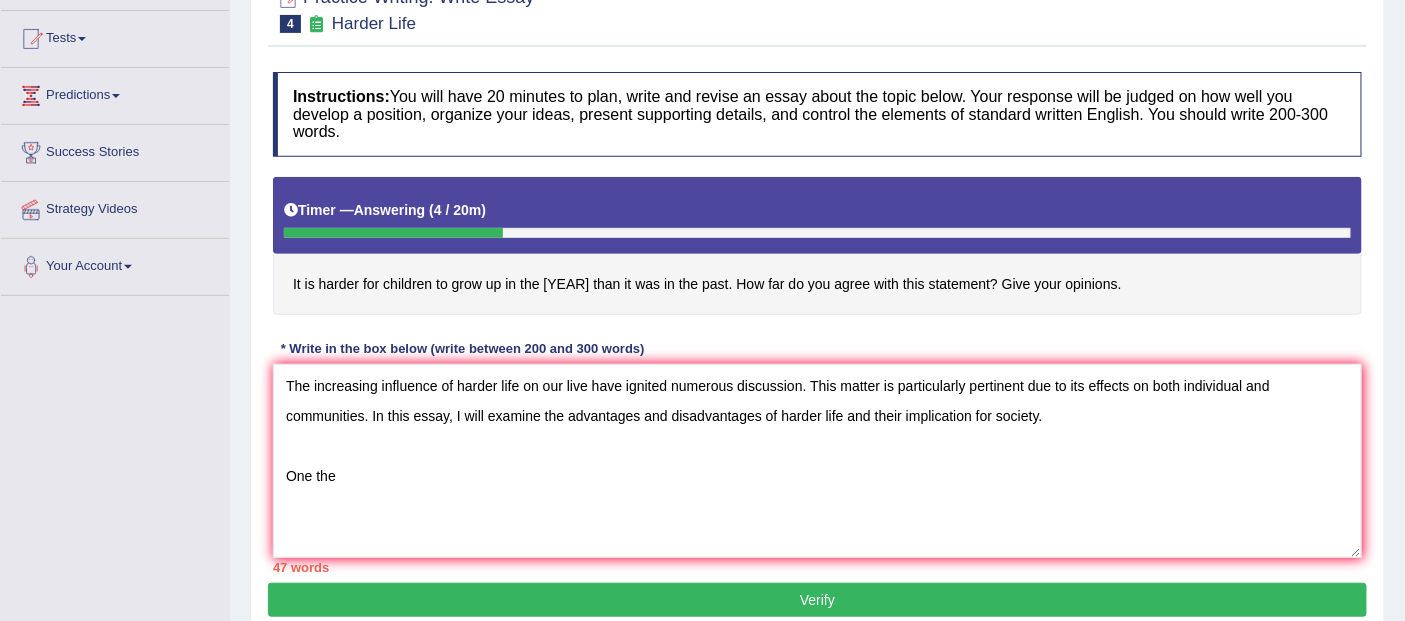 click on "The increasing influence of harder life on our live have ignited numerous discussion. This matter is particularly pertinent due to its effects on both individual and communities. In this essay, I will examine the advantages and disadvantages of harder life and their implication for society.
One the" at bounding box center [817, 461] 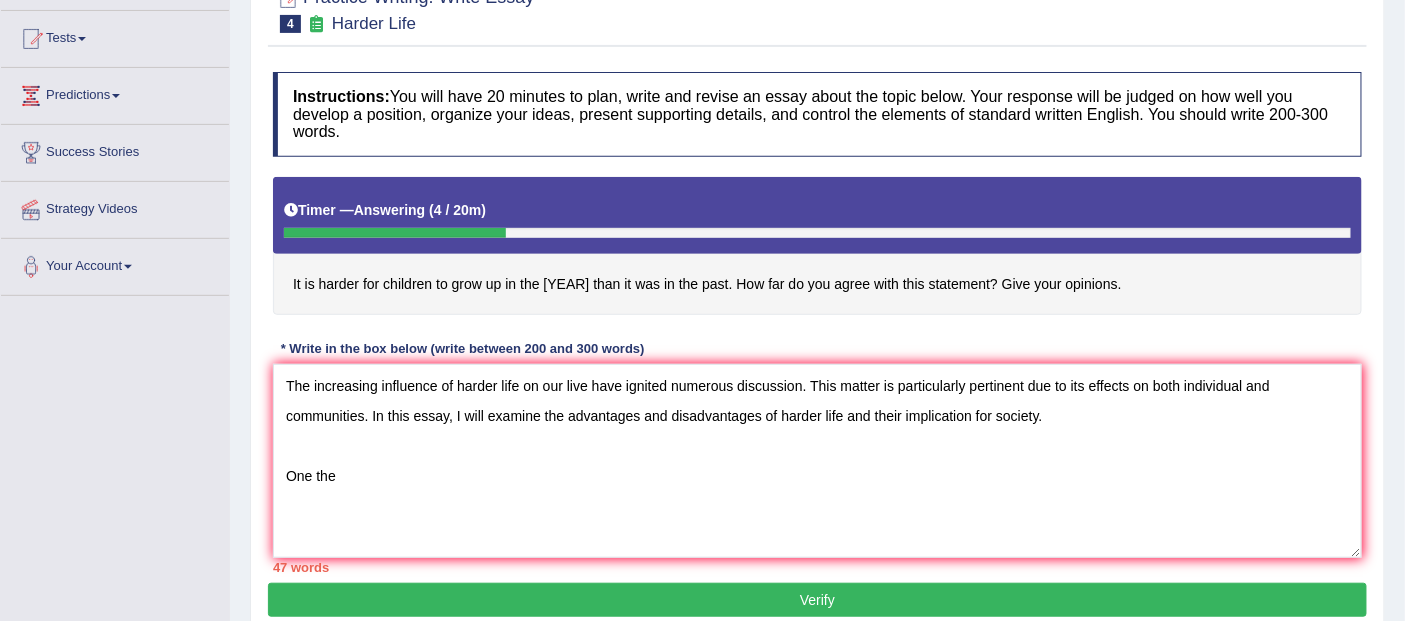 click on "The increasing influence of harder life on our live have ignited numerous discussion. This matter is particularly pertinent due to its effects on both individual and communities. In this essay, I will examine the advantages and disadvantages of harder life and their implication for society.
One the" at bounding box center (817, 461) 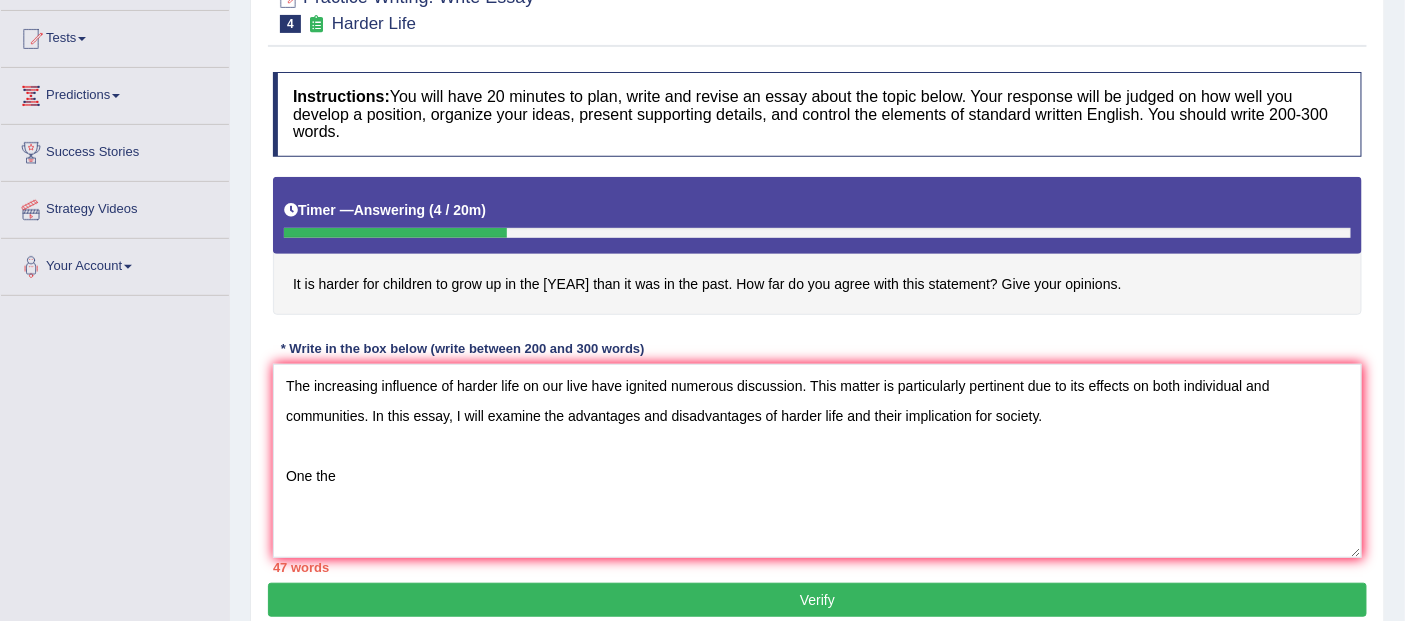 click on "The increasing influence of harder life on our live have ignited numerous discussion. This matter is particularly pertinent due to its effects on both individual and communities. In this essay, I will examine the advantages and disadvantages of harder life and their implication for society.
One the" at bounding box center [817, 461] 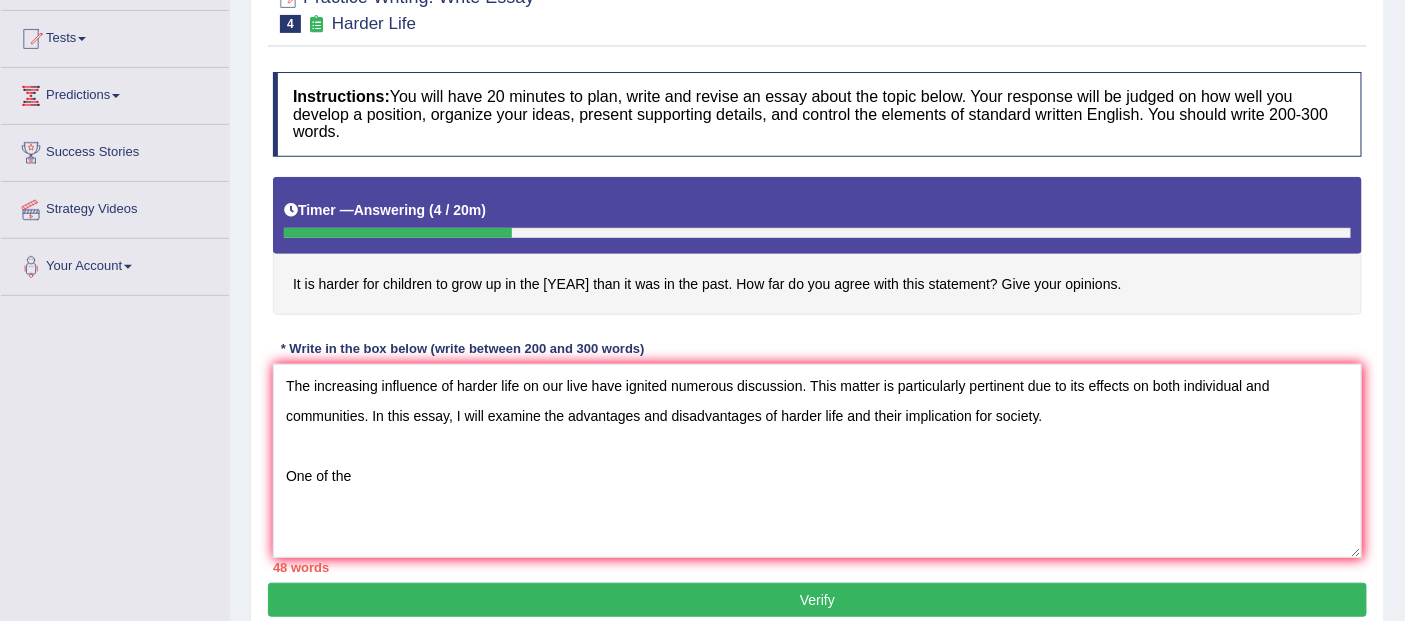 click on "The increasing influence of harder life on our live have ignited numerous discussion. This matter is particularly pertinent due to its effects on both individual and communities. In this essay, I will examine the advantages and disadvantages of harder life and their implication for society.
One of the" at bounding box center (817, 461) 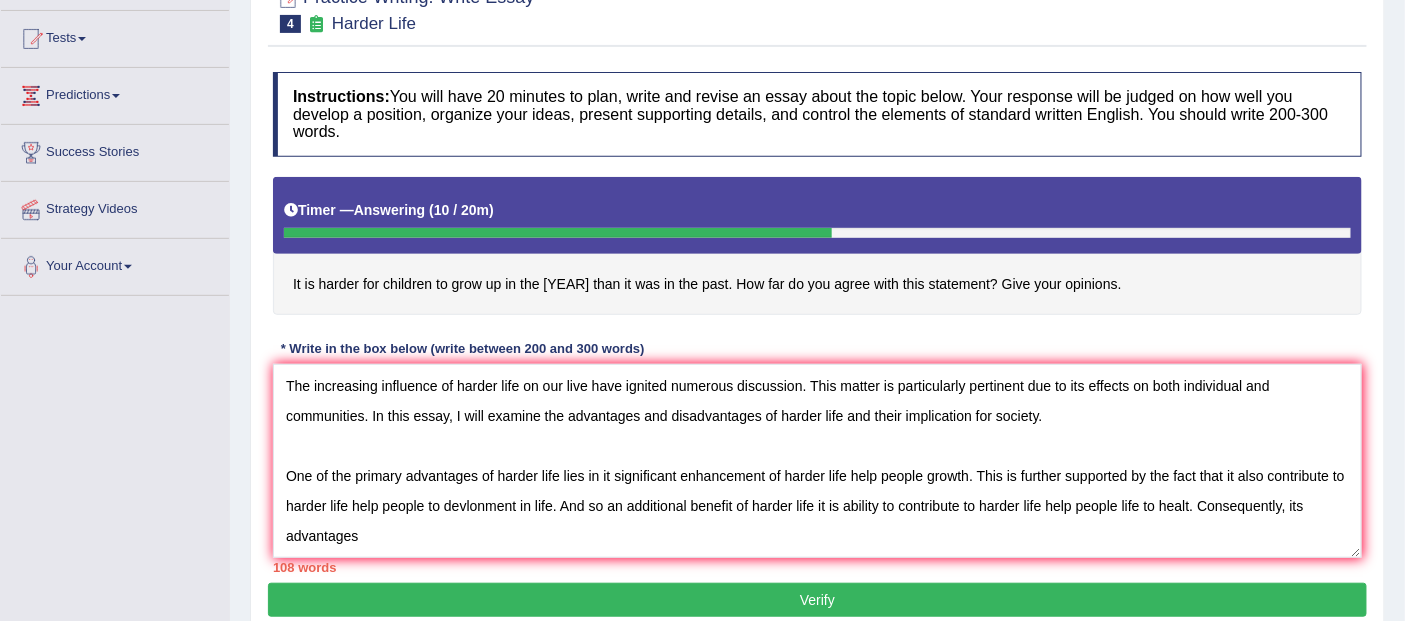 click on "The increasing influence of harder life on our live have ignited numerous discussion. This matter is particularly pertinent due to its effects on both individual and communities. In this essay, I will examine the advantages and disadvantages of harder life and their implication for society.
One of the primary advantages of harder life lies in it significant enhancement of harder life help people growth. This is further supported by the fact that it also contribute to harder life help people to devlonment in life. And so an additional benefit of harder life it is ability to contribute to harder life help people life to healt. Consequently, its advantages" at bounding box center [817, 461] 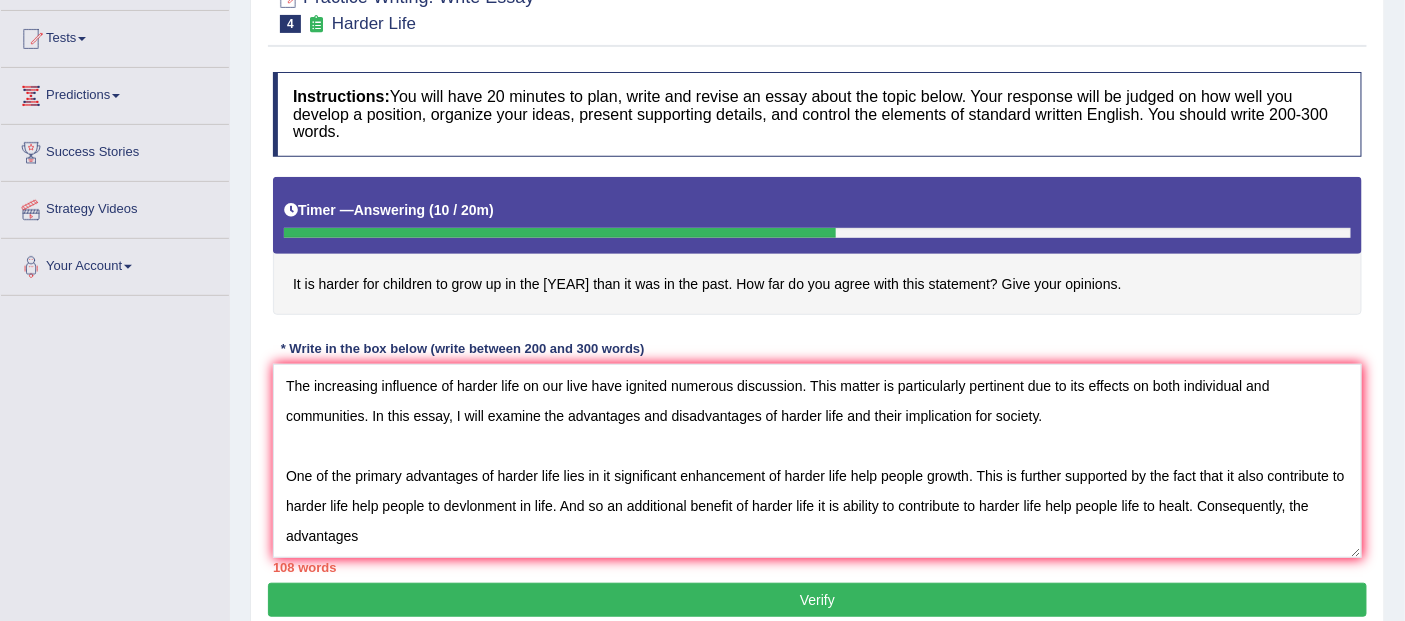 click on "The increasing influence of harder life on our live have ignited numerous discussion. This matter is particularly pertinent due to its effects on both individual and communities. In this essay, I will examine the advantages and disadvantages of harder life and their implication for society.
One of the primary advantages of harder life lies in it significant enhancement of harder life help people growth. This is further supported by the fact that it also contribute to harder life help people to devlonment in life. And so an additional benefit of harder life it is ability to contribute to harder life help people life to healt. Consequently, the advantages" at bounding box center (817, 461) 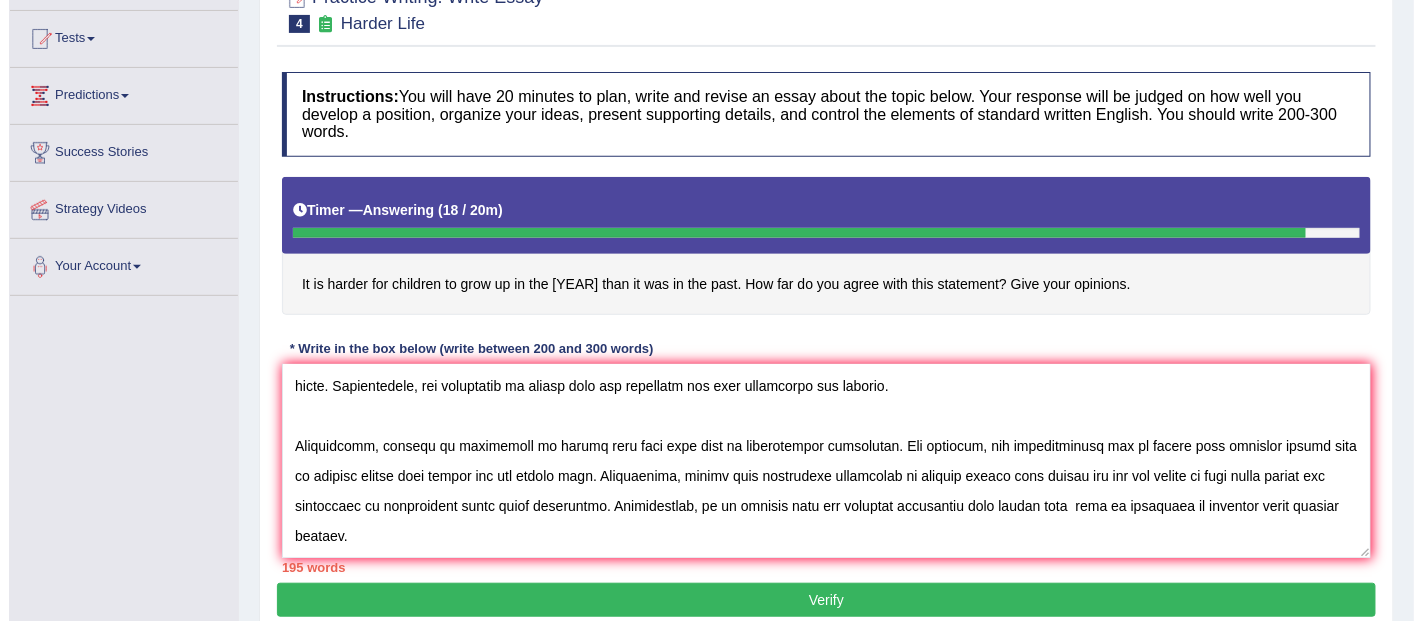 scroll, scrollTop: 198, scrollLeft: 0, axis: vertical 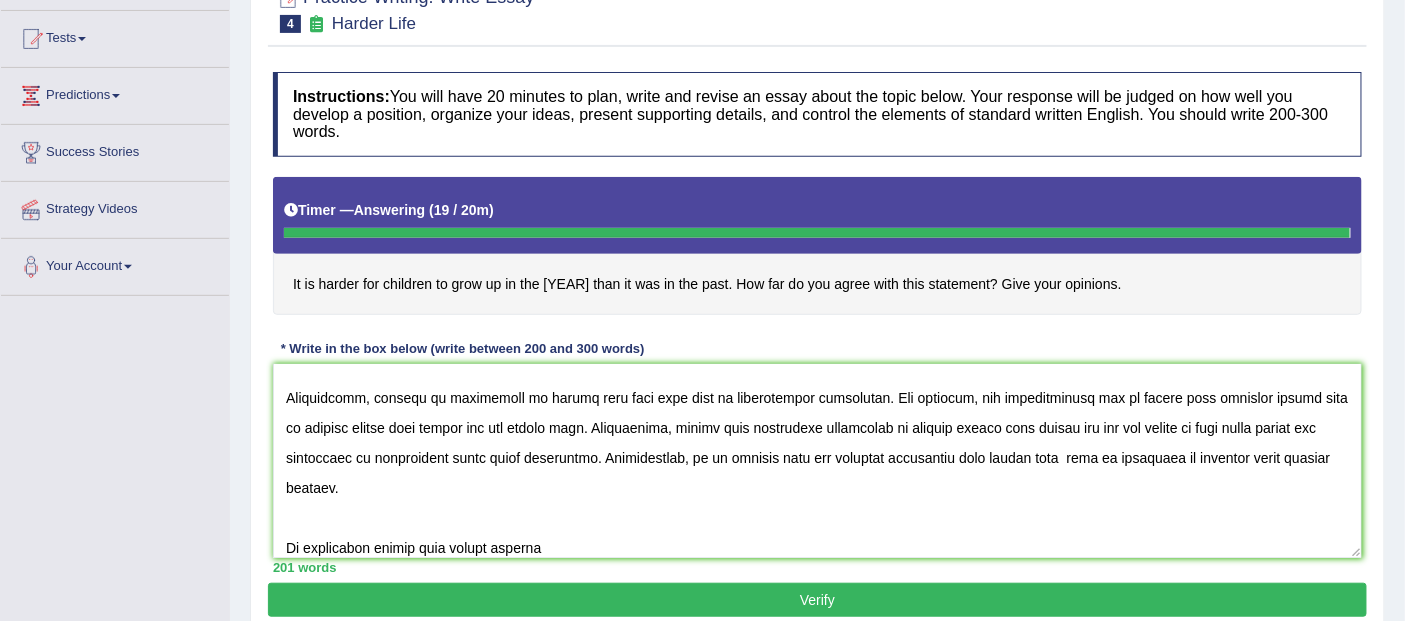 click at bounding box center [817, 461] 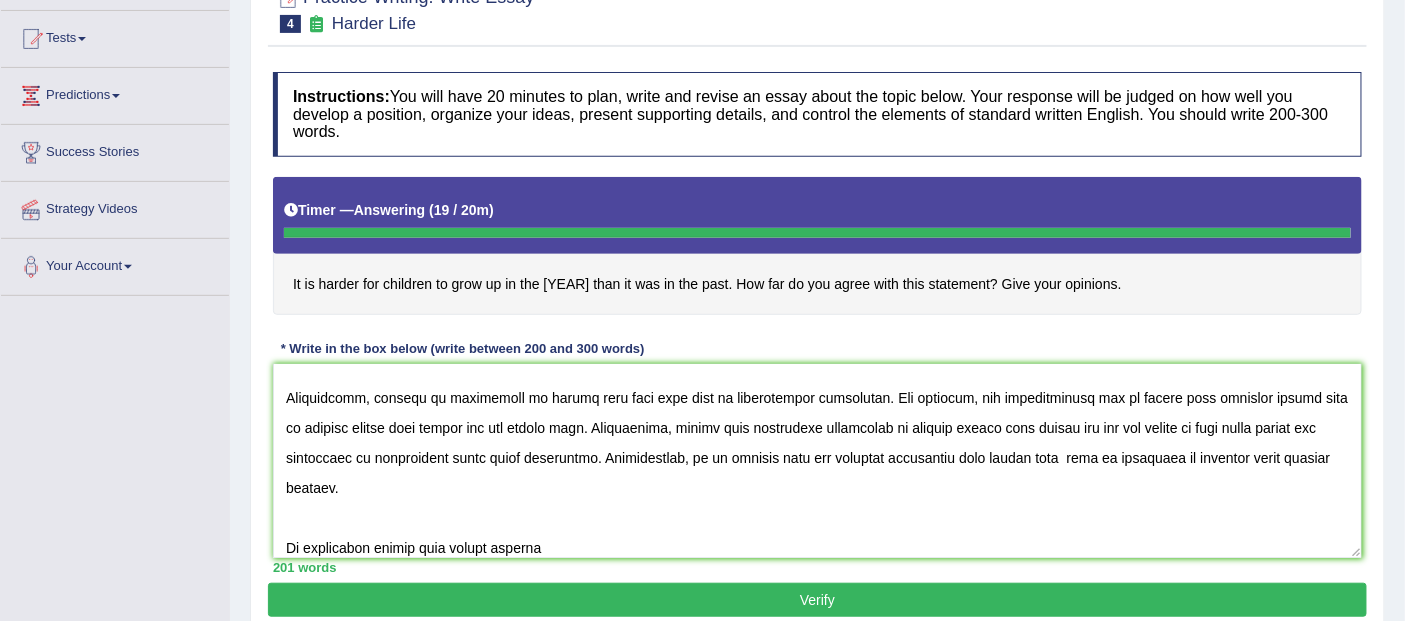 type on "The increasing influence of harder life on our live have ignited numerous discussion. This matter is particularly pertinent due to its effects on both individual and communities. In this essay, I will examine the advantages and disadvantages of harder life and their implication for society.
One of the primary advantages of harder life lies in it significant enhancement of harder life help people growth. This is further supported by the fact that it also contribute to harder life help people to devlonment in life. And so an additional benefit of harder life it is ability to contribute to harder life help people life to healt. Consequently, the advantages of harder life are essential for both individual and society.
Nonetheless, despite it advantages of harder life also give rise to considerable challenges. For instance, the inappropriate use of harder life resulted issues such as without harder life people can not growth well. Furthermore, harder life ferquently contribute to without harder life people c..." 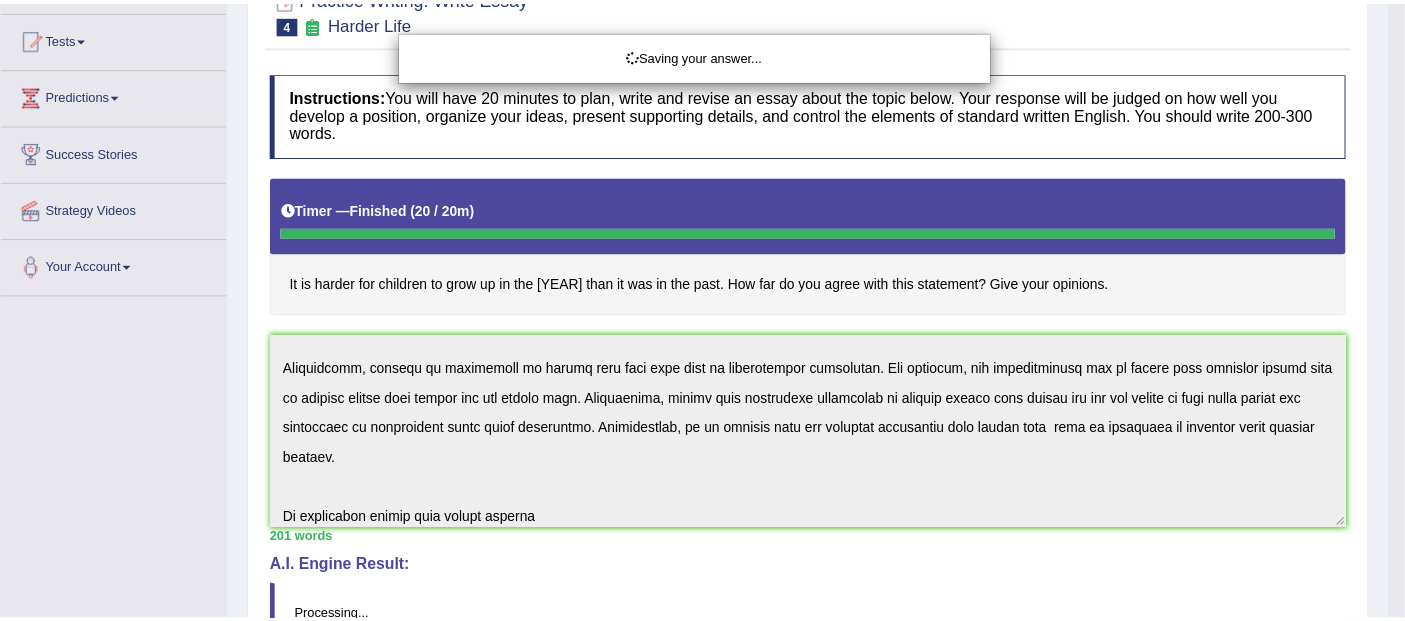 scroll, scrollTop: 210, scrollLeft: 0, axis: vertical 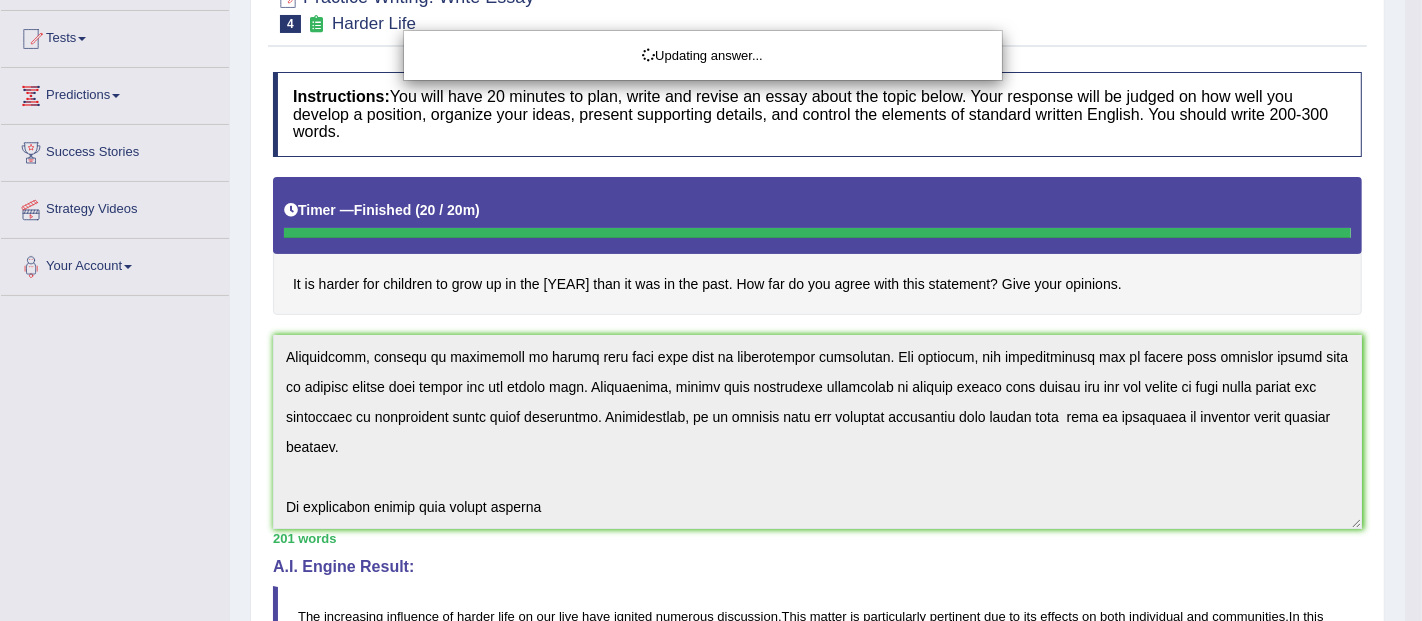 click on "Updating answer..." at bounding box center [711, 310] 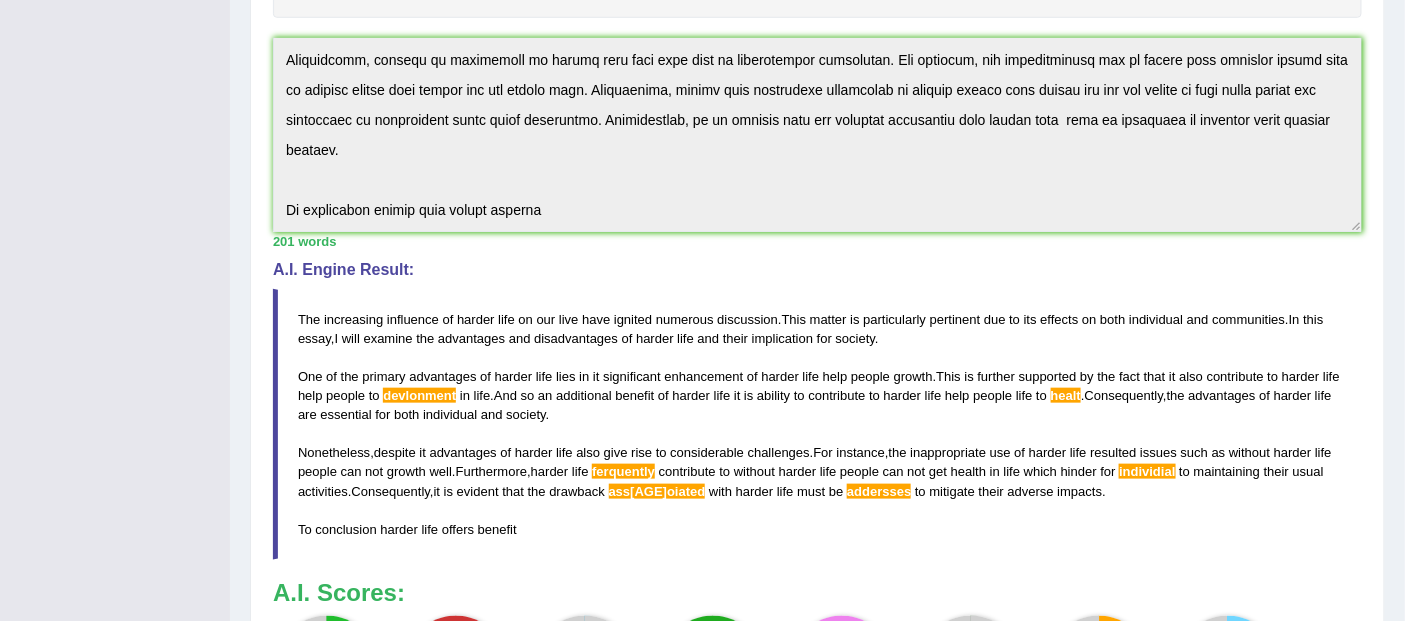scroll, scrollTop: 502, scrollLeft: 0, axis: vertical 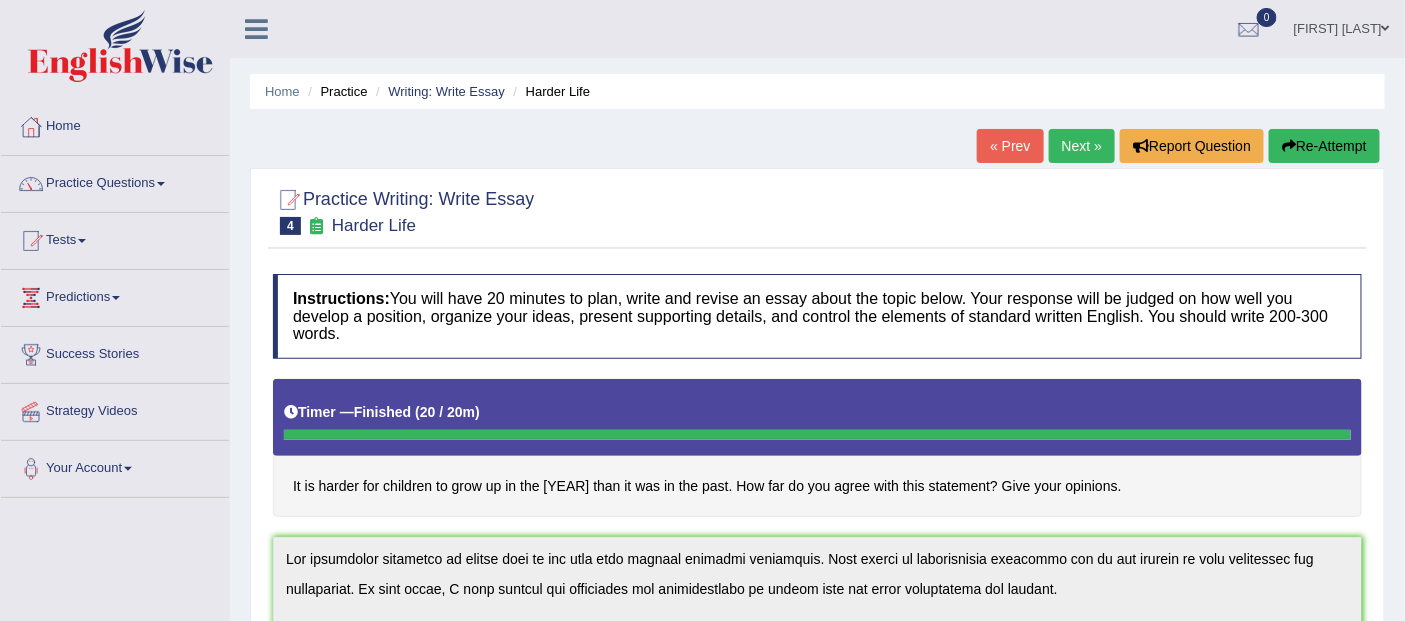 click on "Re-Attempt" at bounding box center [1324, 146] 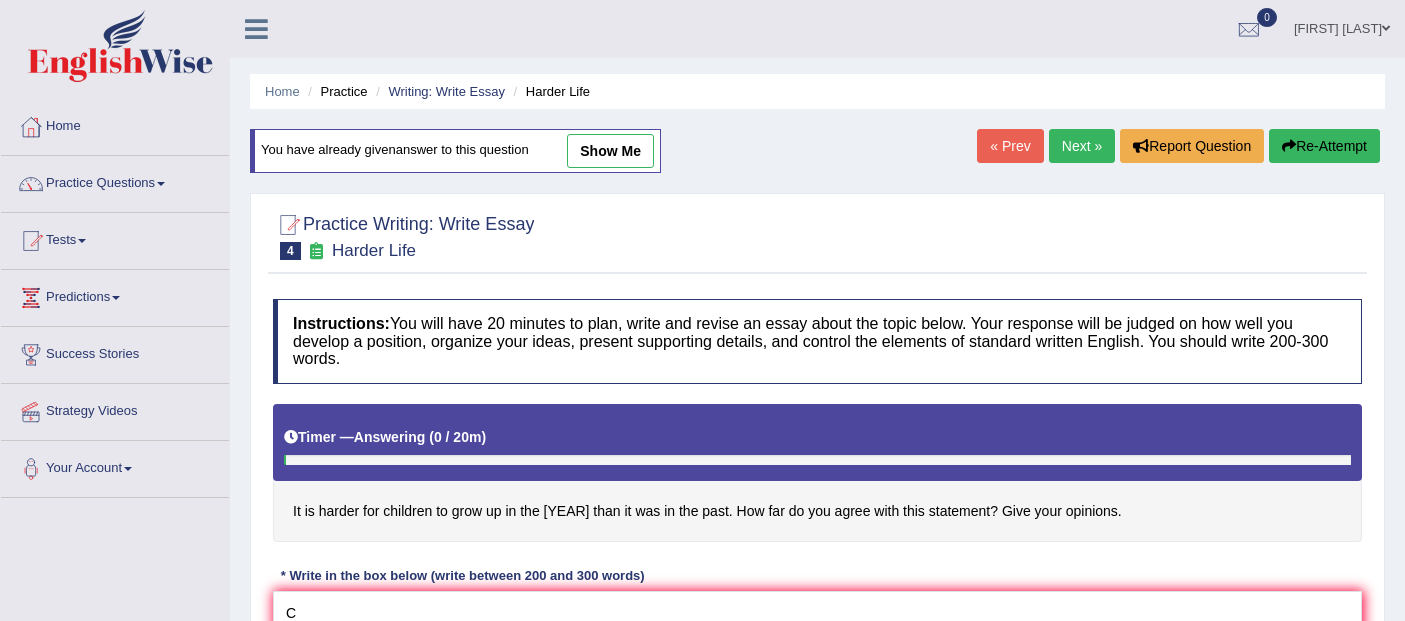 scroll, scrollTop: 170, scrollLeft: 0, axis: vertical 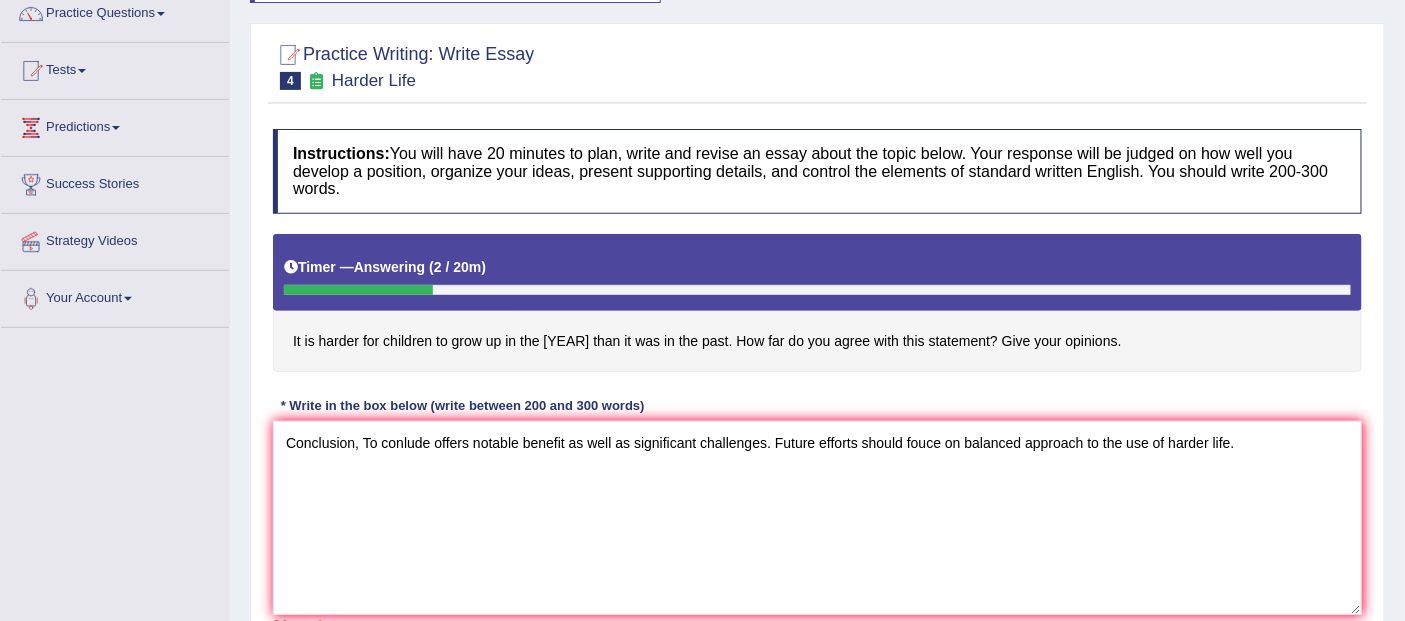 click on "Conclusion, To conlude offers notable benefit as well as significant challenges. Future efforts should fouce on balanced approach to the use of harder life." at bounding box center [817, 518] 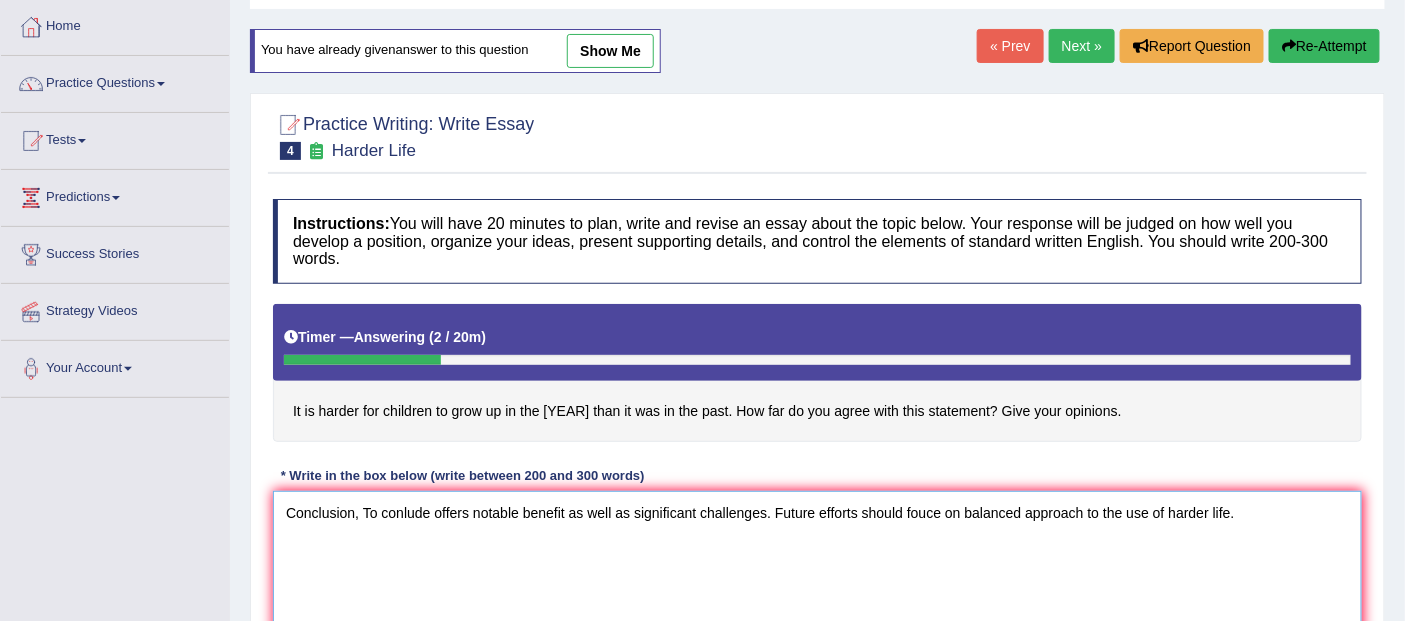 scroll, scrollTop: 167, scrollLeft: 0, axis: vertical 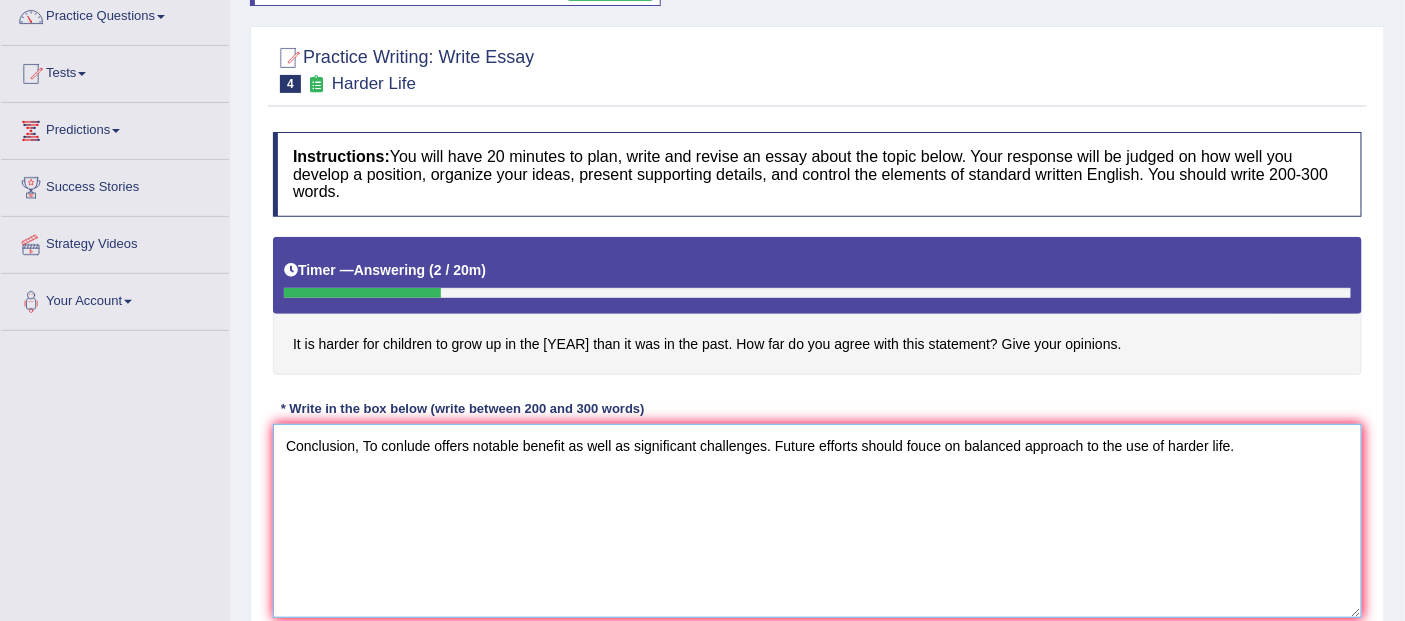 click on "Conclusion, To conlude offers notable benefit as well as significant challenges. Future efforts should fouce on balanced approach to the use of harder life." at bounding box center [817, 521] 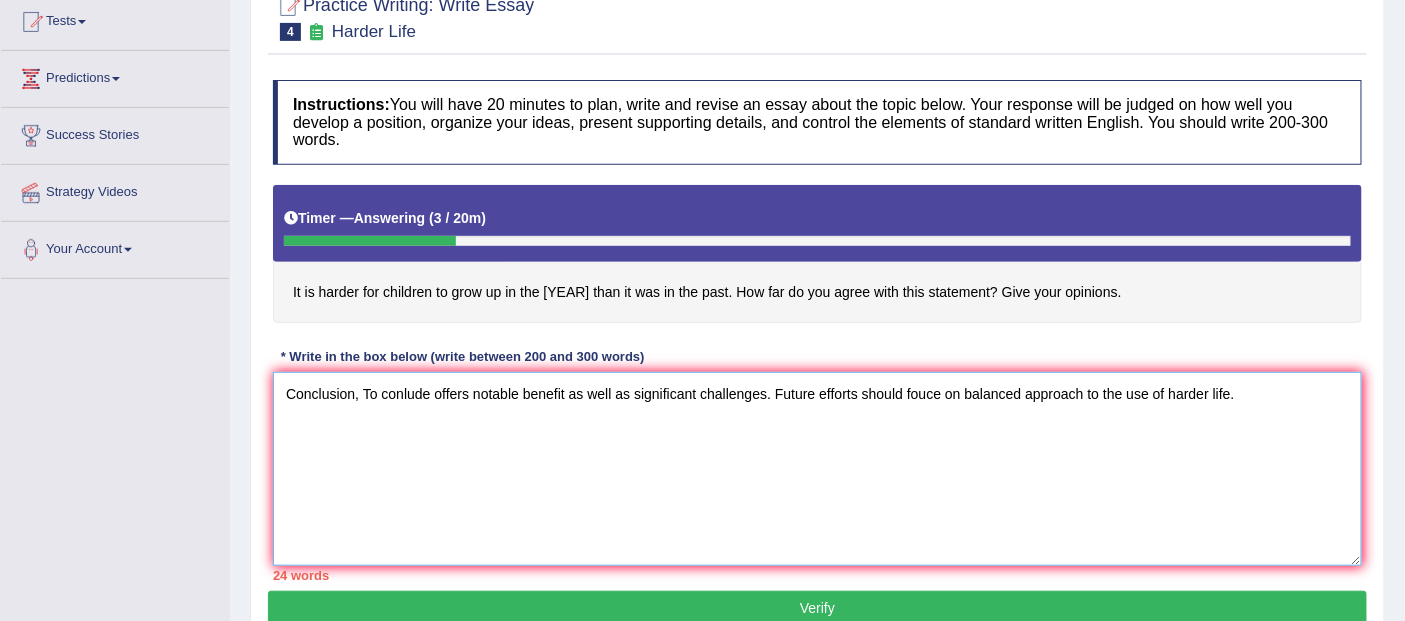 scroll, scrollTop: 248, scrollLeft: 0, axis: vertical 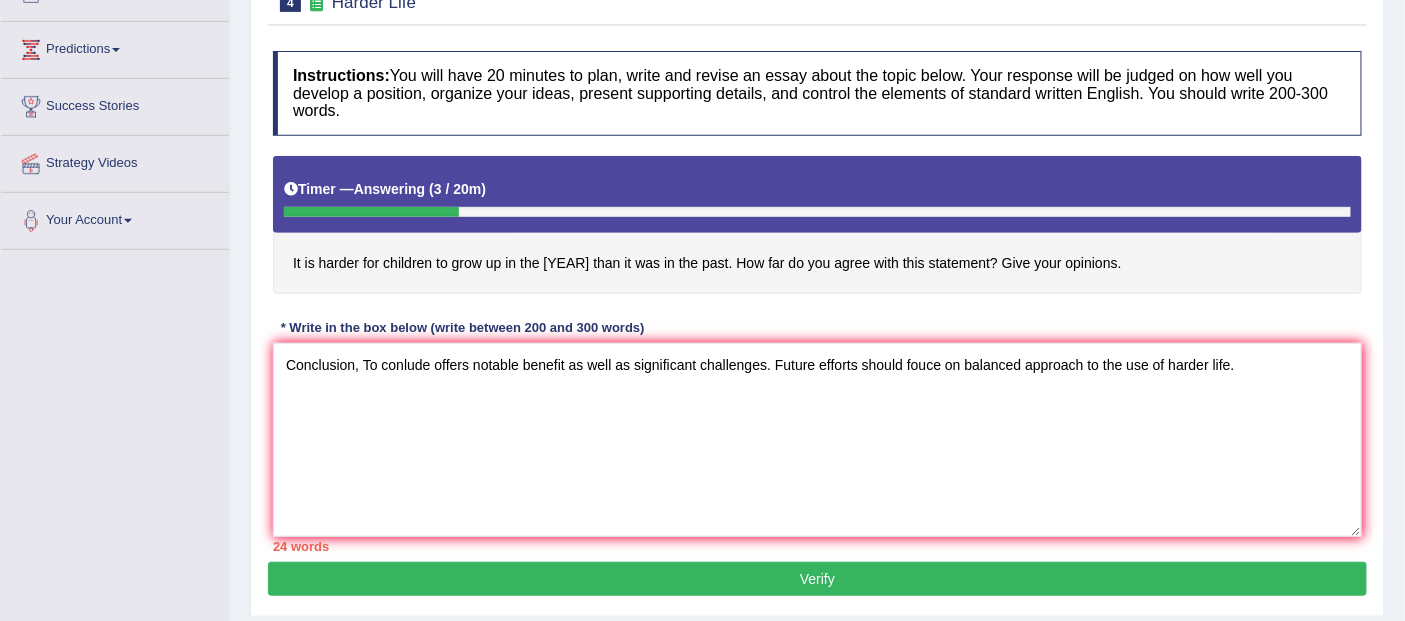 click on "* Write in the box below (write between 200 and 300 words)" at bounding box center [462, 328] 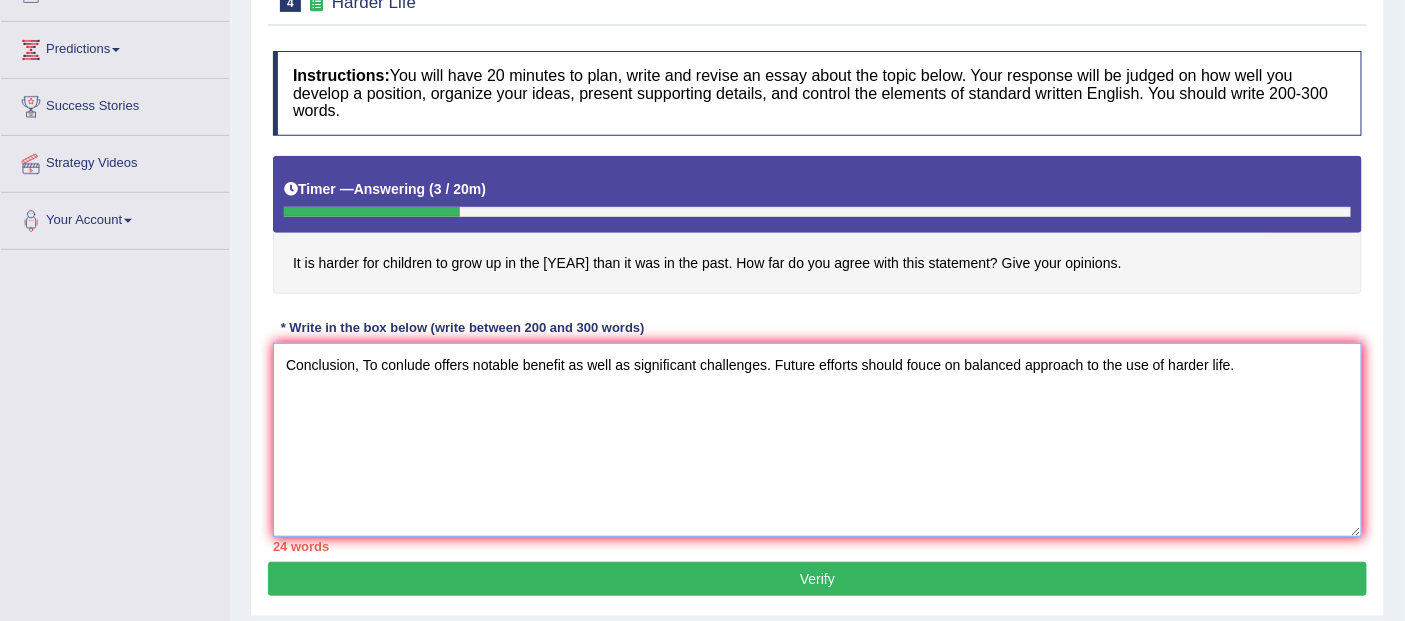 click on "Conclusion, To conlude offers notable benefit as well as significant challenges. Future efforts should fouce on balanced approach to the use of harder life." at bounding box center [817, 440] 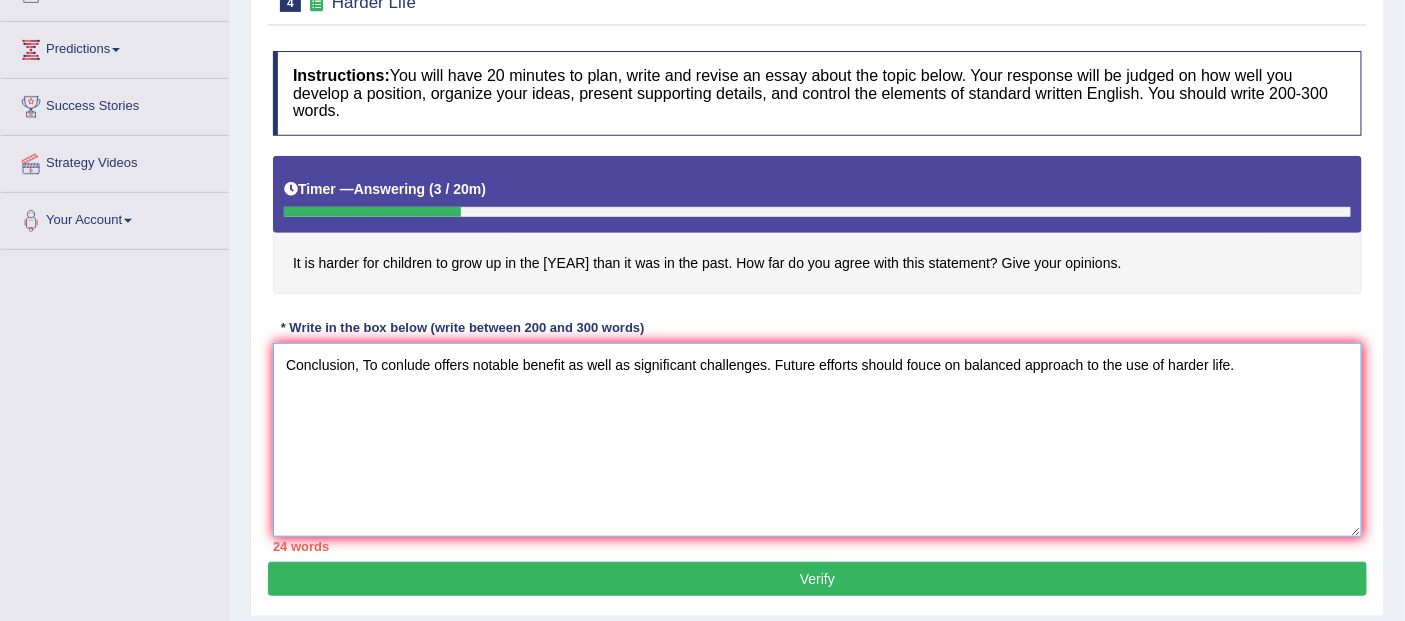 click on "Conclusion, To conlude offers notable benefit as well as significant challenges. Future efforts should fouce on balanced approach to the use of harder life." at bounding box center [817, 440] 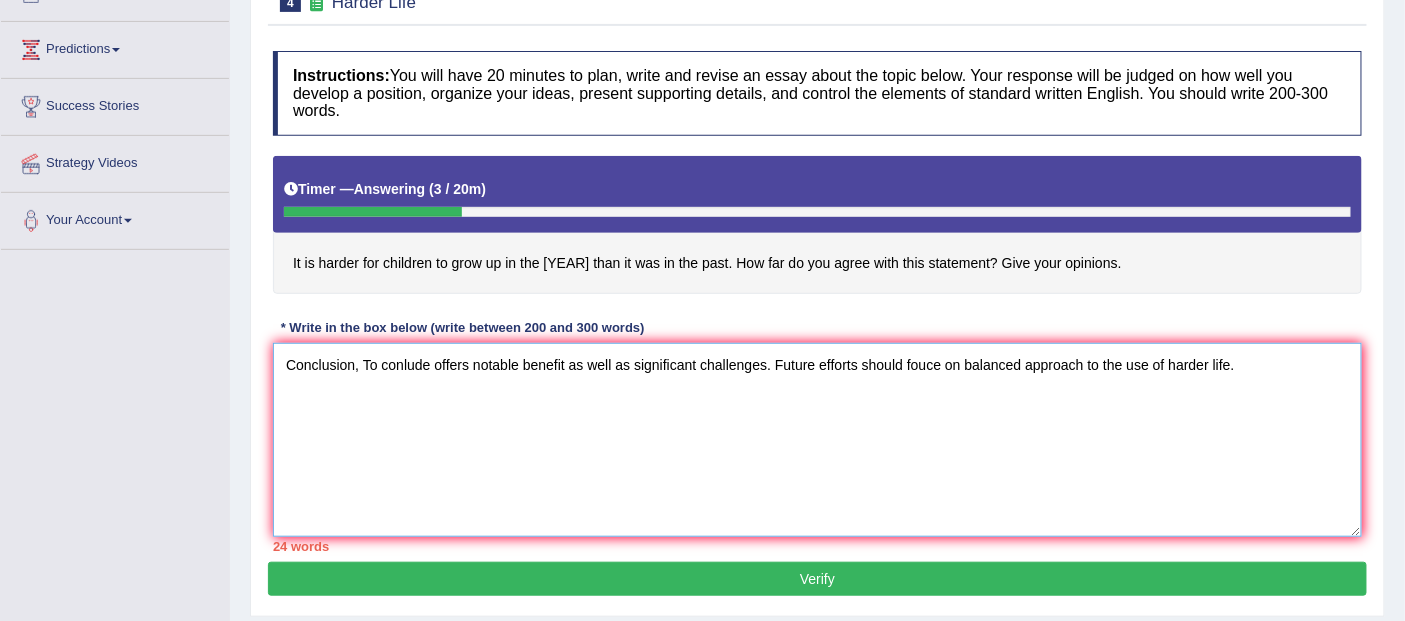 click on "Conclusion, To conlude offers notable benefit as well as significant challenges. Future efforts should fouce on balanced approach to the use of harder life." at bounding box center (817, 440) 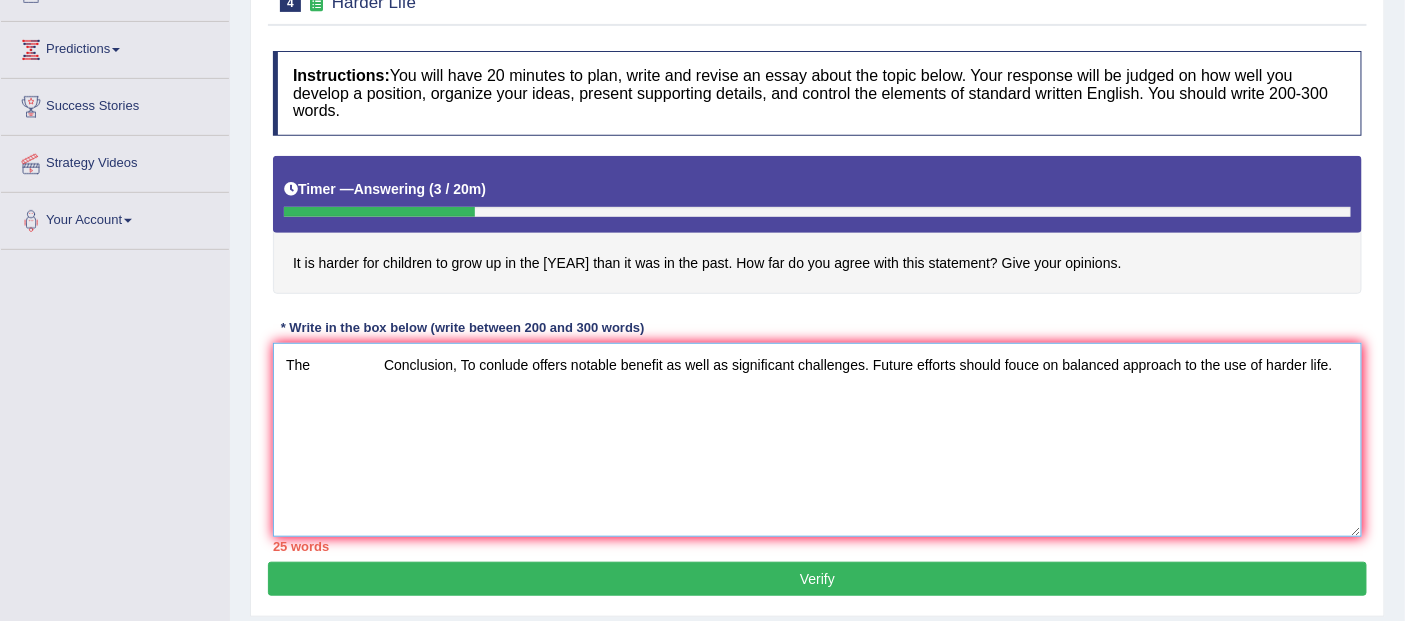 click on "The                   Conclusion, To conlude offers notable benefit as well as significant challenges. Future efforts should fouce on balanced approach to the use of harder life." at bounding box center [817, 440] 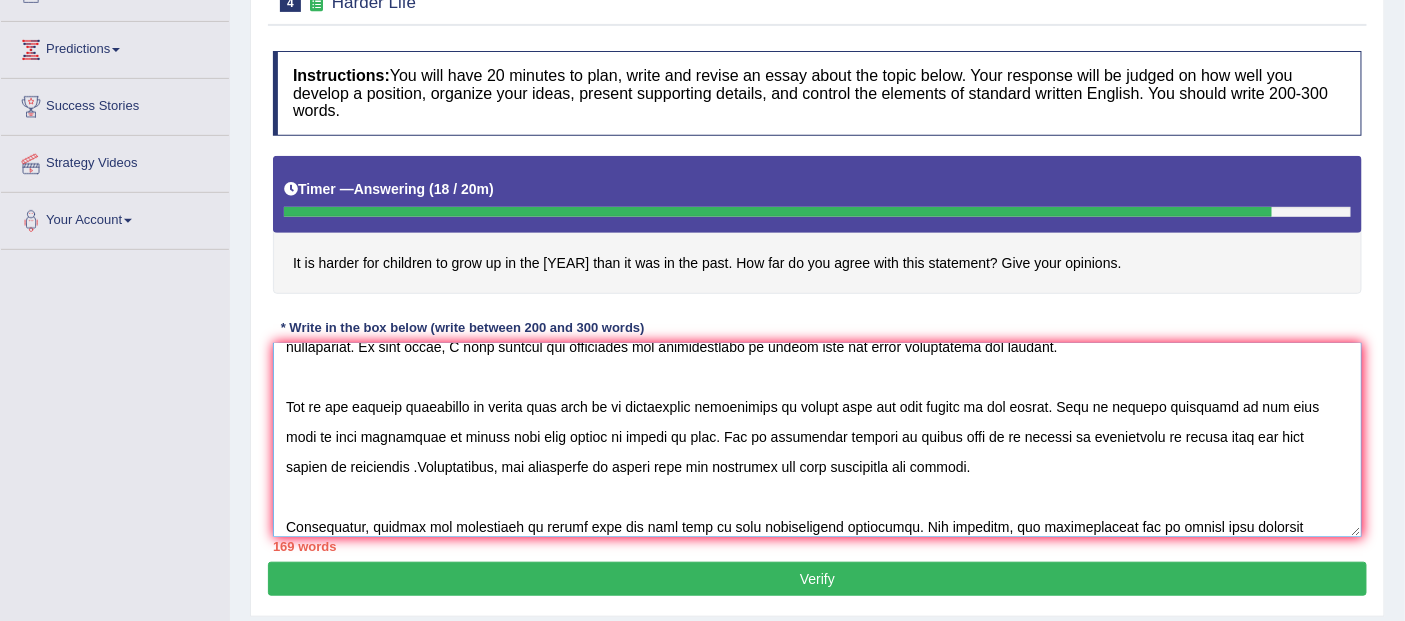 scroll, scrollTop: 78, scrollLeft: 0, axis: vertical 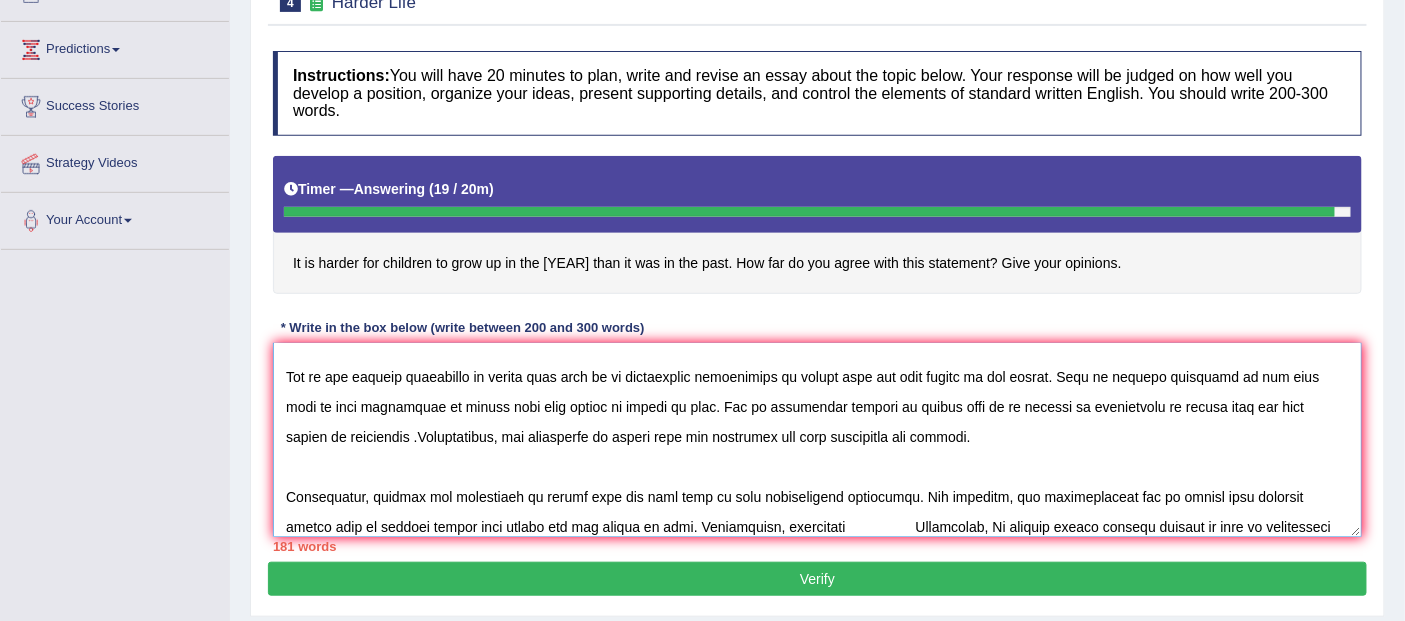 click at bounding box center [817, 440] 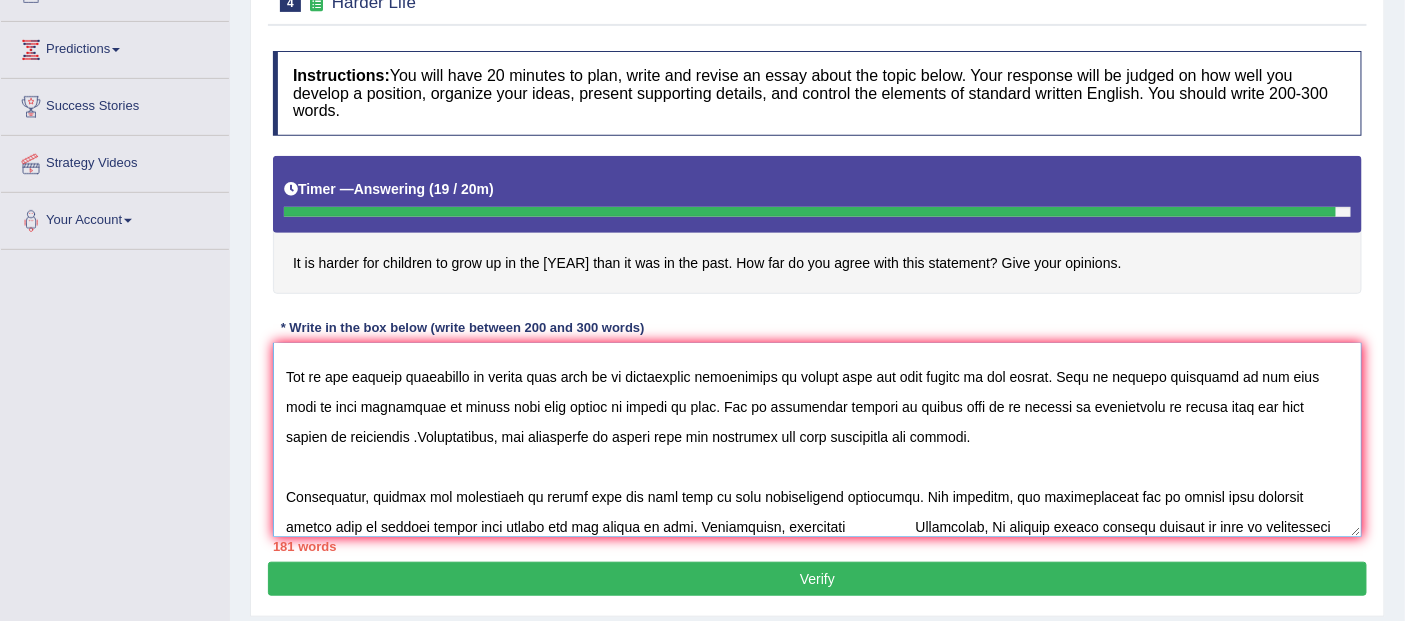 click at bounding box center [817, 440] 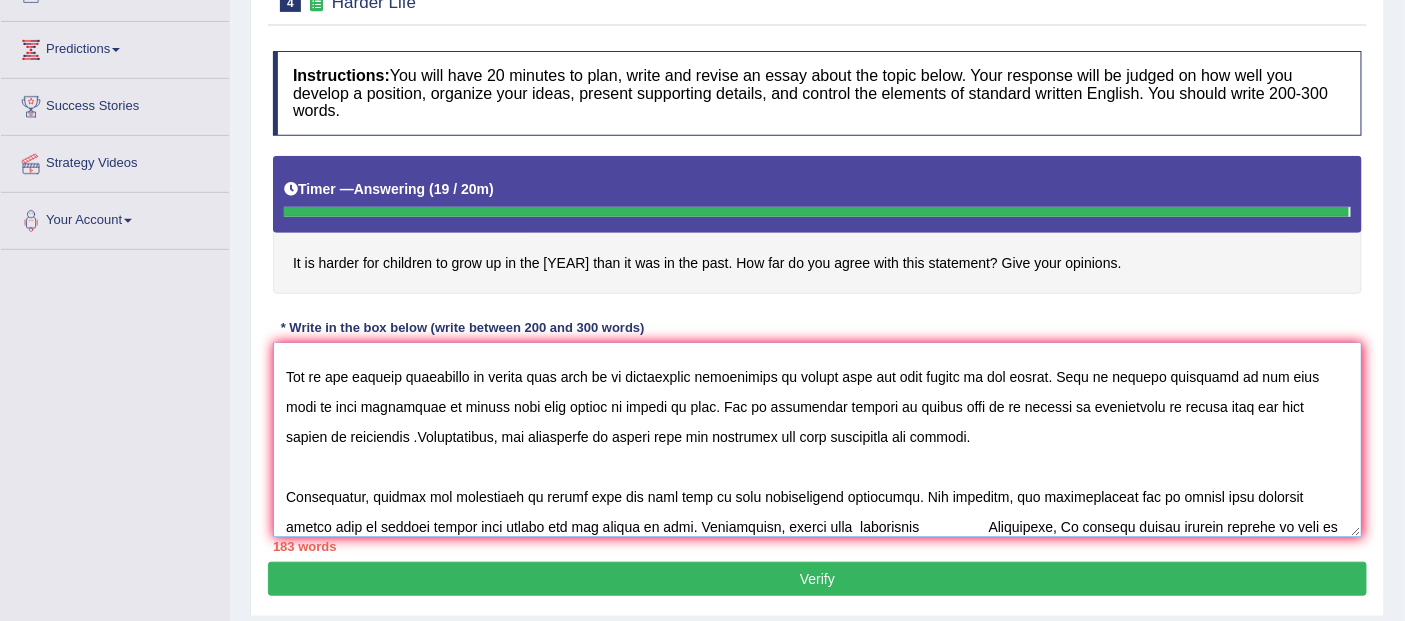 click at bounding box center [817, 440] 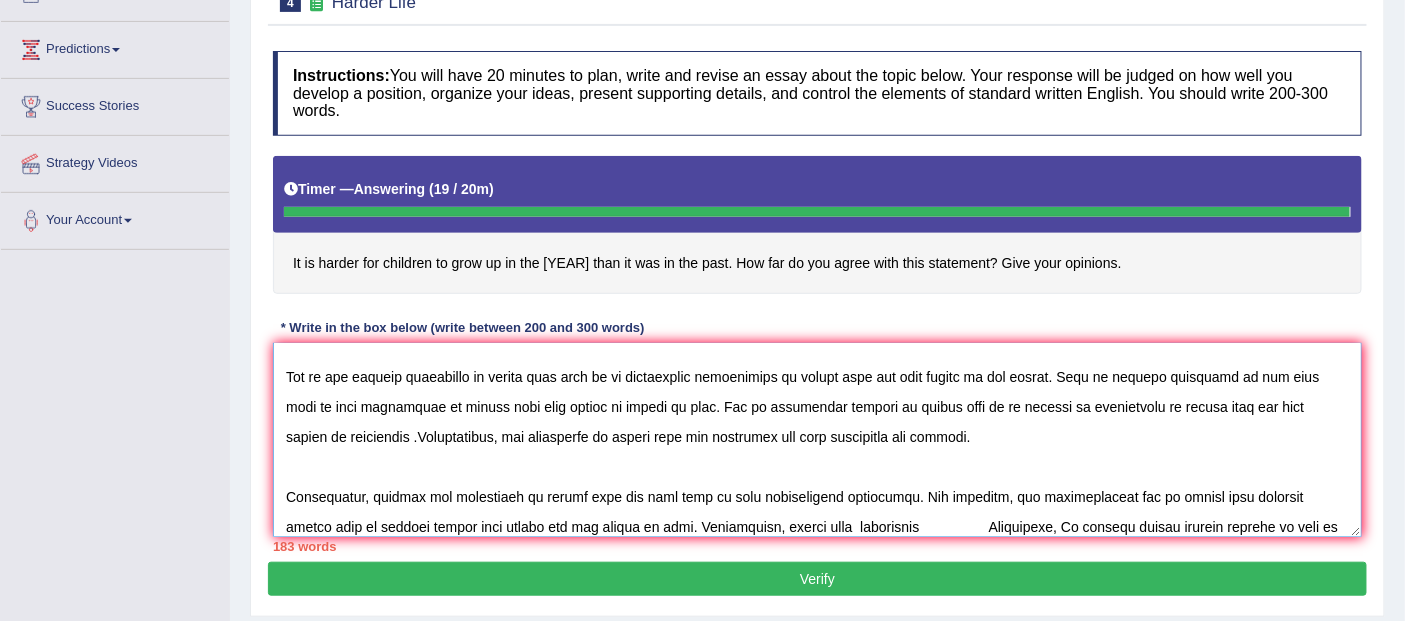 click at bounding box center [817, 440] 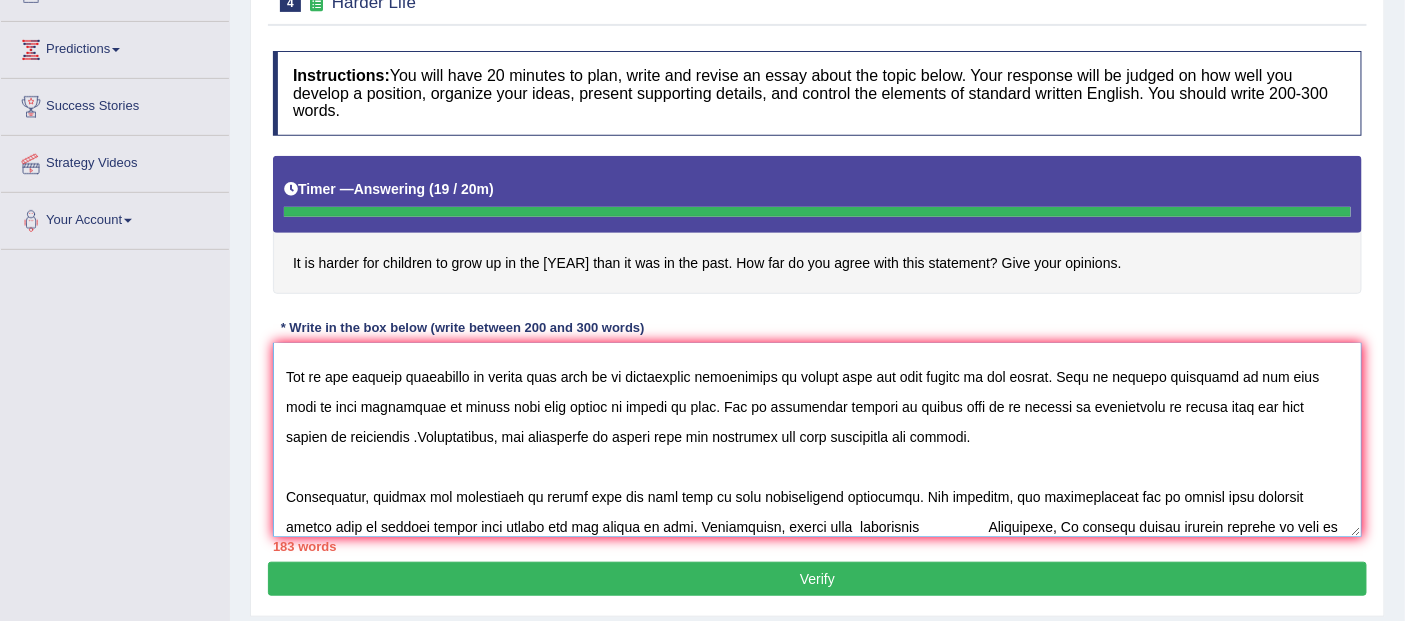 type on "The  increasing influence of harder life on our live have ignited numerous discussion. This matter is particularly pertinted due to its effects on both individual and communities. In this essay, I will examine the advantages and disadvantages of haeder life and their implication for society.
One of the primary advantages of harder life lies in it significant enhancement of harder life can help people to get health. This is further supported by the fact that it also contribute to harder life help people to growth in life. And so additional benefit of harder life it is ability to contributes to harder life can help people to devolnment .Consequently, the advantages of harder life are essential for both individual and society.
Nonetheless, despite its advantages of harder life can also give to rise considerable challenges. For instance, the inappropriate use of harder life resulted issues such as without harder life people can not growth in life. Furthermore, harder life  frequently                  Concl..." 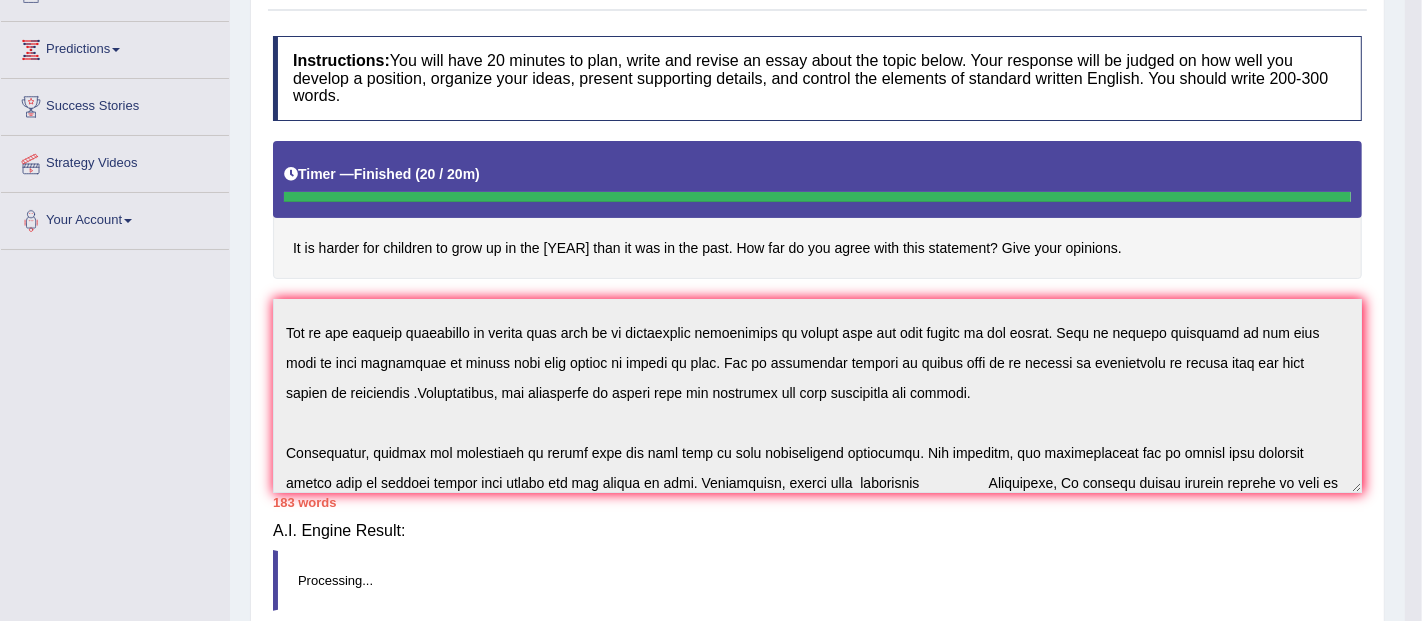 click on "Saving your answer..." at bounding box center [0, 0] 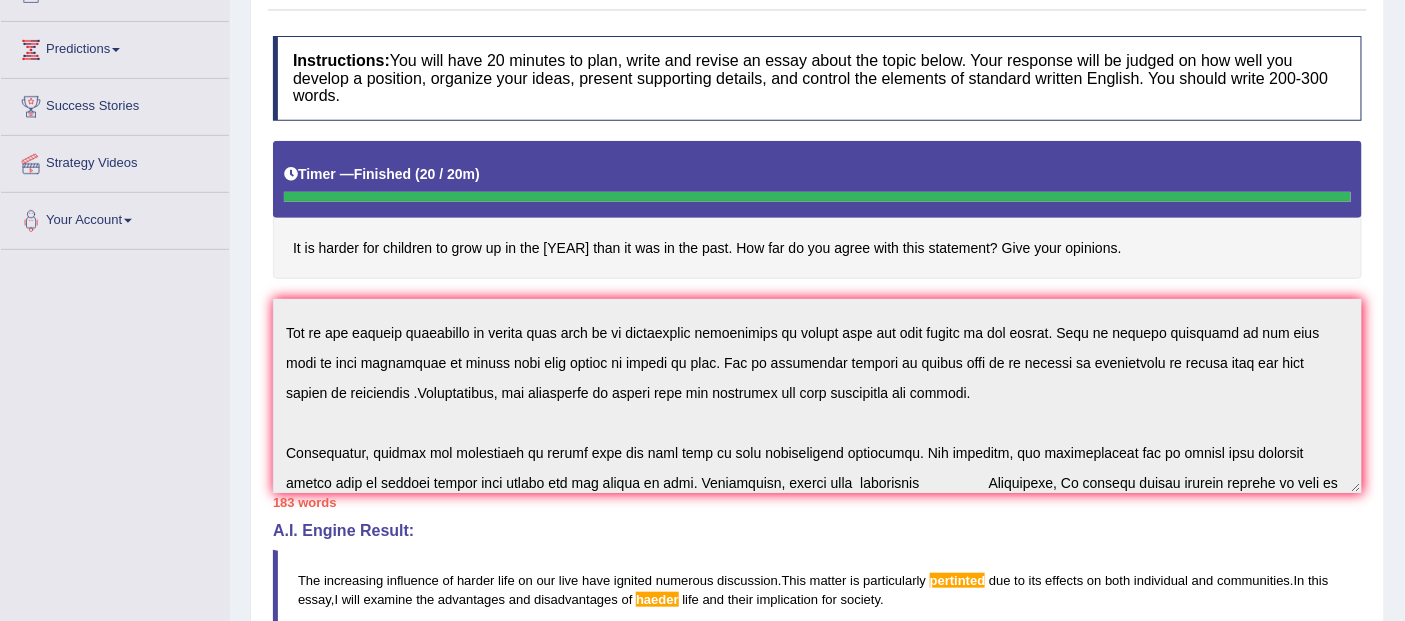 scroll, scrollTop: 270, scrollLeft: 0, axis: vertical 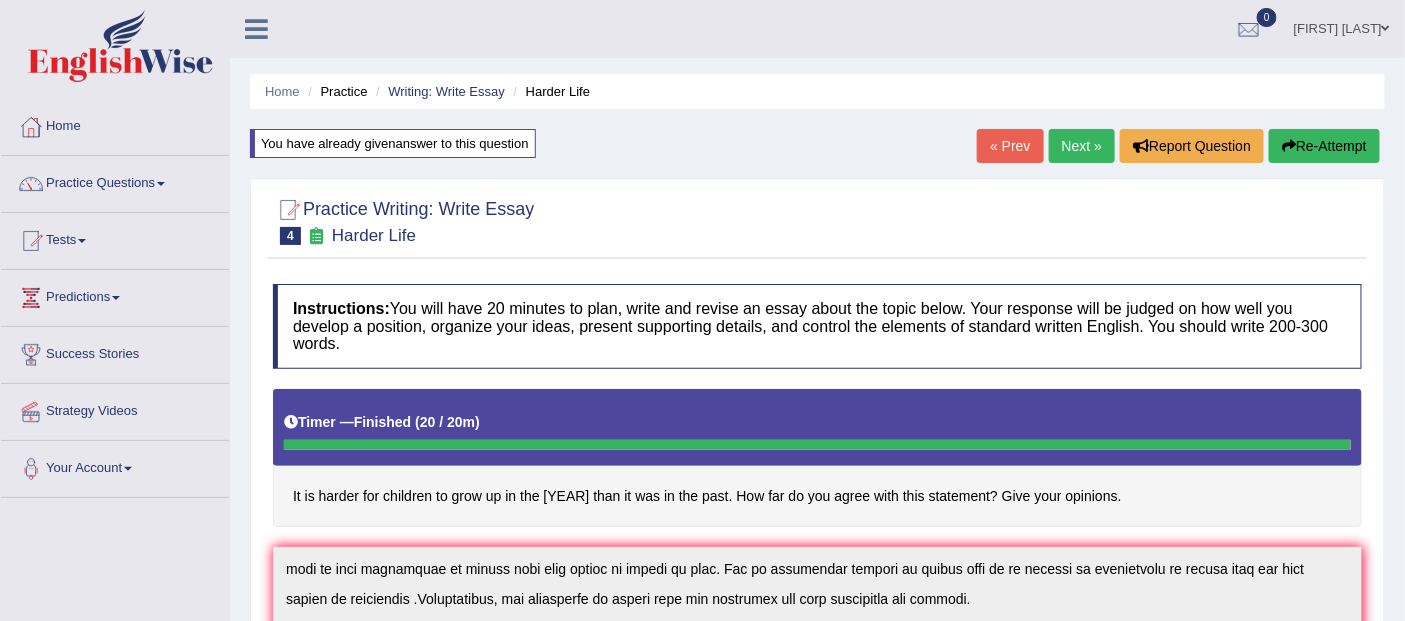 click at bounding box center (161, 184) 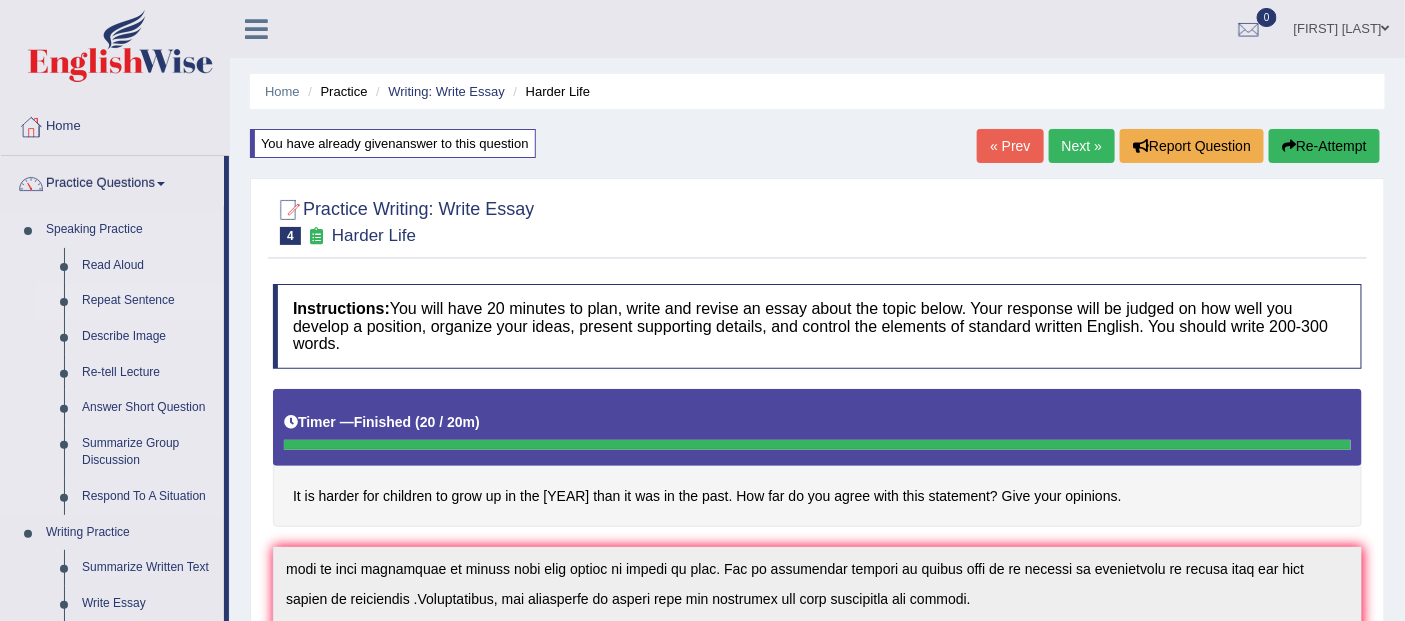 click on "Repeat Sentence" at bounding box center (148, 301) 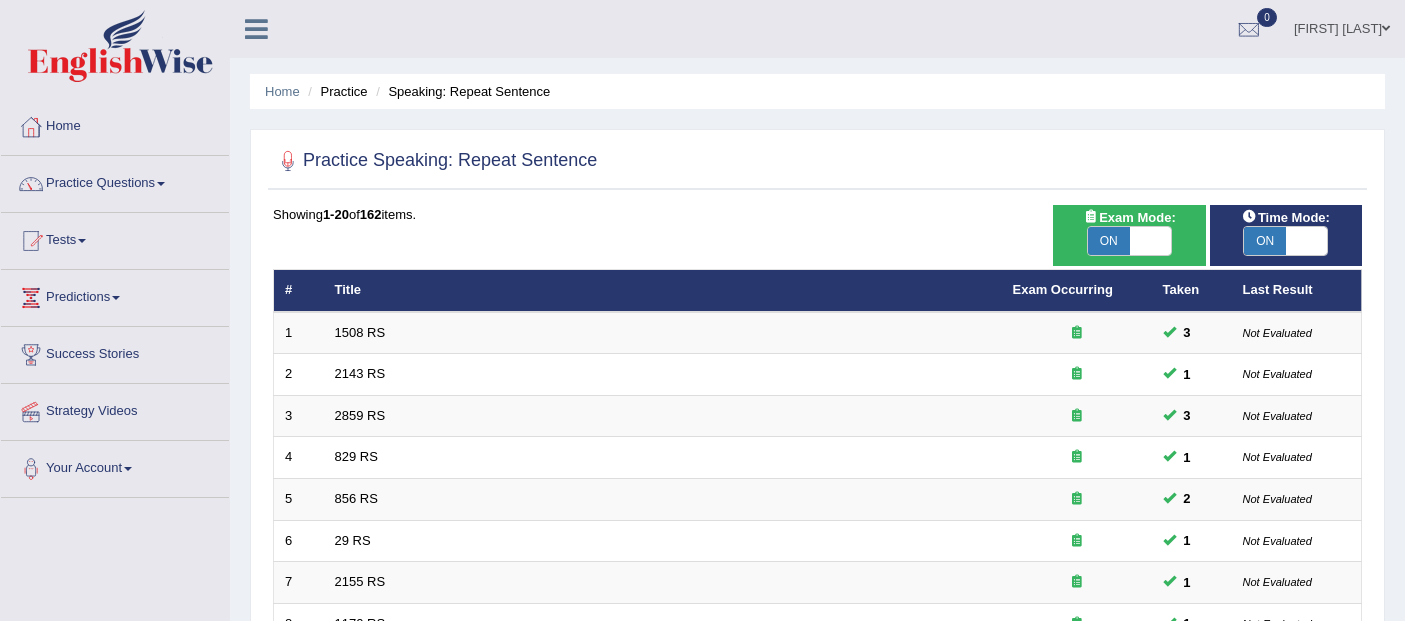 scroll, scrollTop: 542, scrollLeft: 0, axis: vertical 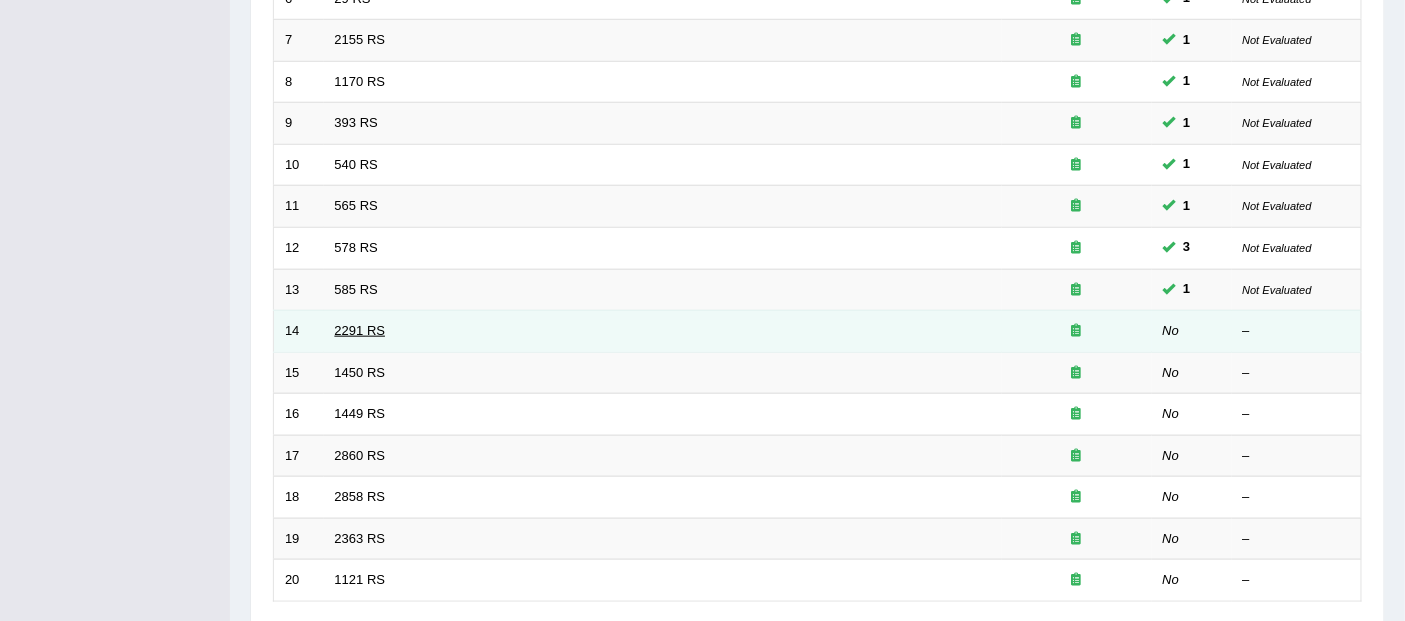 click on "2291 RS" at bounding box center (360, 330) 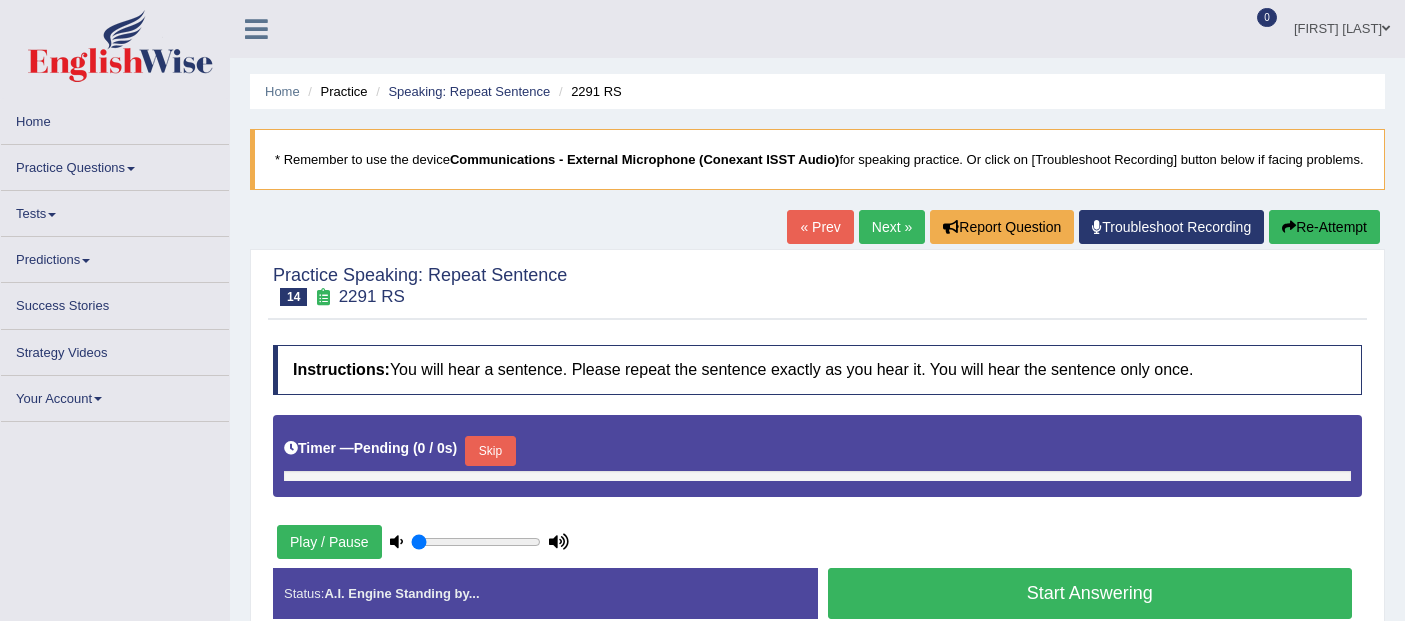 scroll, scrollTop: 0, scrollLeft: 0, axis: both 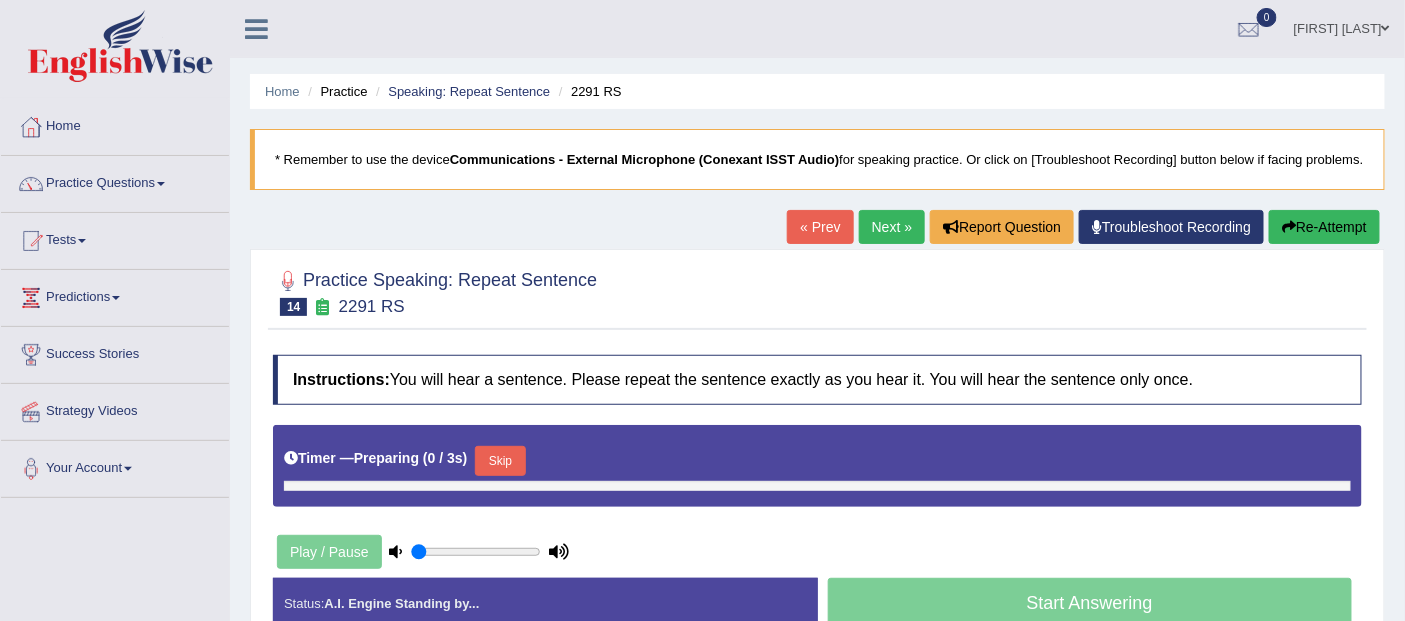 type on "0.75" 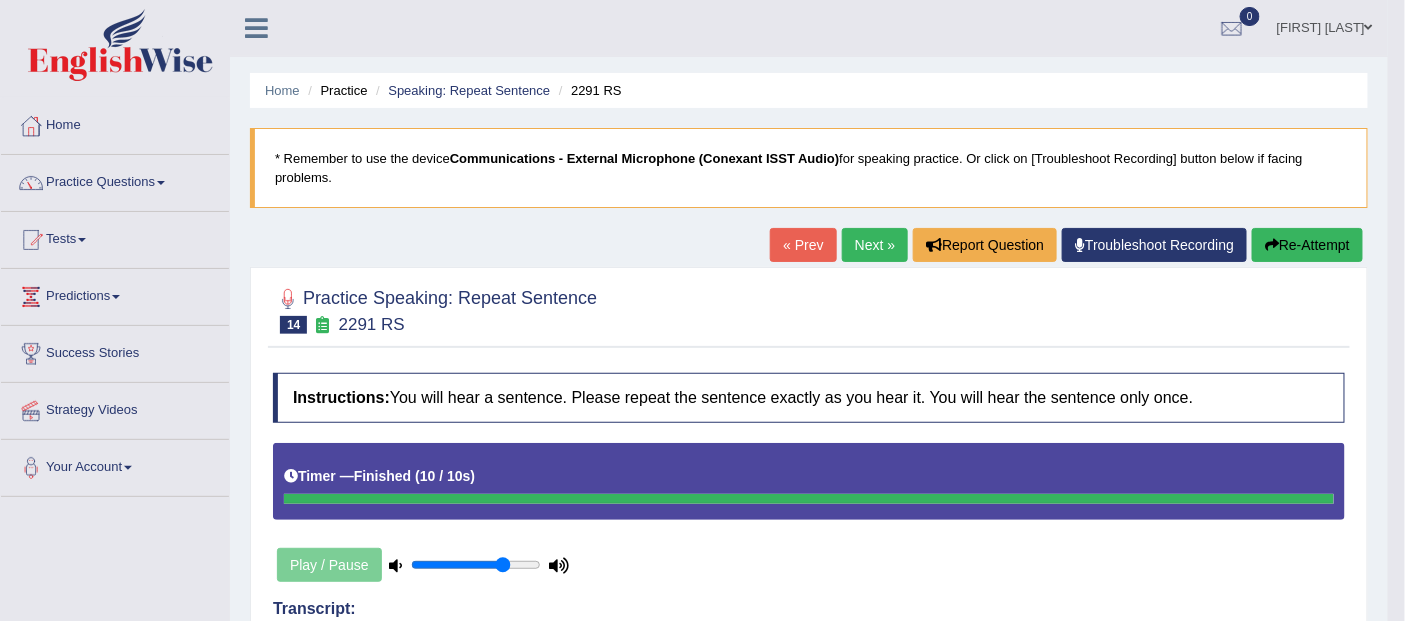 scroll, scrollTop: 0, scrollLeft: 0, axis: both 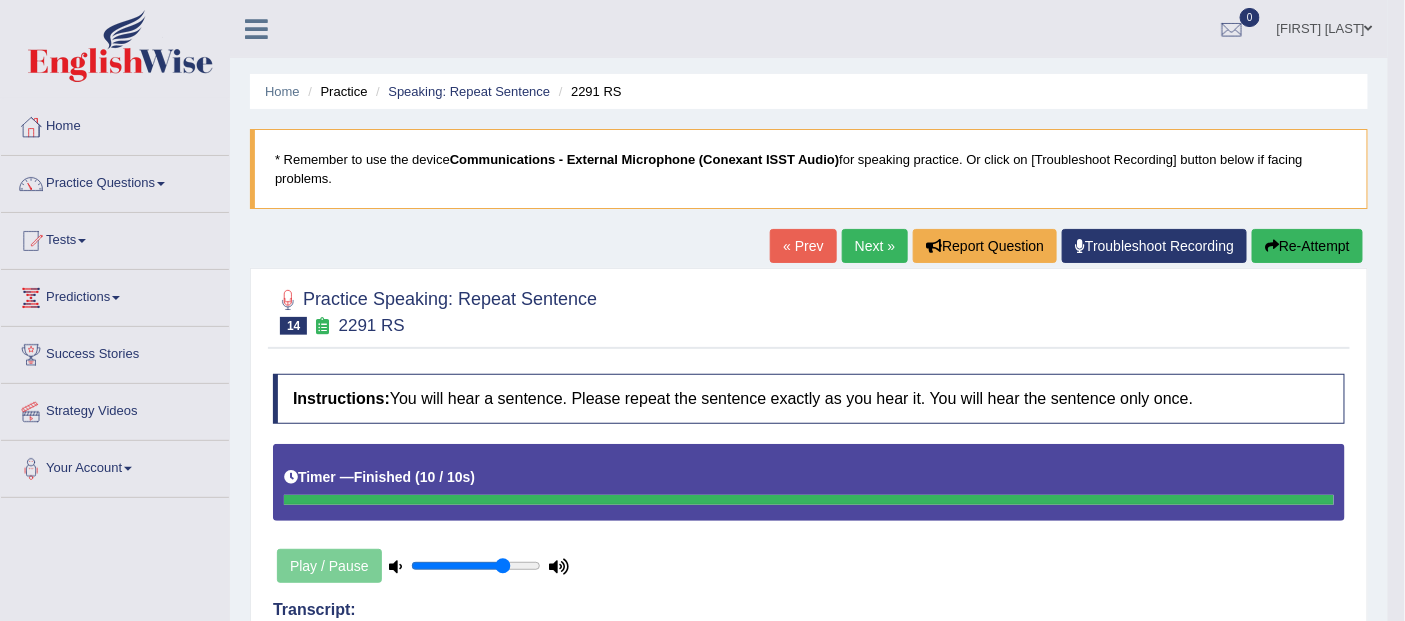 click on "Next »" at bounding box center (875, 246) 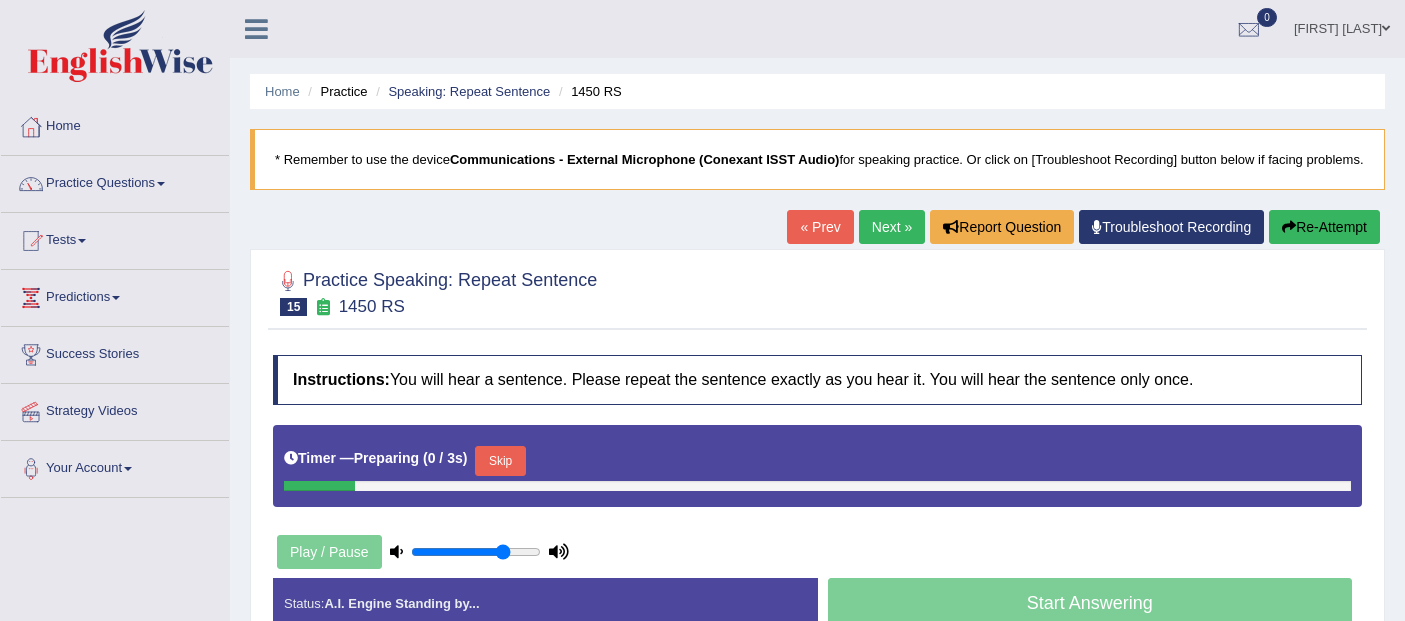 scroll, scrollTop: 0, scrollLeft: 0, axis: both 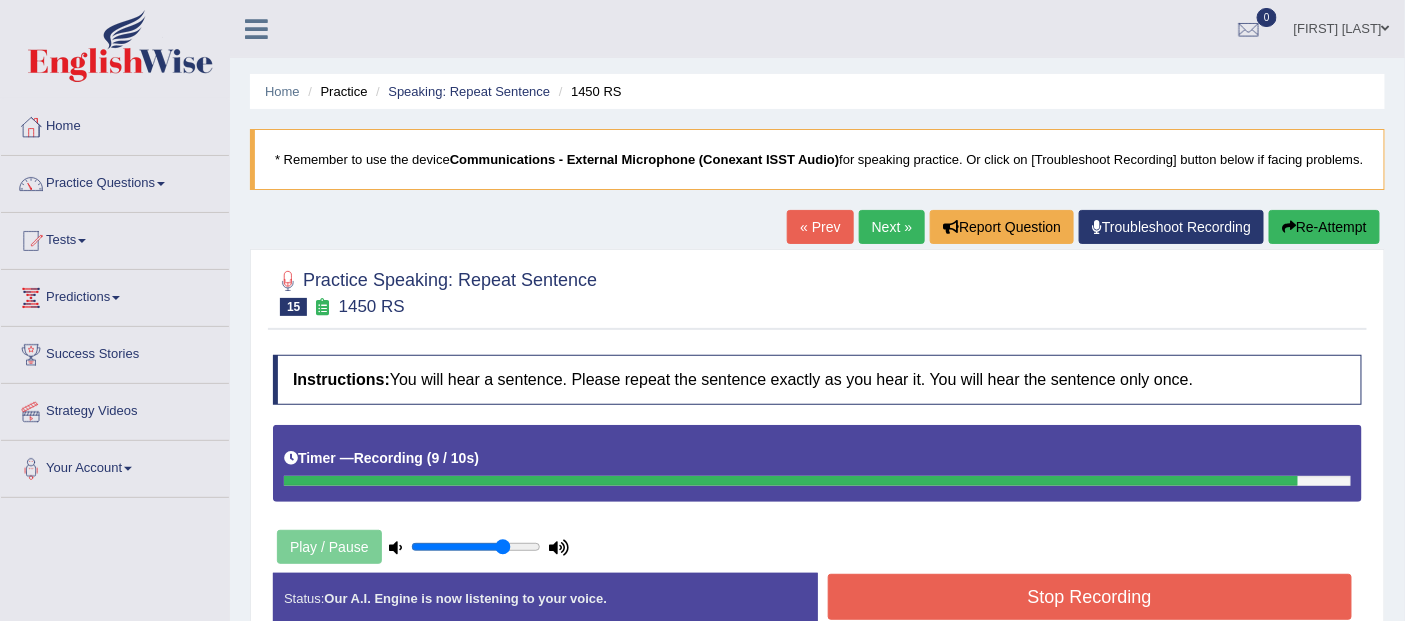 click on "Stop Recording" at bounding box center (1090, 597) 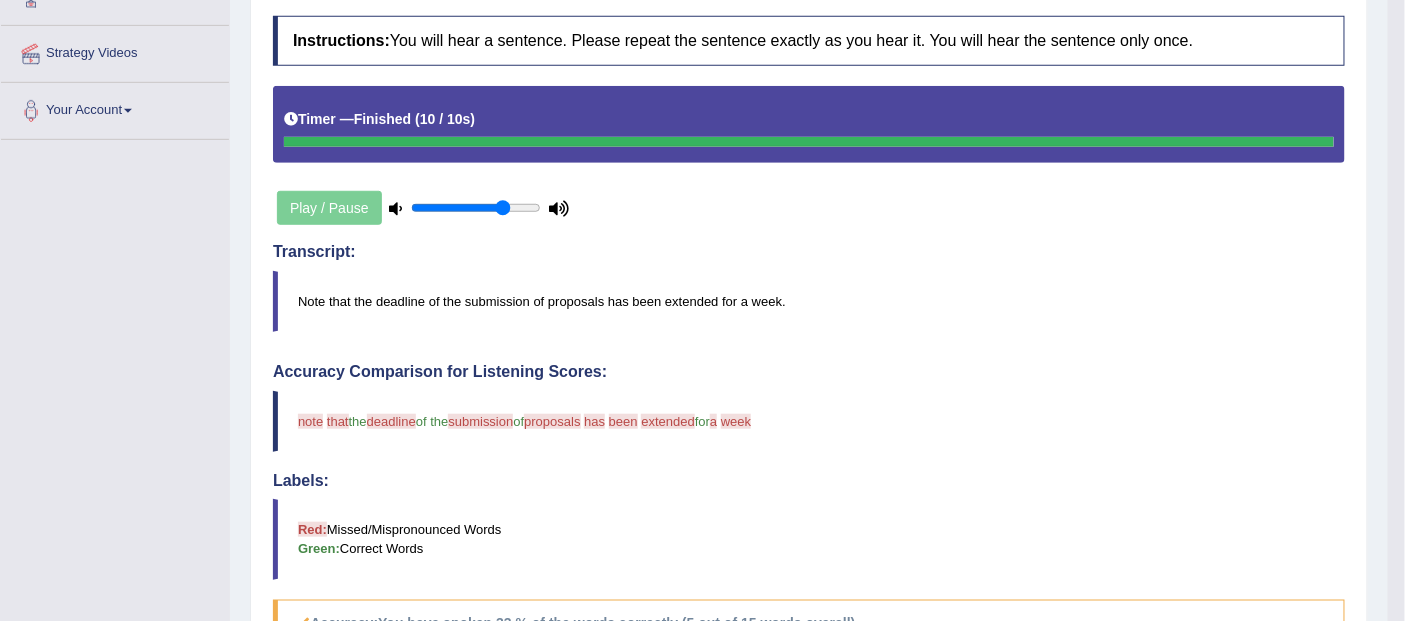 scroll, scrollTop: 0, scrollLeft: 0, axis: both 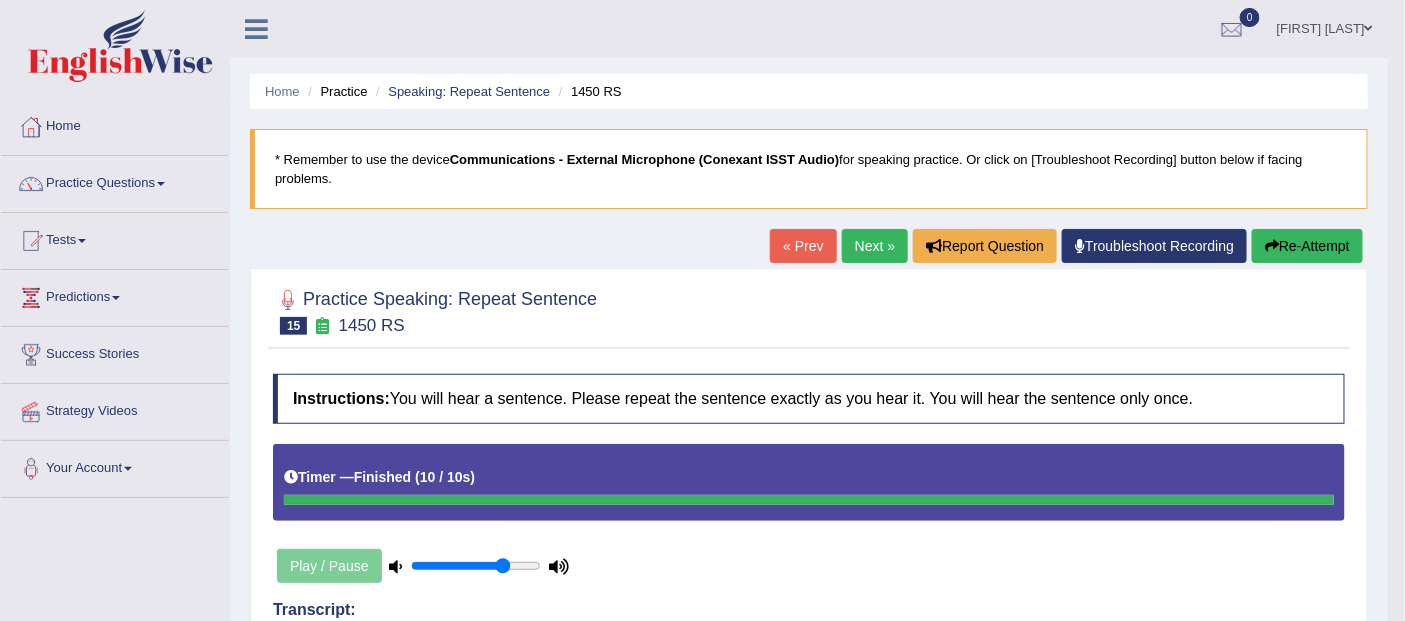 click on "Next »" at bounding box center (875, 246) 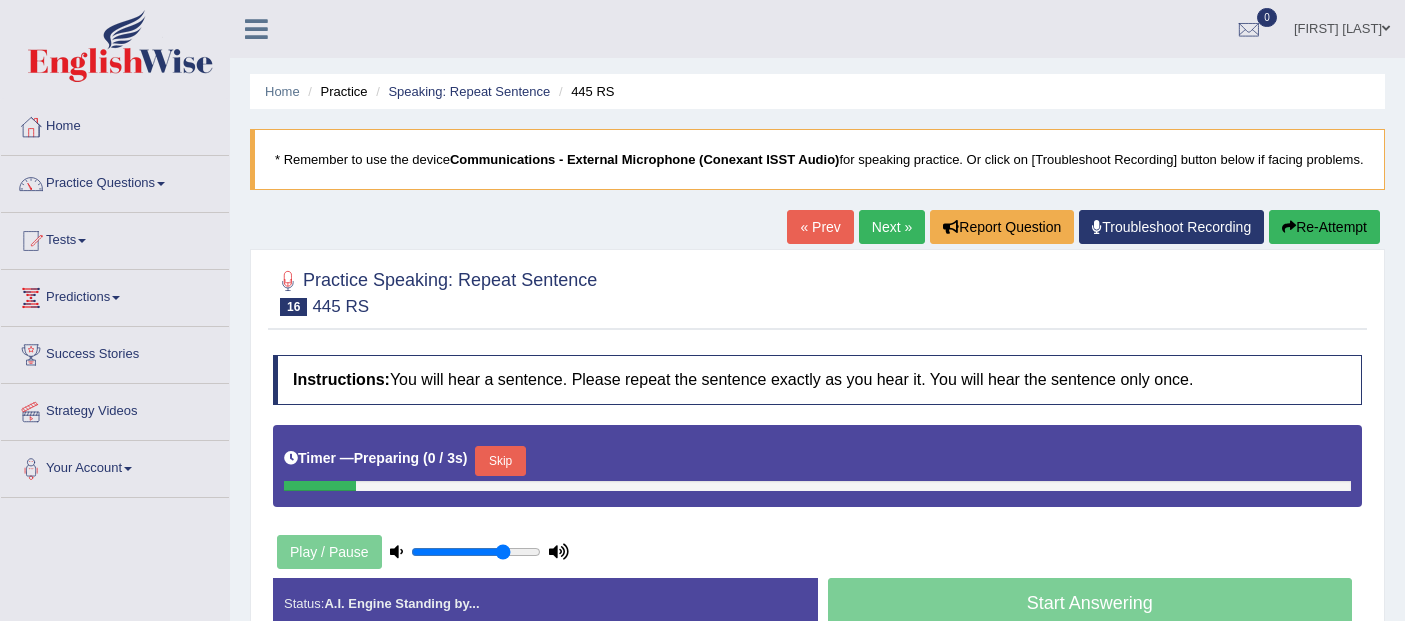 scroll, scrollTop: 0, scrollLeft: 0, axis: both 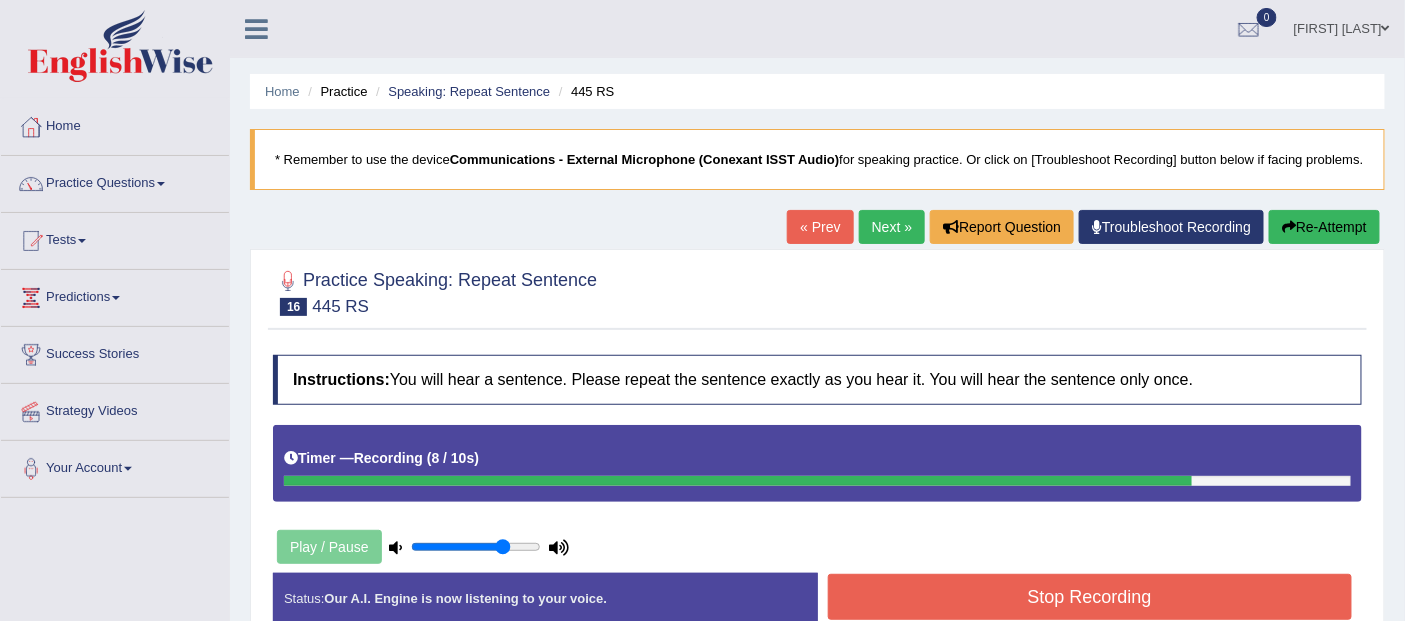 click on "Stop Recording" at bounding box center (1090, 597) 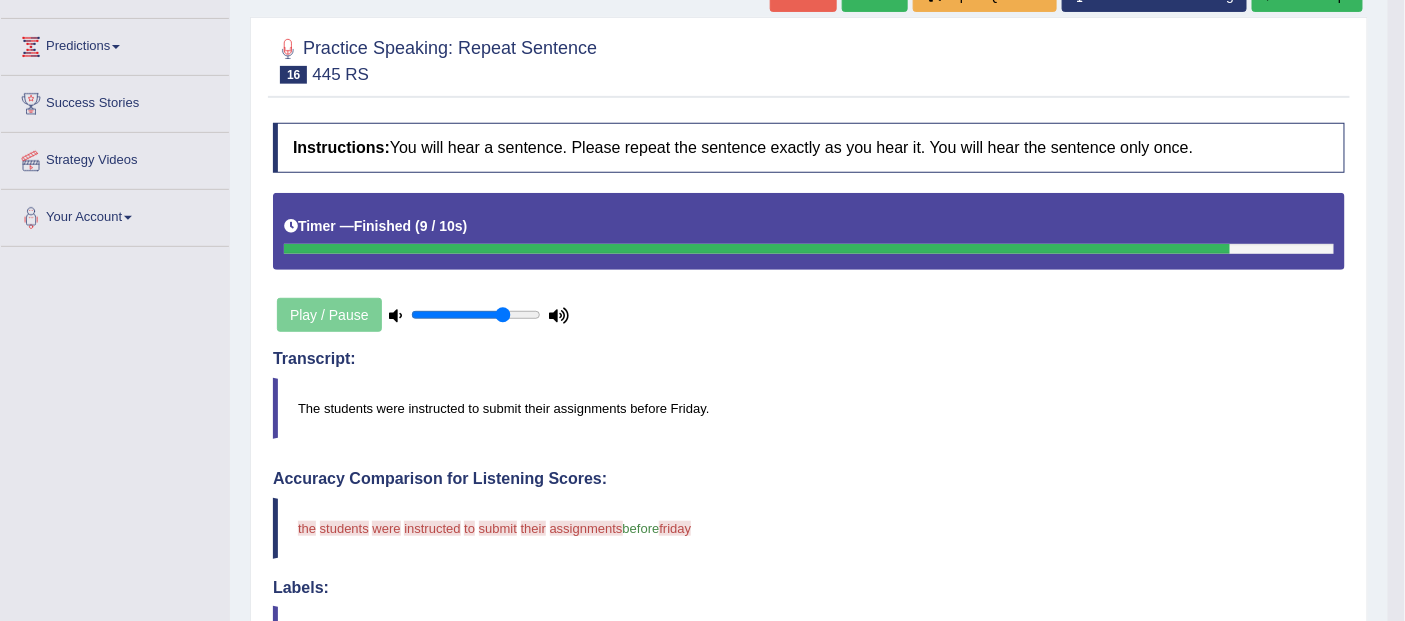 scroll, scrollTop: 0, scrollLeft: 0, axis: both 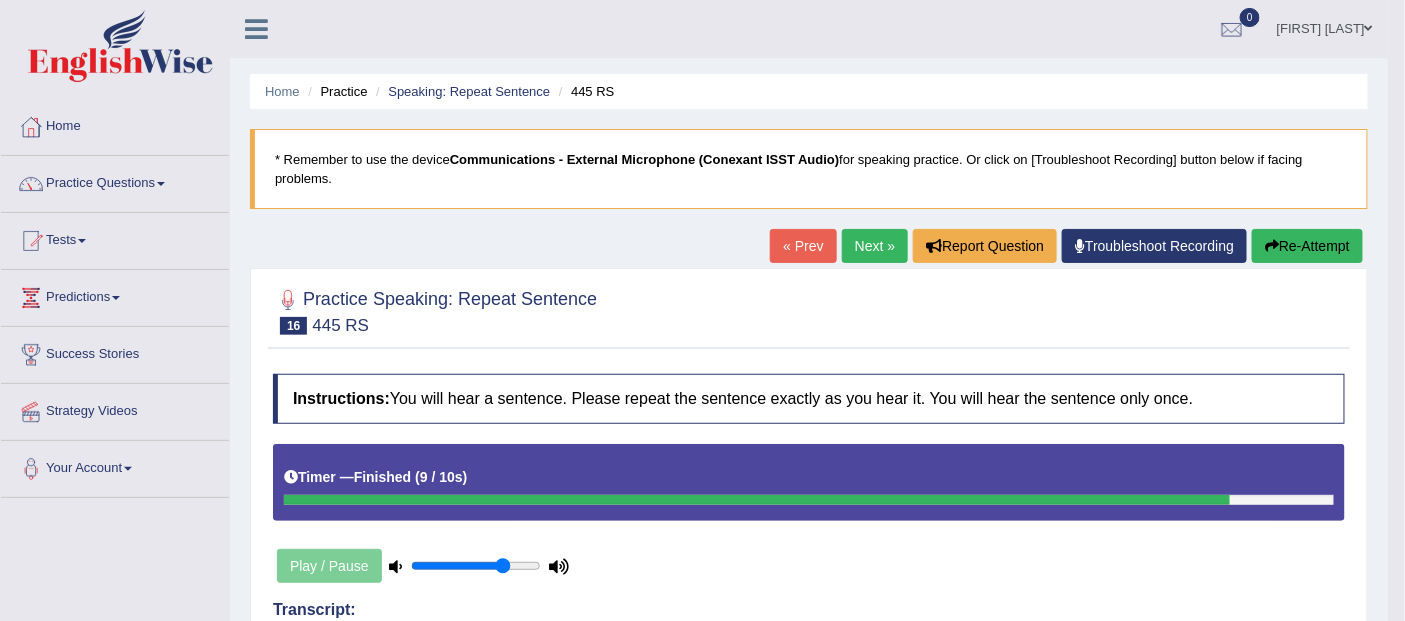 click on "Re-Attempt" at bounding box center [1307, 246] 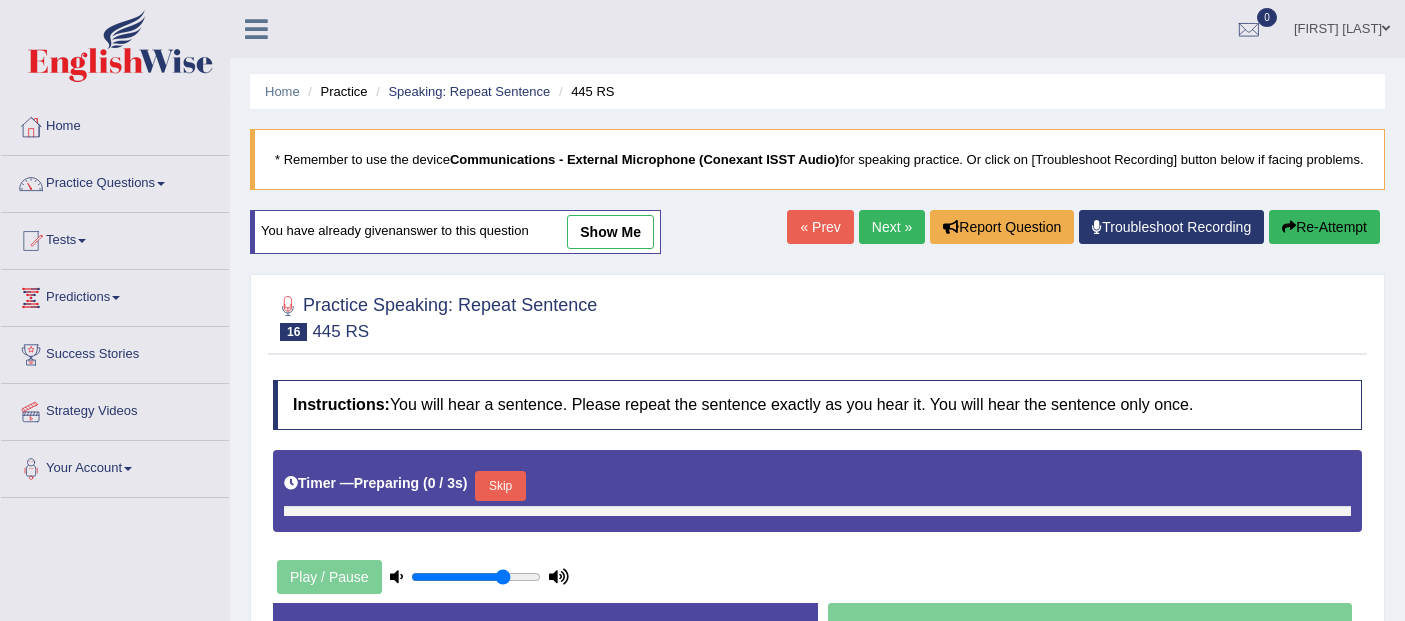 scroll, scrollTop: 0, scrollLeft: 0, axis: both 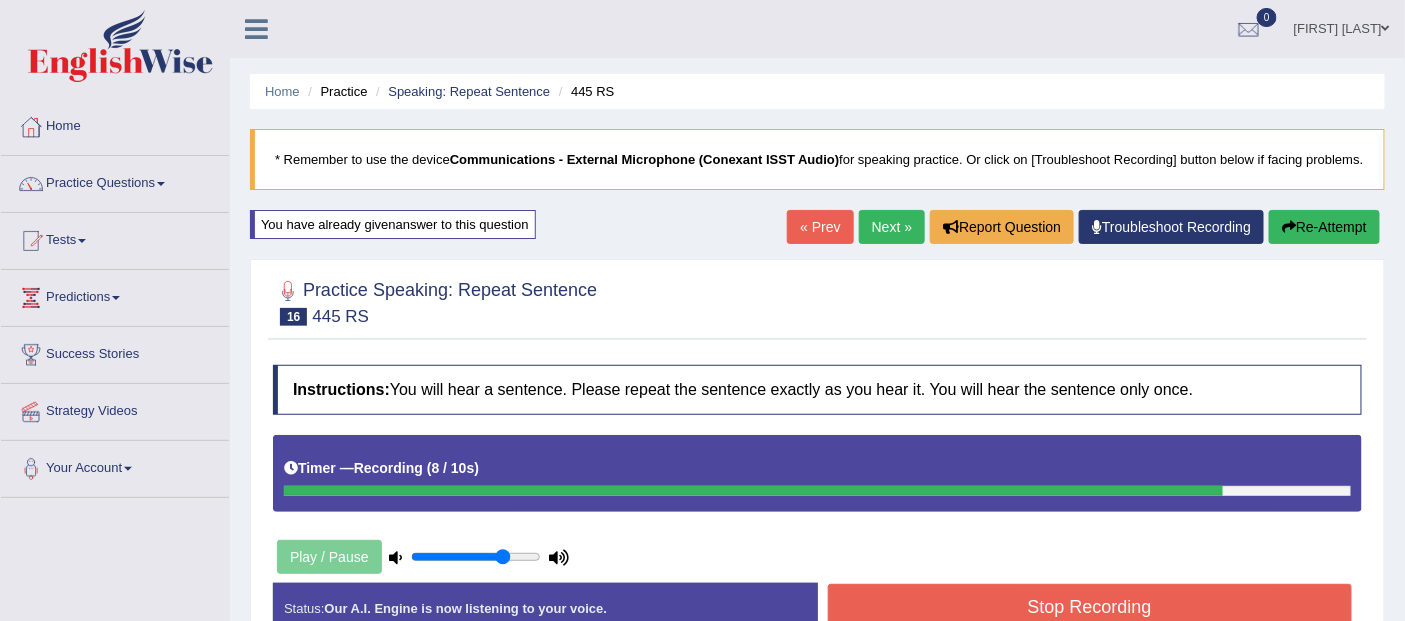 click on "Stop Recording" at bounding box center (1090, 607) 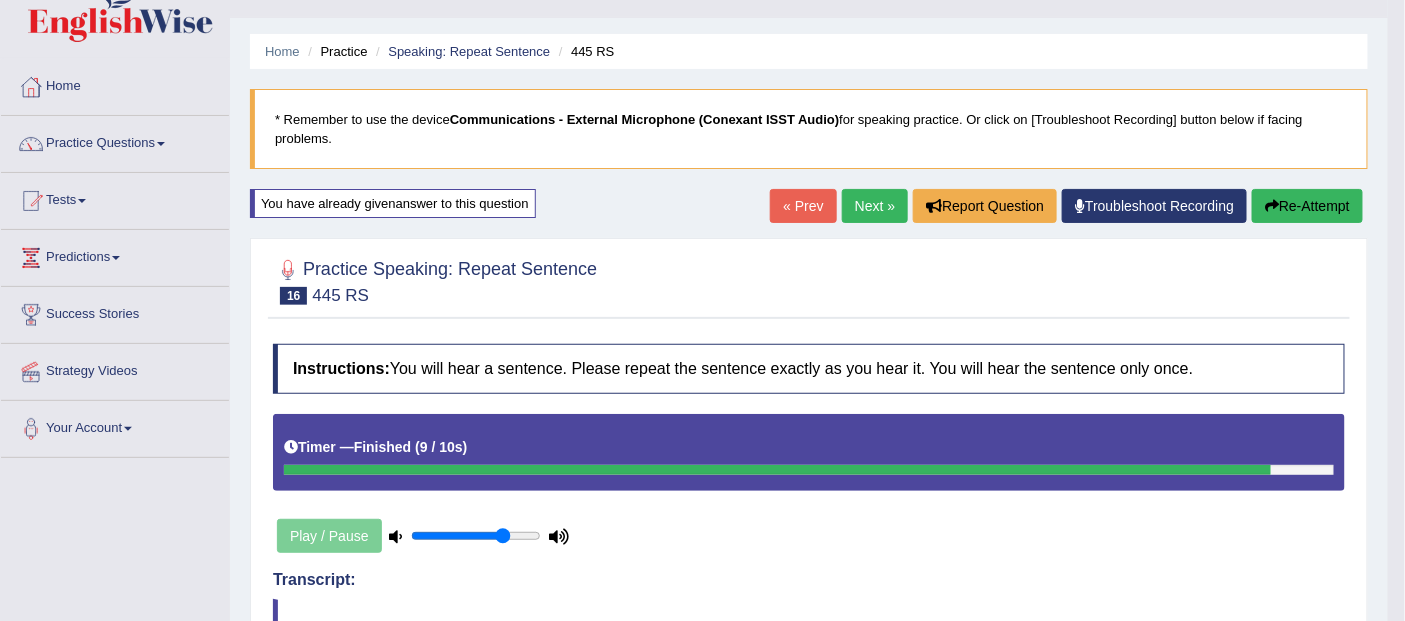 scroll, scrollTop: 40, scrollLeft: 0, axis: vertical 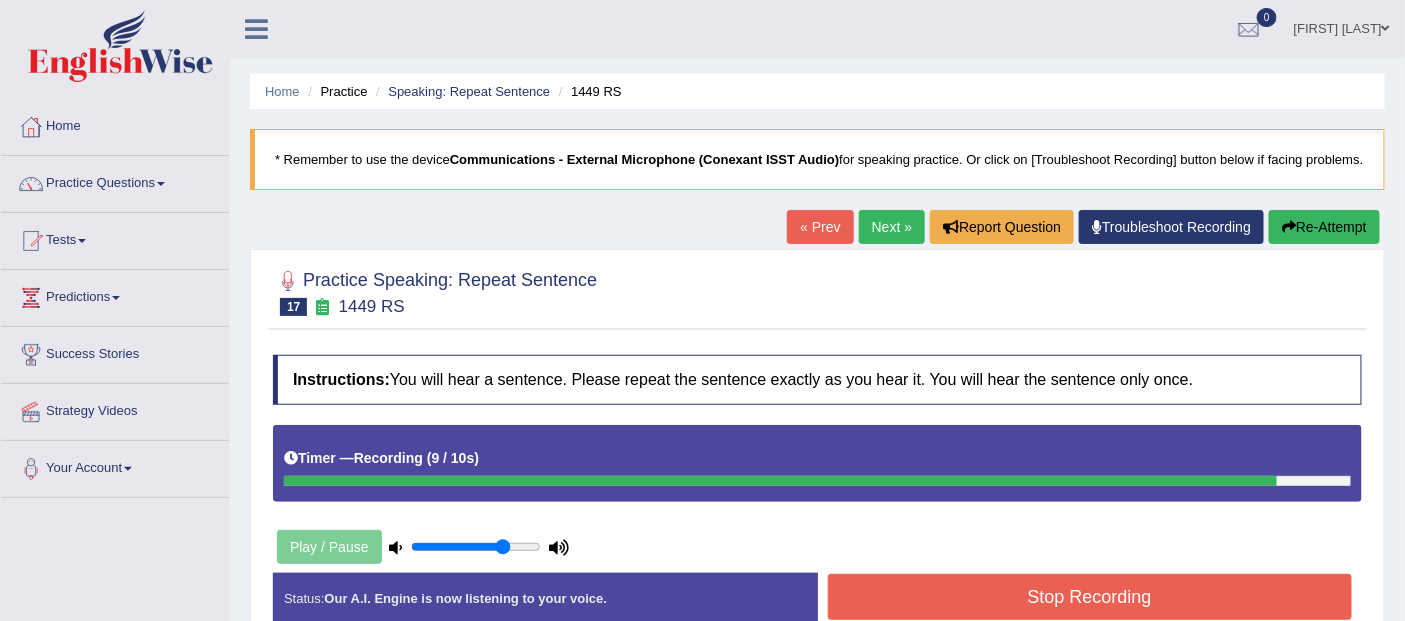 click on "Stop Recording" at bounding box center [1090, 597] 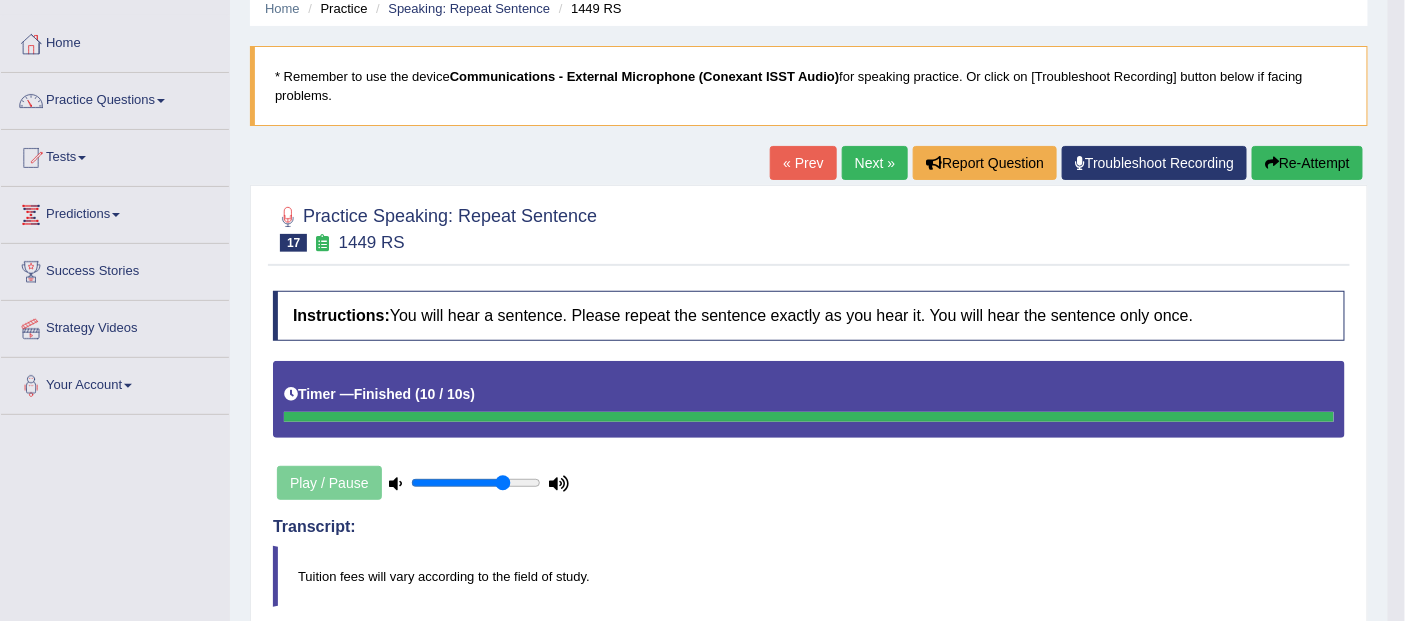 scroll, scrollTop: 0, scrollLeft: 0, axis: both 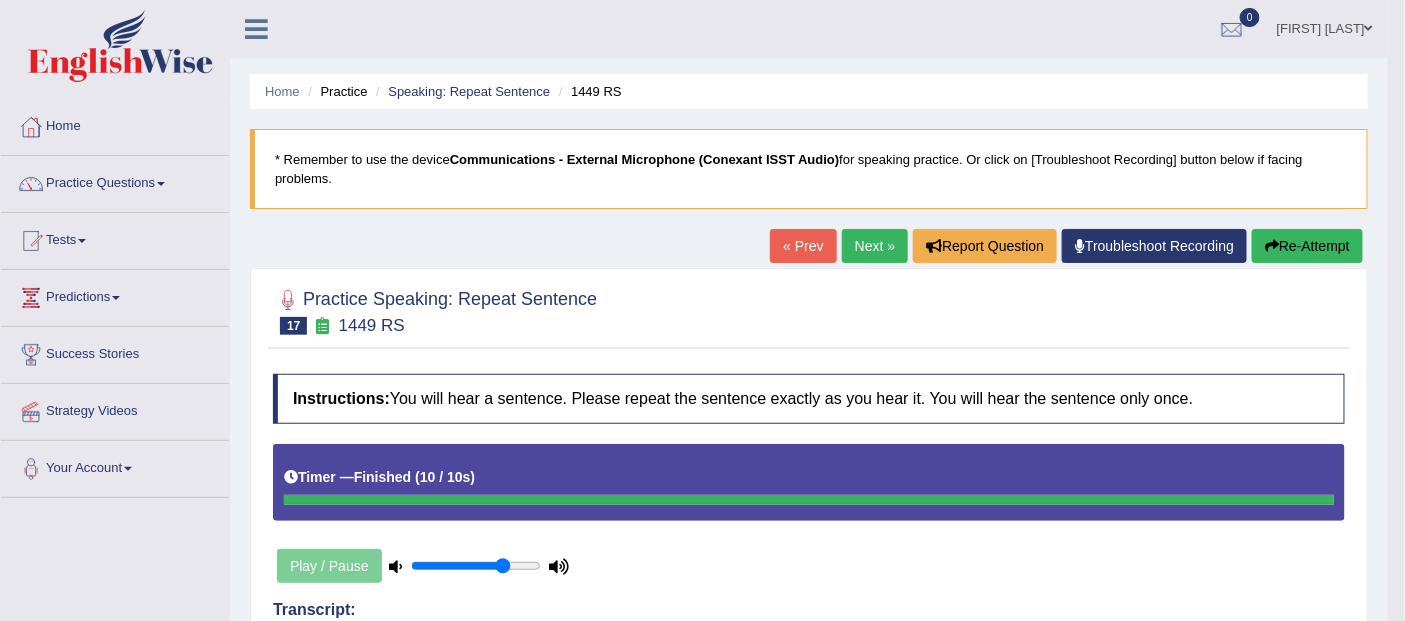 click on "Next »" at bounding box center (875, 246) 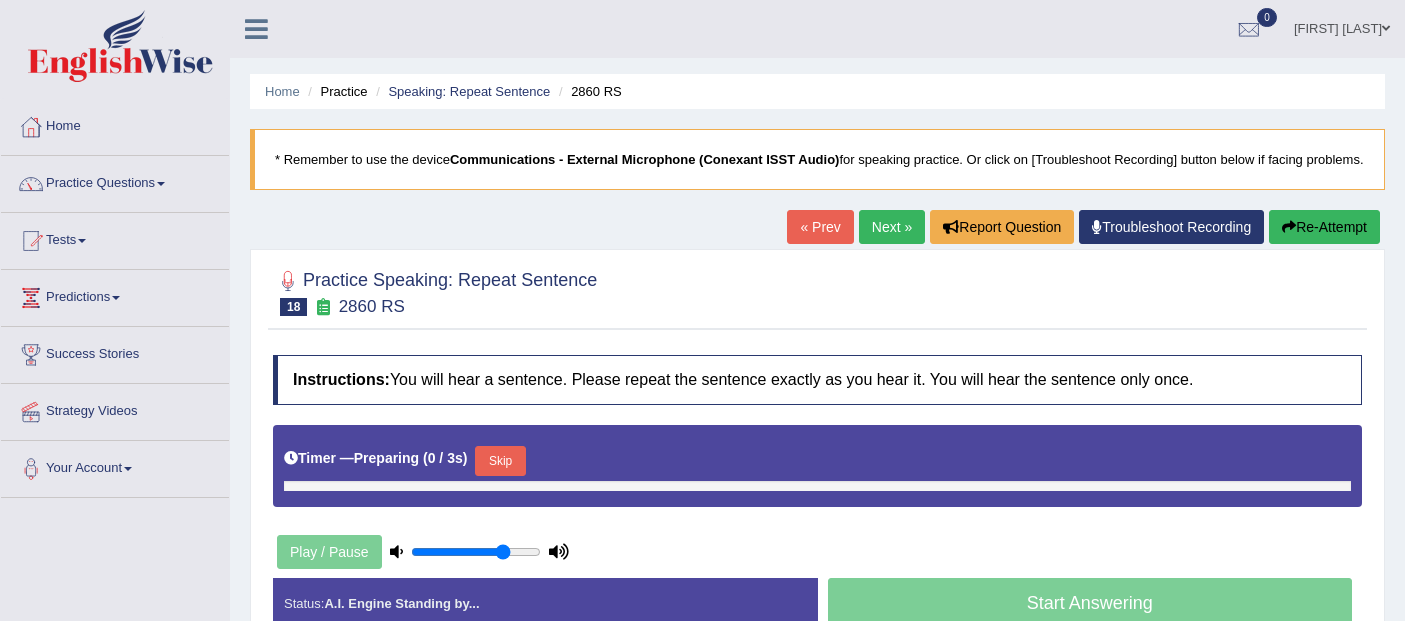 scroll, scrollTop: 0, scrollLeft: 0, axis: both 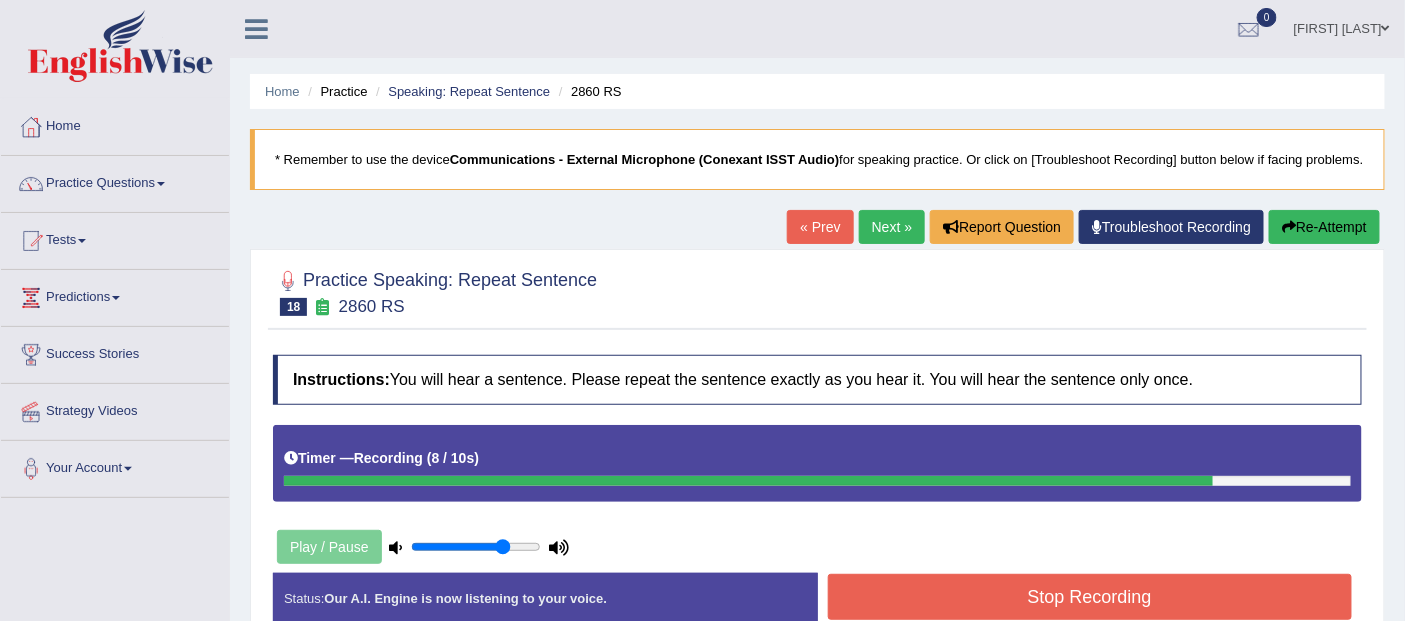 click on "Stop Recording" at bounding box center [1090, 597] 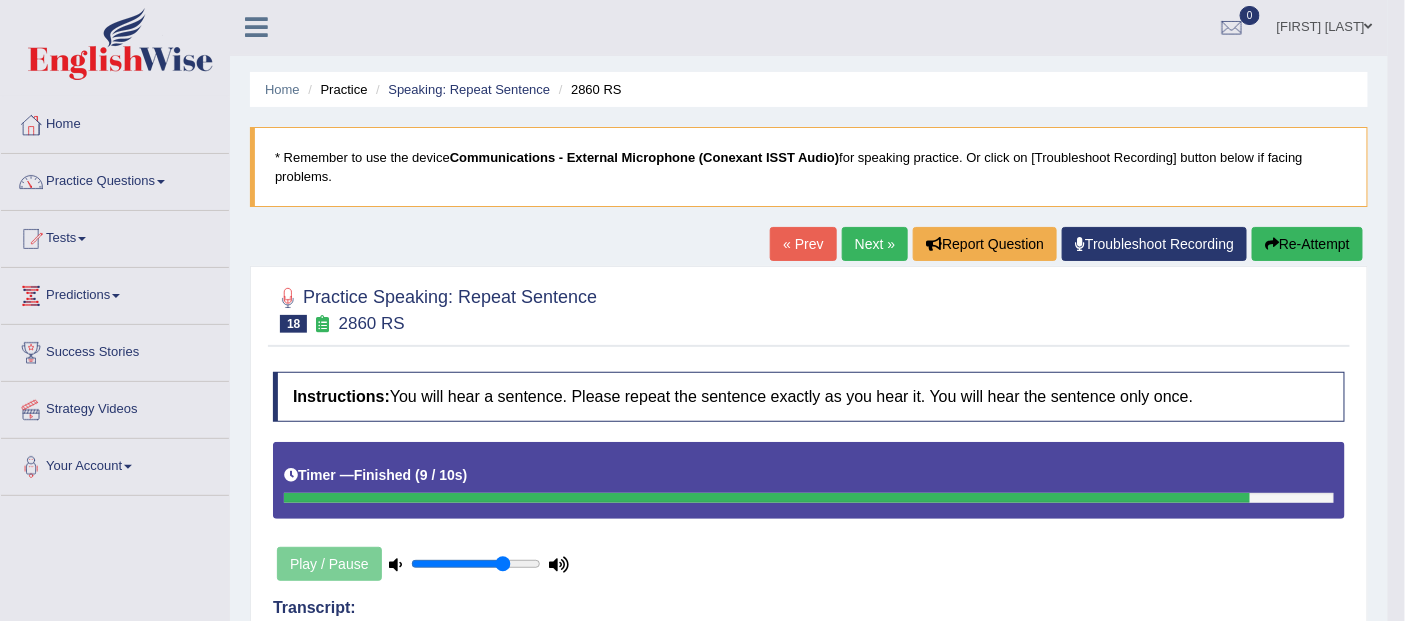 scroll, scrollTop: 0, scrollLeft: 0, axis: both 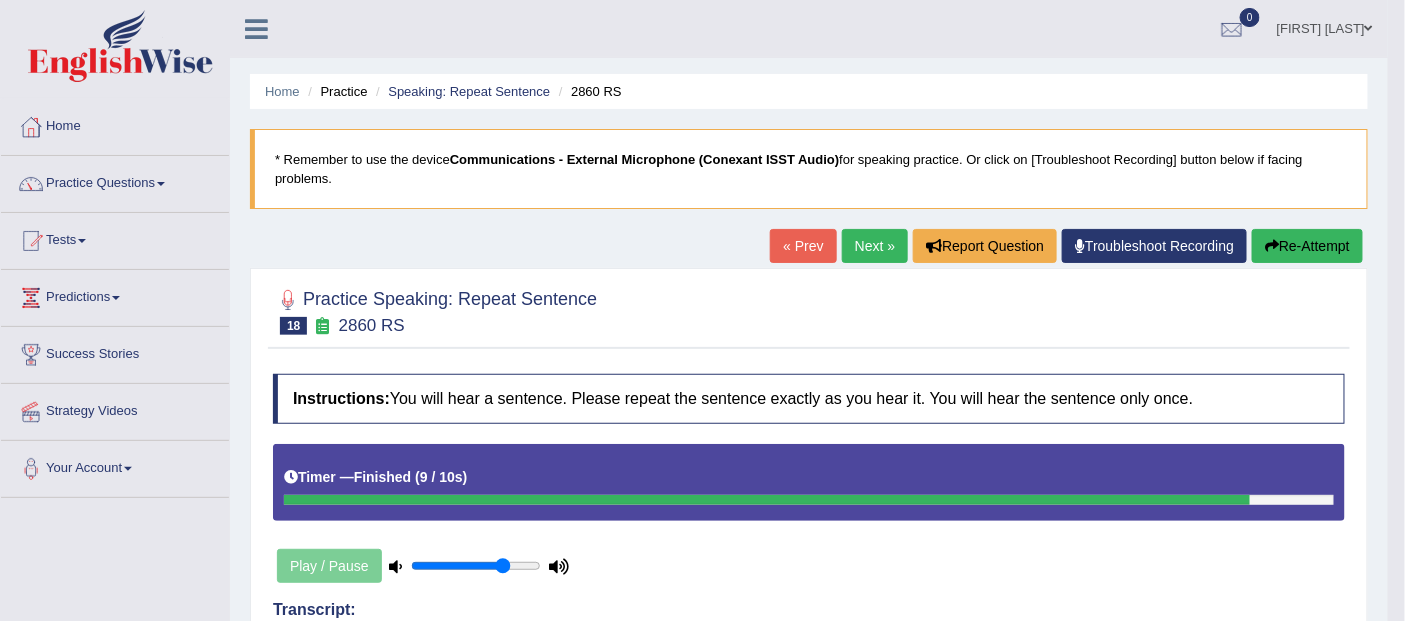 click on "Practice Questions" at bounding box center [115, 181] 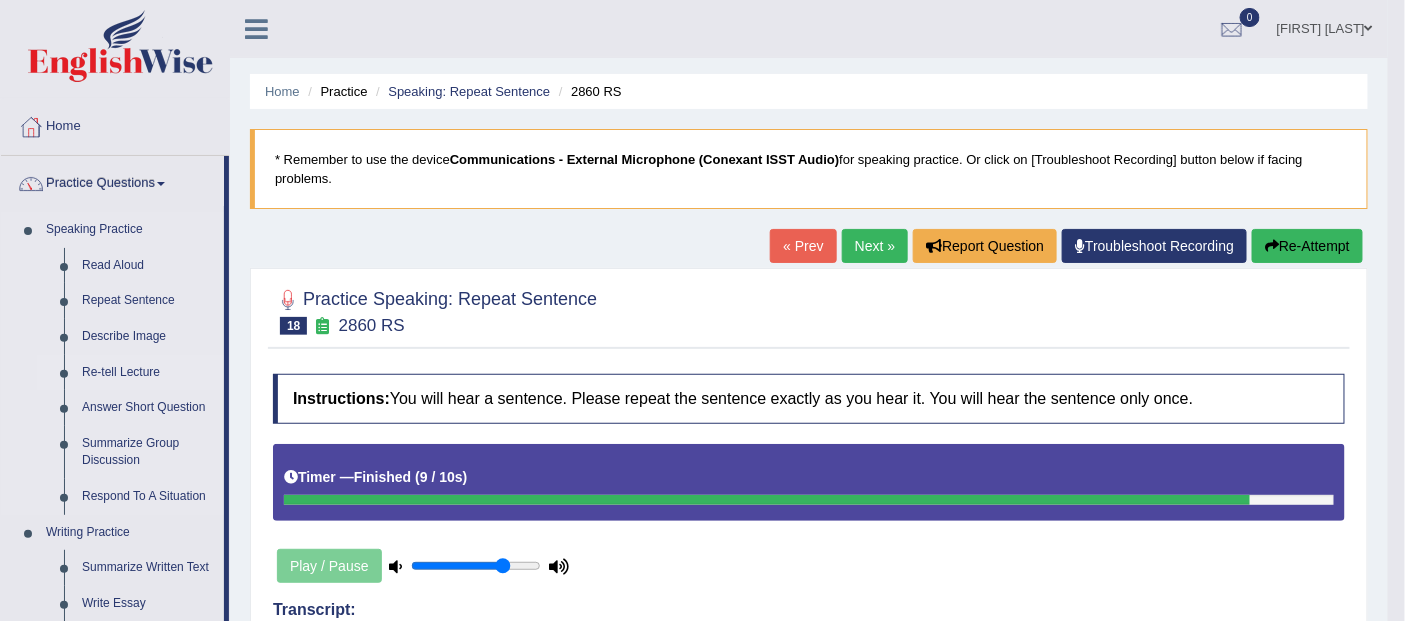 click on "Re-tell Lecture" at bounding box center [148, 373] 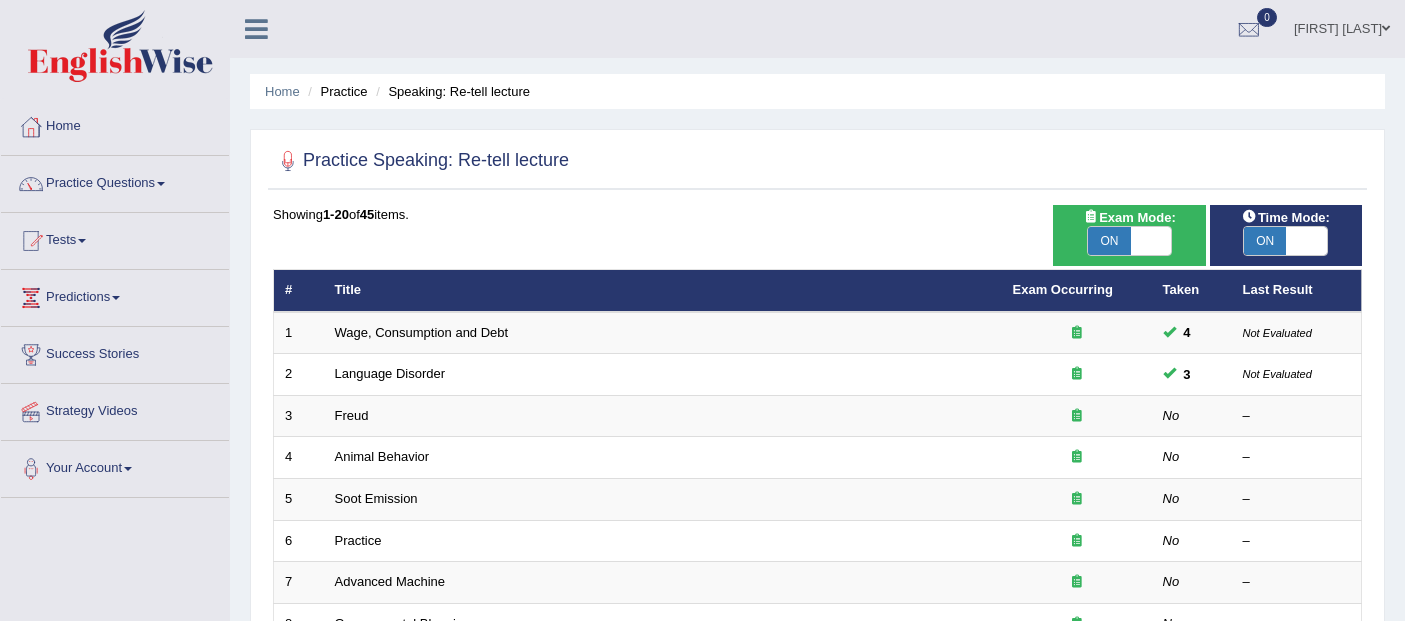 scroll, scrollTop: 0, scrollLeft: 0, axis: both 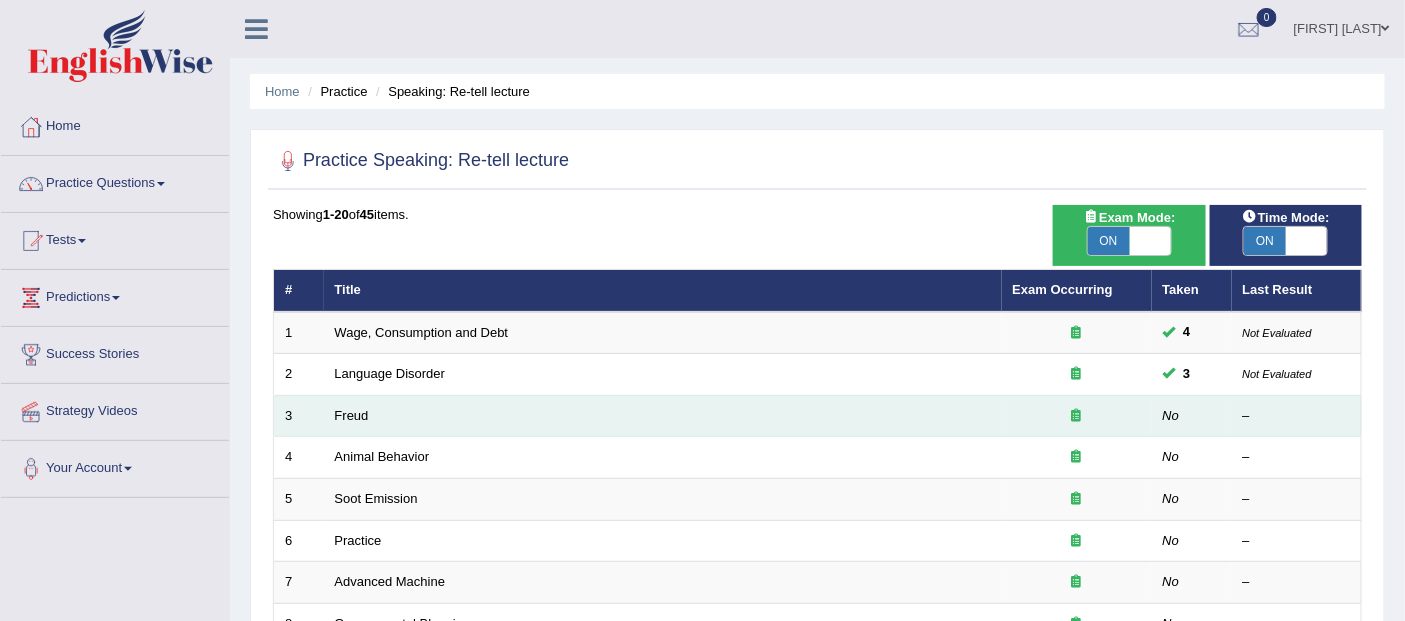 click on "Freud" at bounding box center [663, 416] 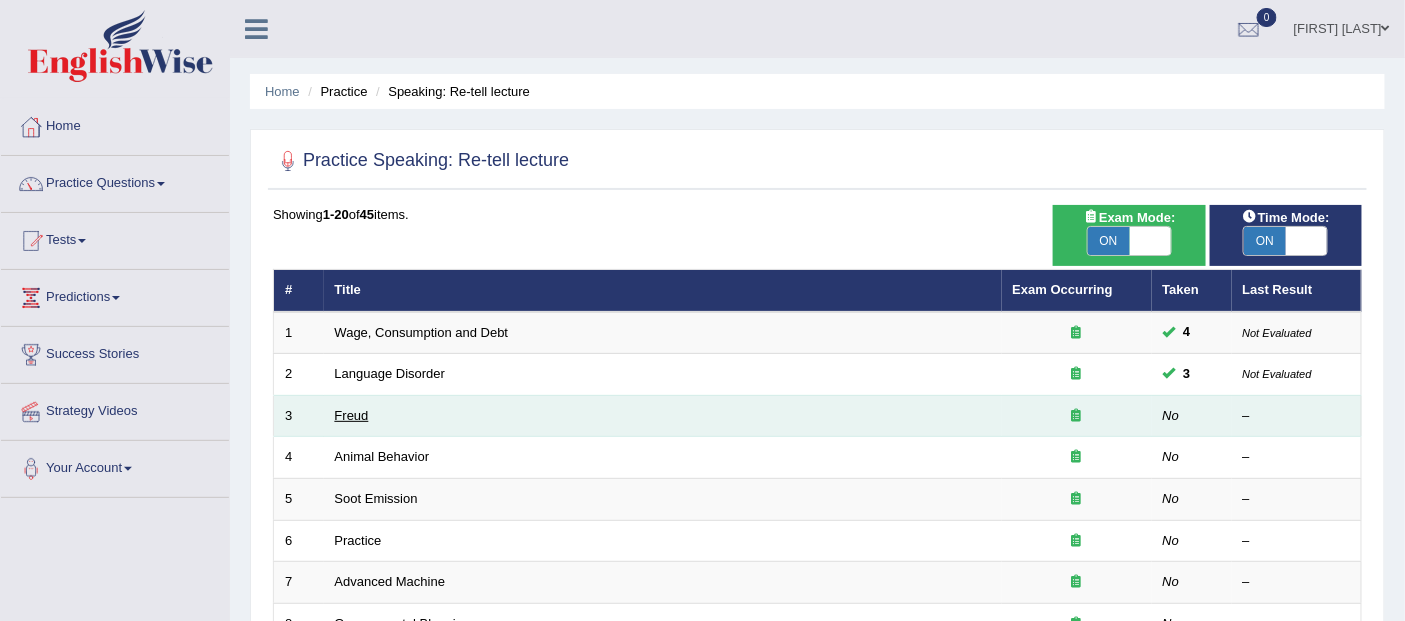 click on "Freud" at bounding box center [352, 415] 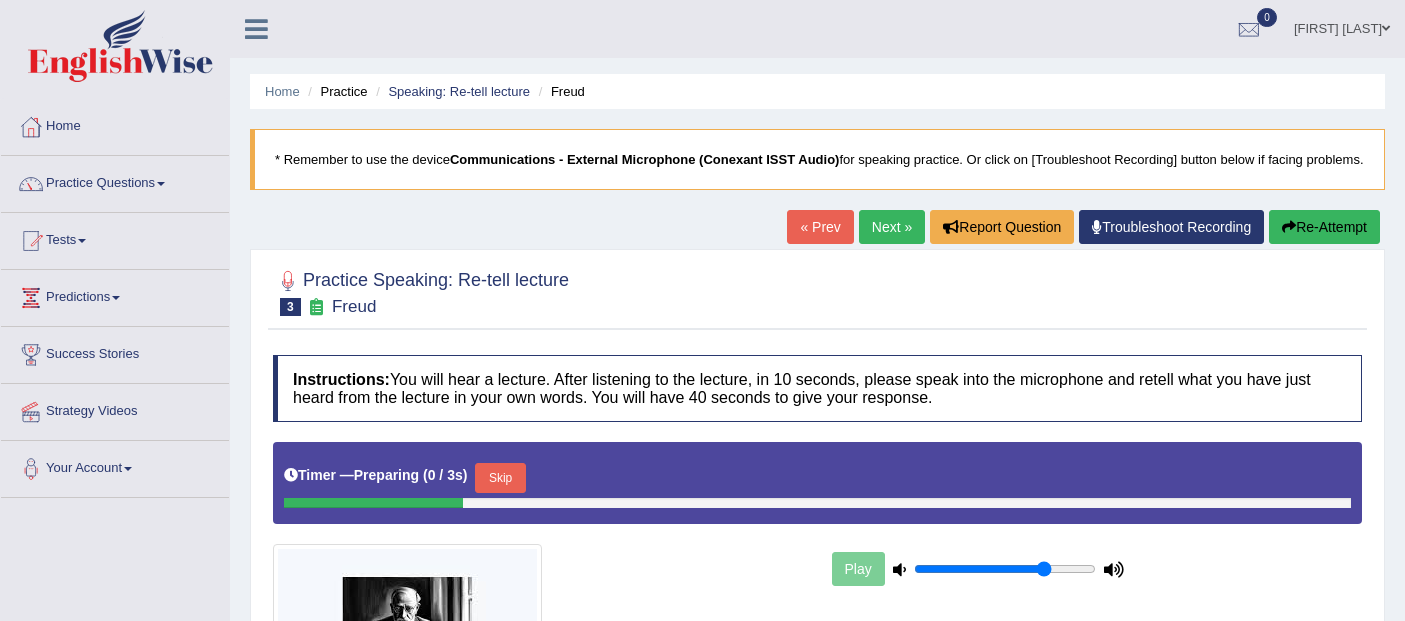 scroll, scrollTop: 0, scrollLeft: 0, axis: both 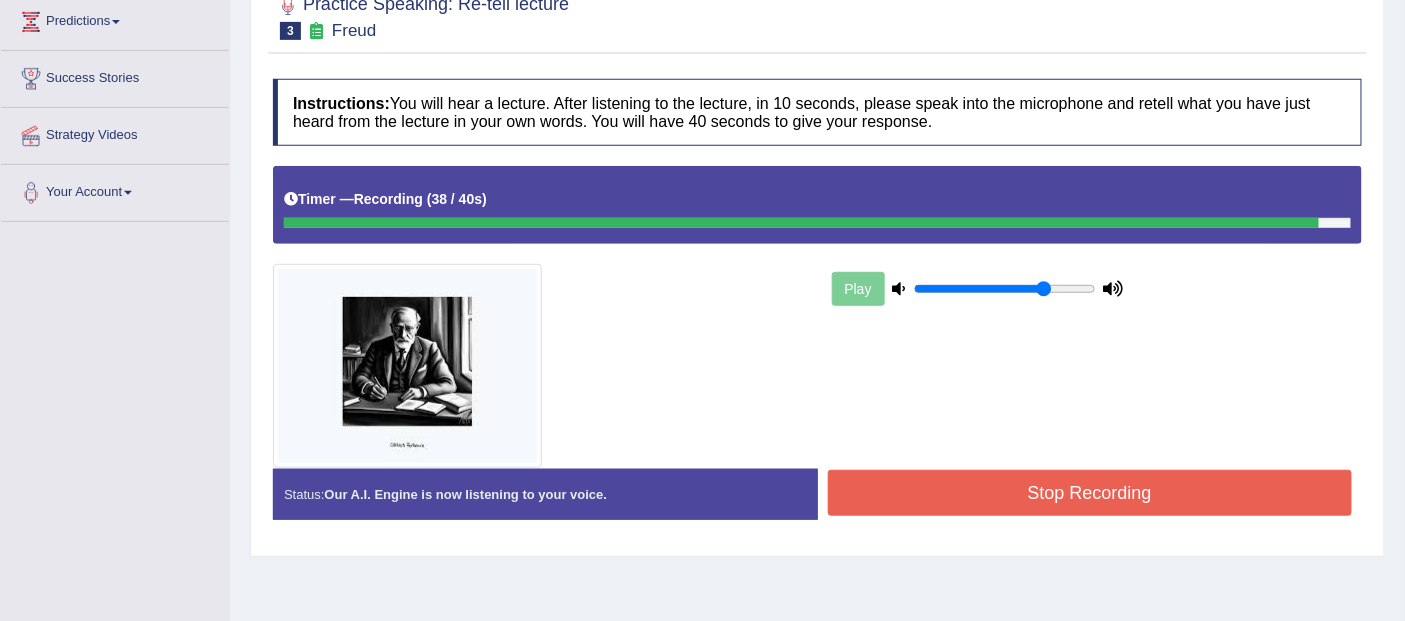 click on "Stop Recording" at bounding box center [1090, 493] 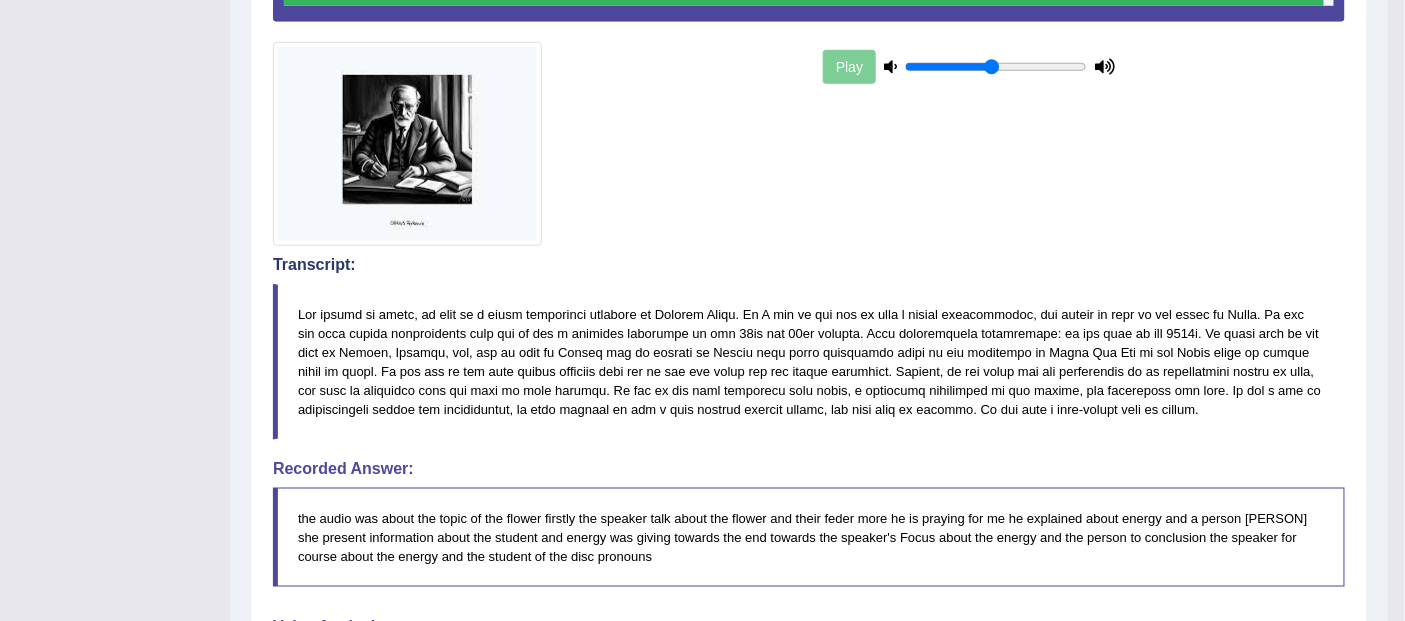 scroll, scrollTop: 206, scrollLeft: 0, axis: vertical 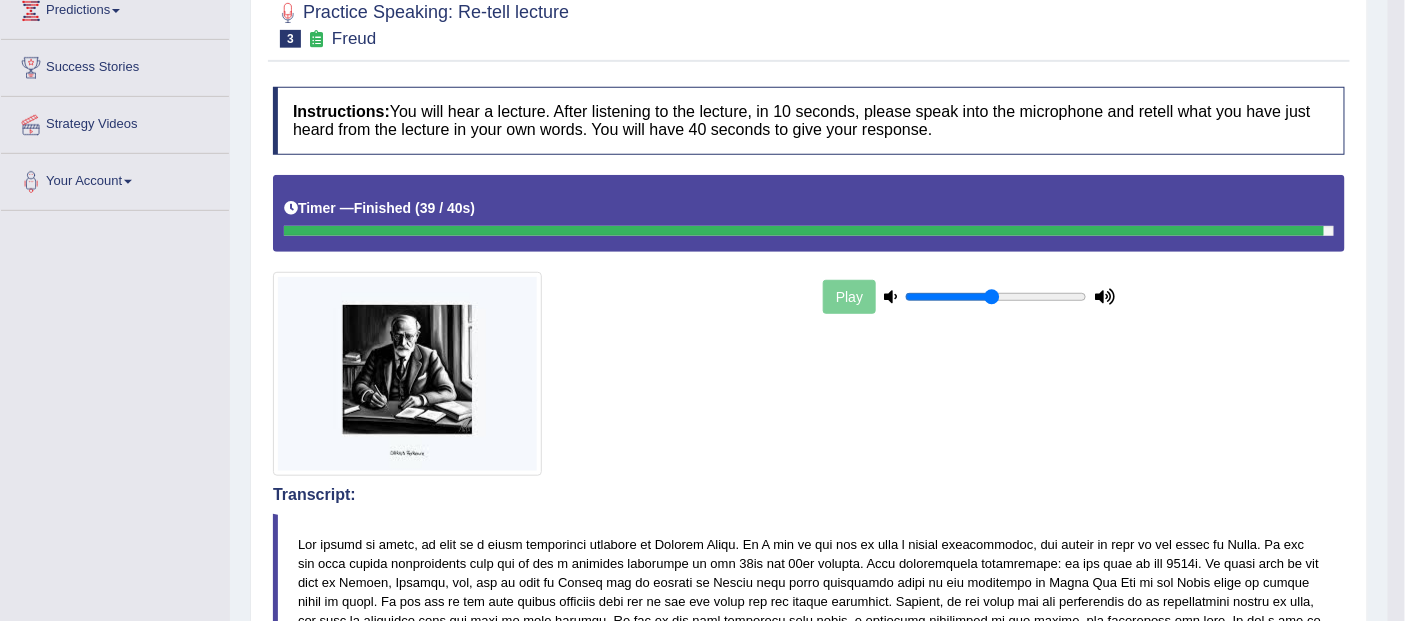 type on "0.5" 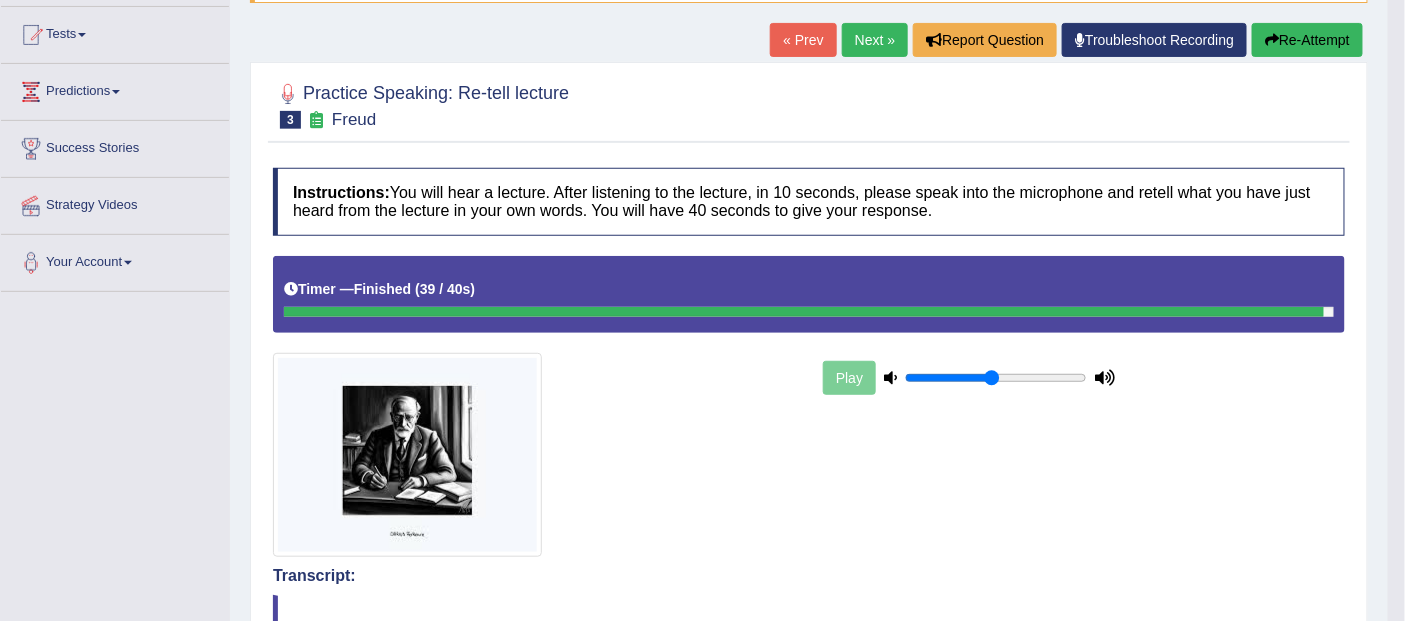 scroll, scrollTop: 0, scrollLeft: 0, axis: both 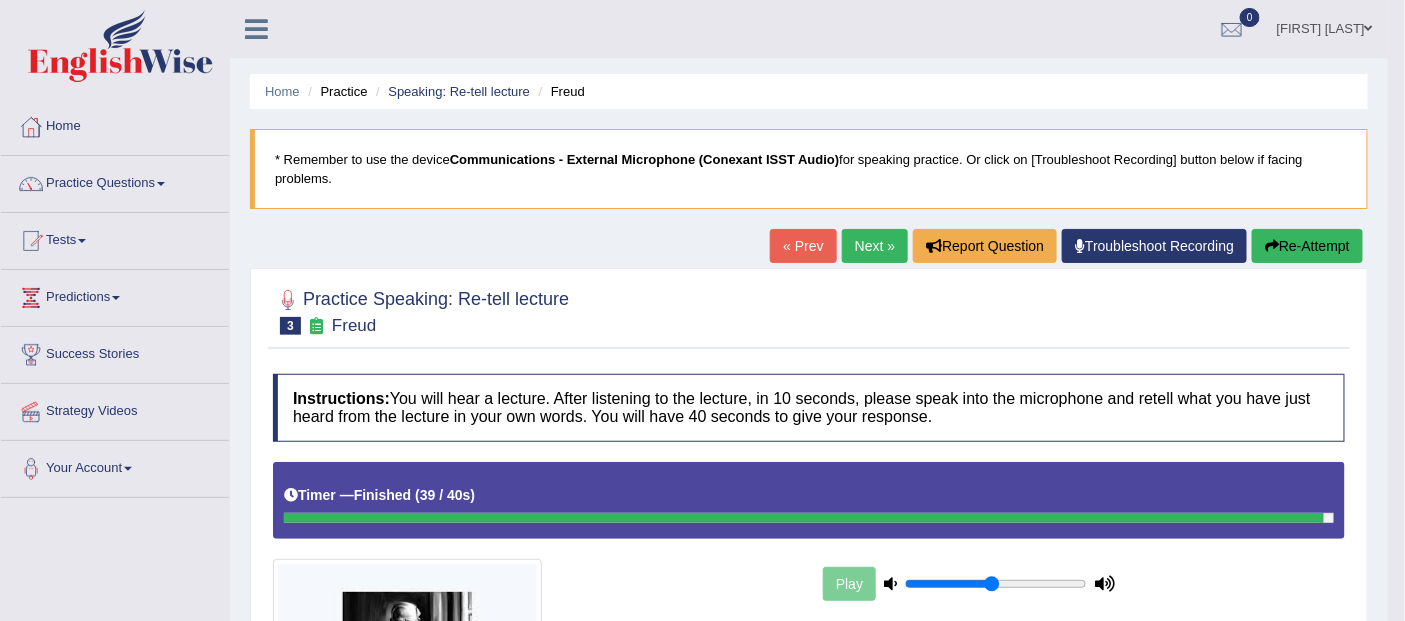 click on "Re-Attempt" at bounding box center (1307, 246) 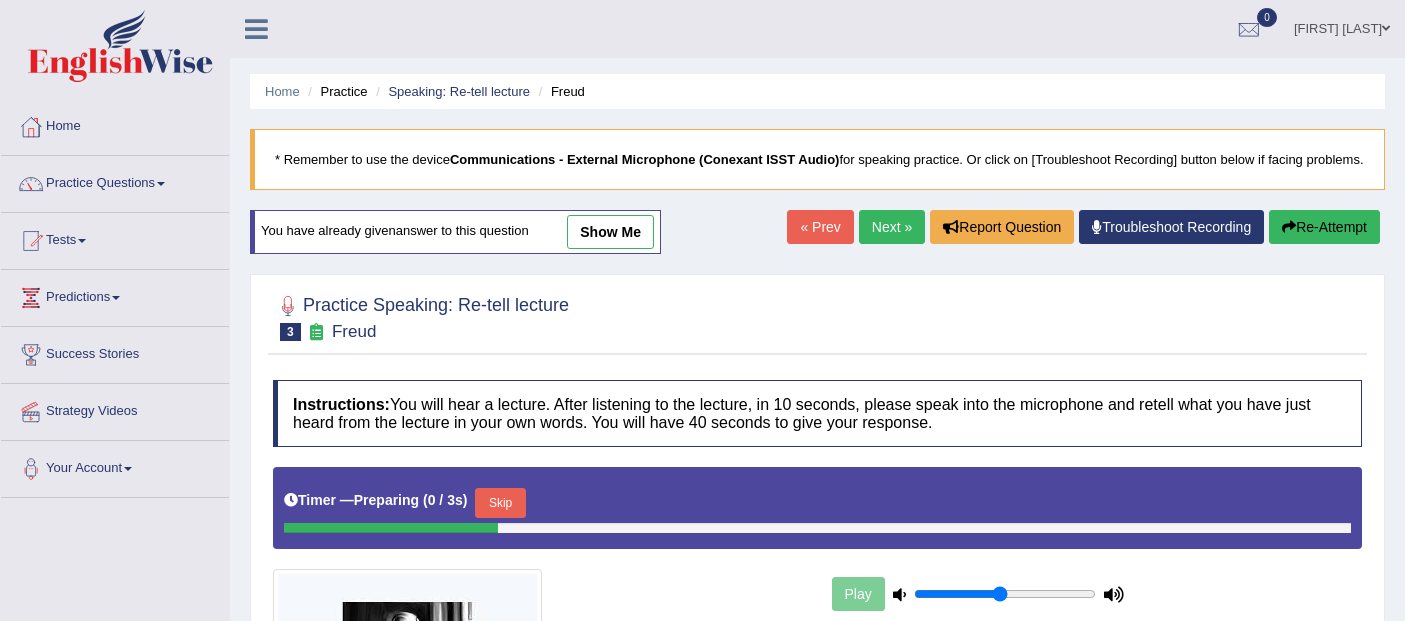 scroll, scrollTop: 185, scrollLeft: 0, axis: vertical 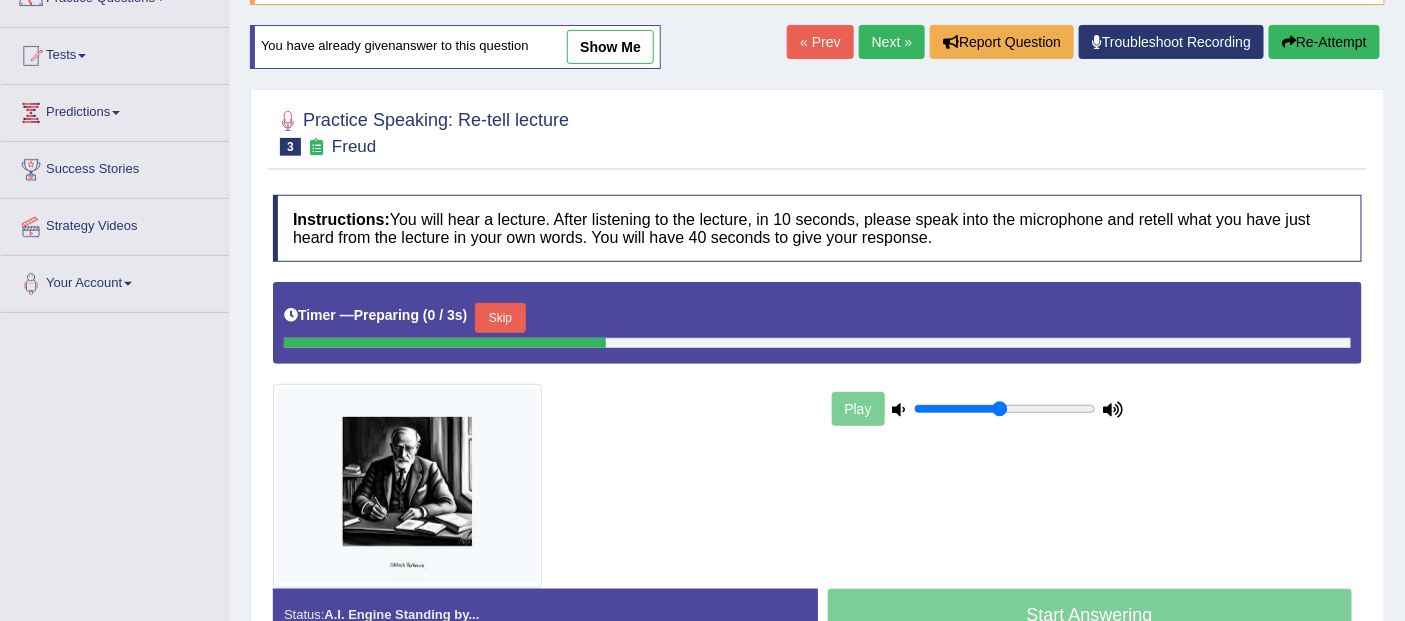 click at bounding box center [817, 343] 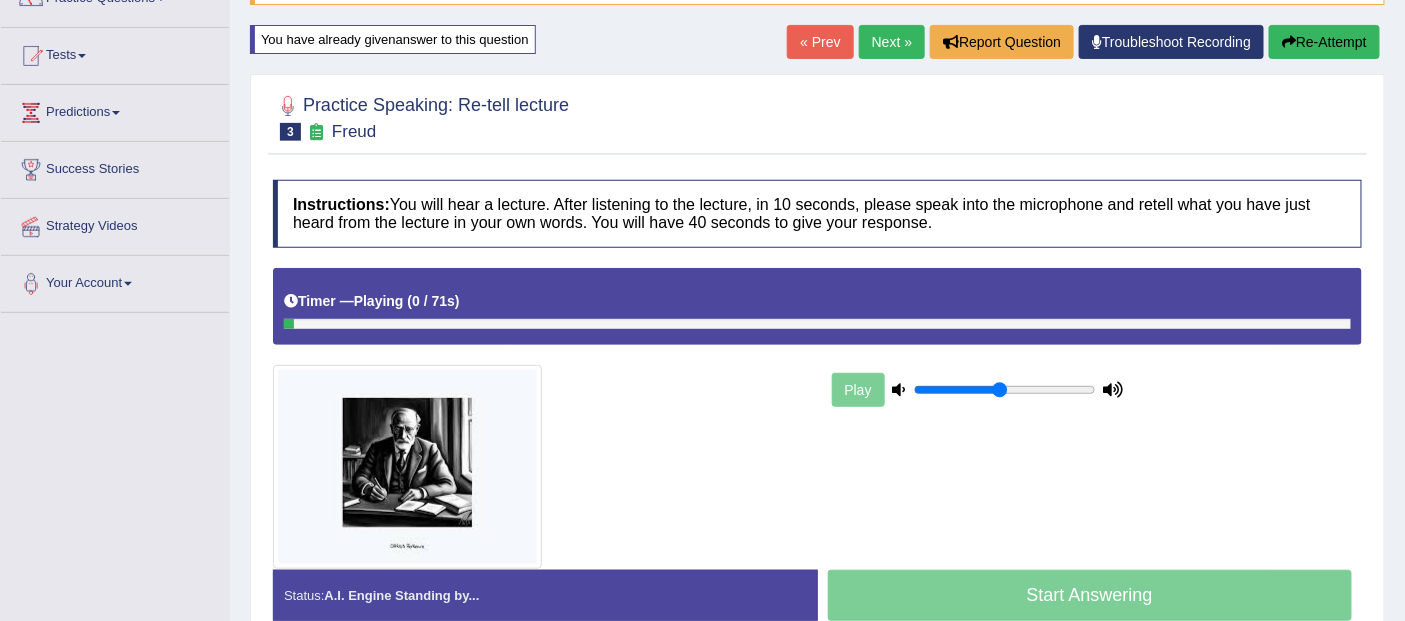 click on "Timer —  Playing   ( 0 / 71s ) Skip" at bounding box center (817, 306) 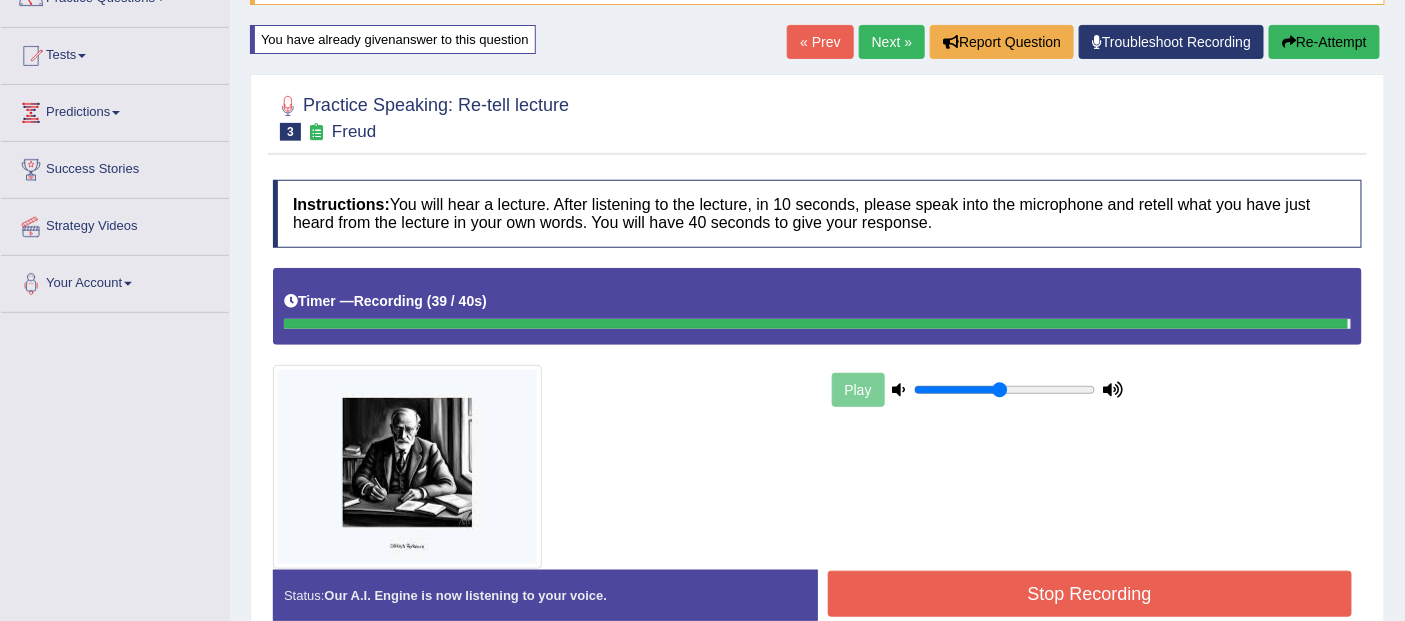 click on "Stop Recording" at bounding box center [1090, 594] 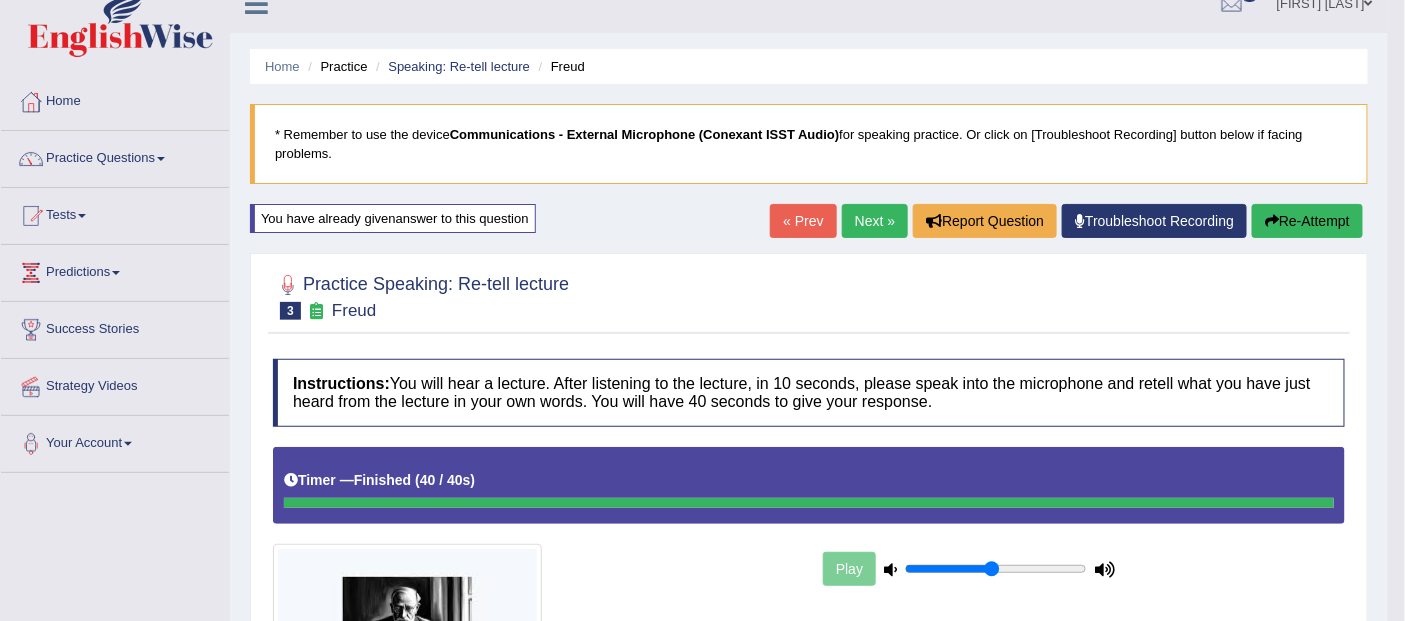 scroll, scrollTop: 0, scrollLeft: 0, axis: both 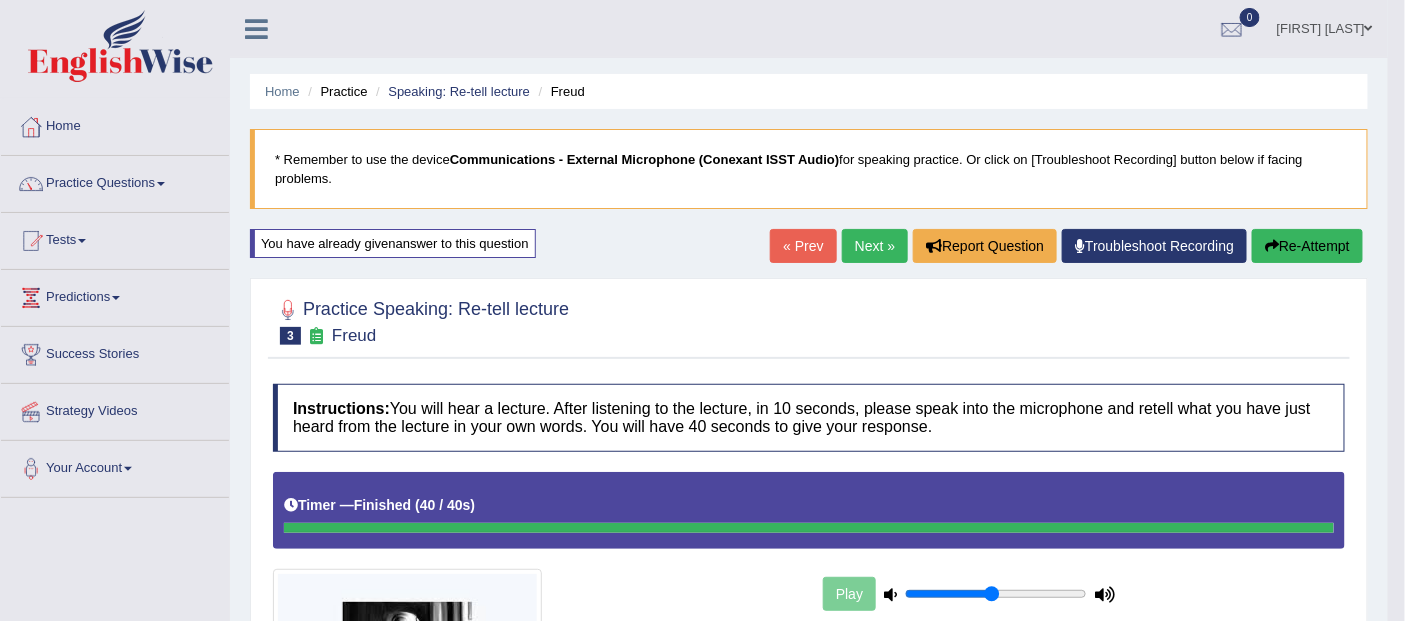 click on "Re-Attempt" at bounding box center (1307, 246) 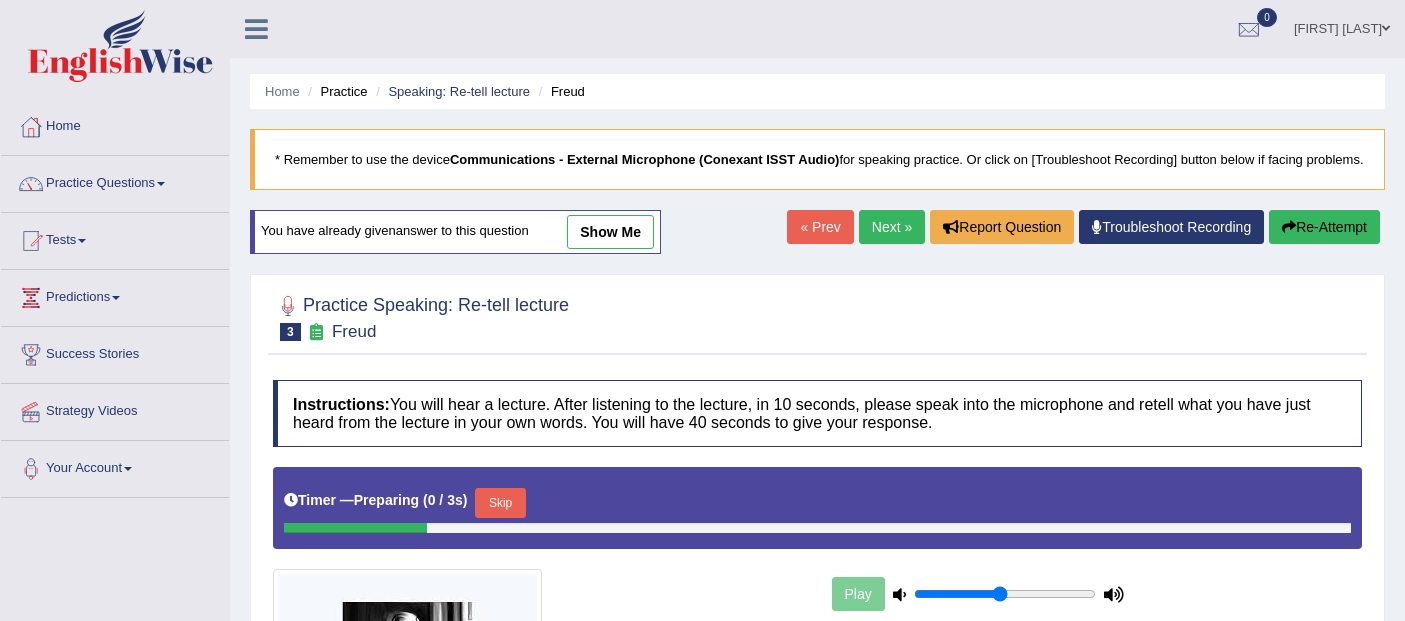 scroll, scrollTop: 0, scrollLeft: 0, axis: both 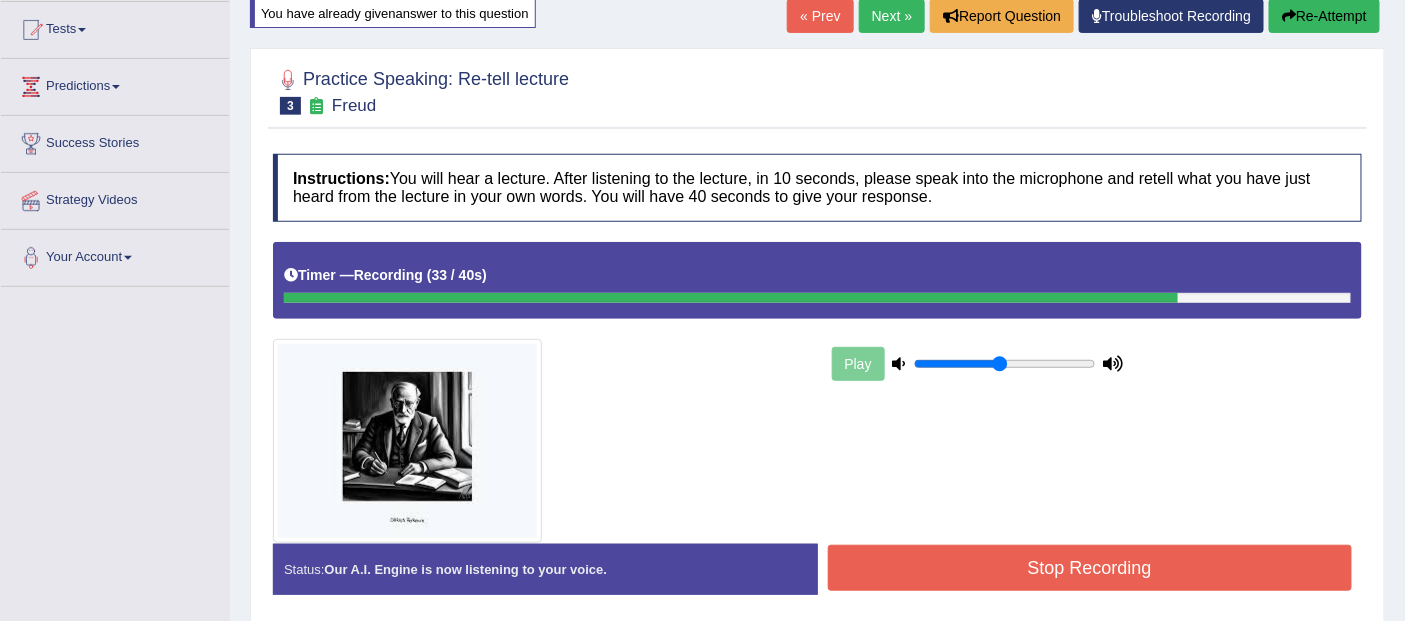 click on "Stop Recording" at bounding box center (1090, 568) 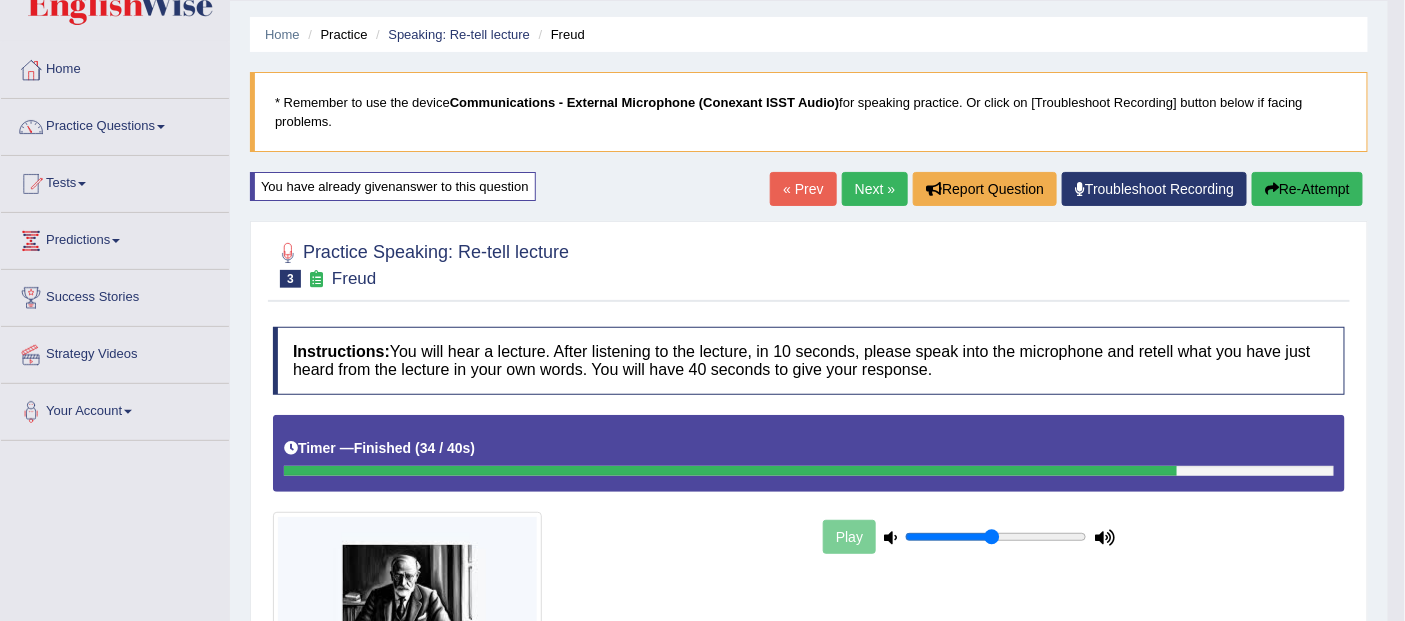 scroll, scrollTop: 0, scrollLeft: 0, axis: both 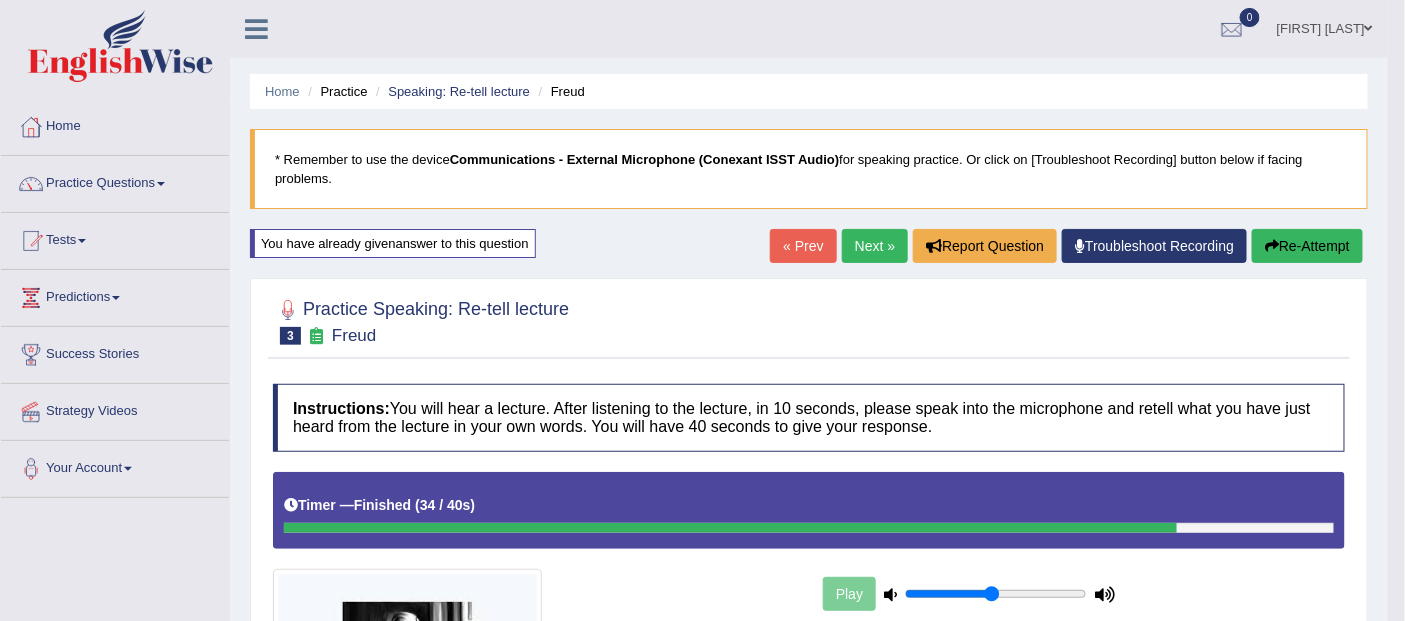 click on "Next »" at bounding box center [875, 246] 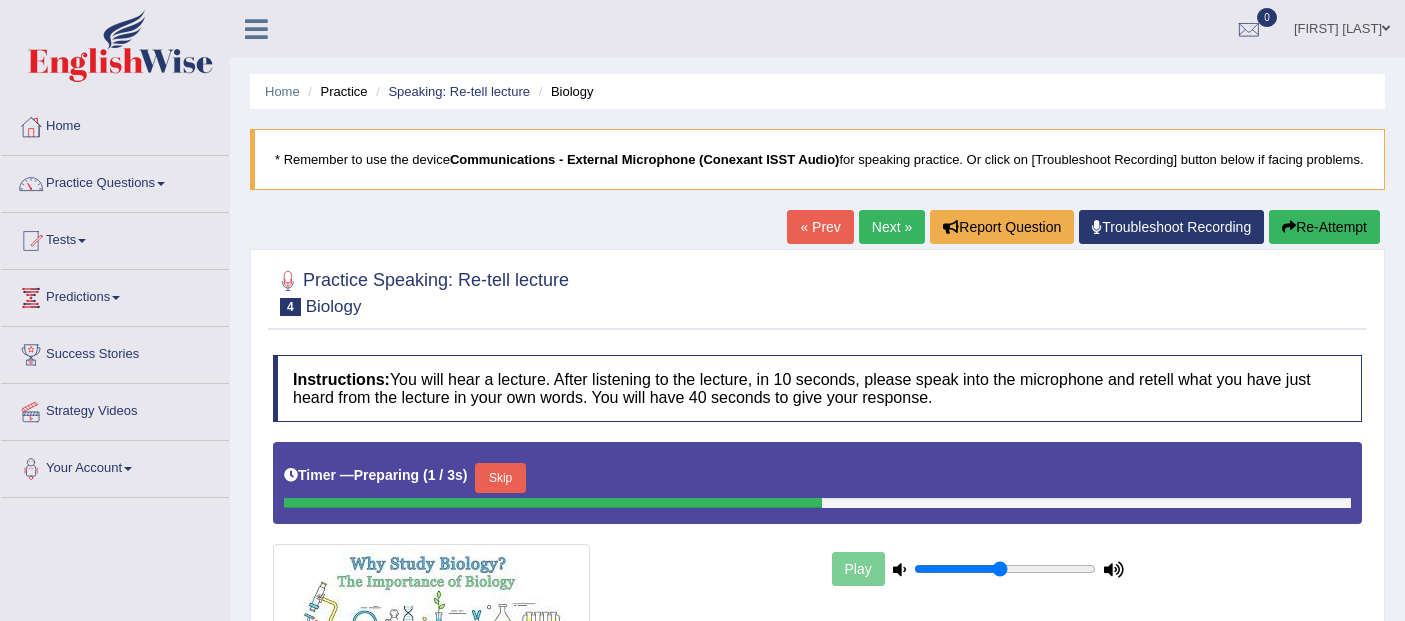 scroll, scrollTop: 251, scrollLeft: 0, axis: vertical 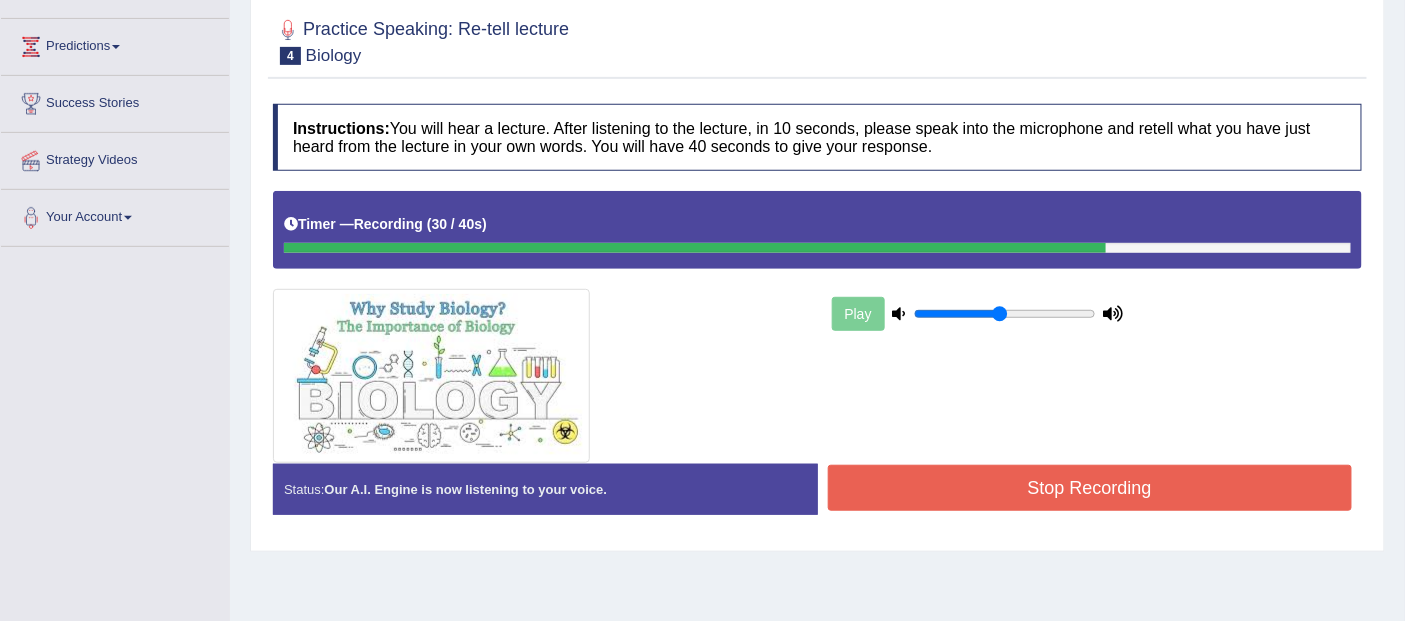 click on "Stop Recording" at bounding box center (1090, 488) 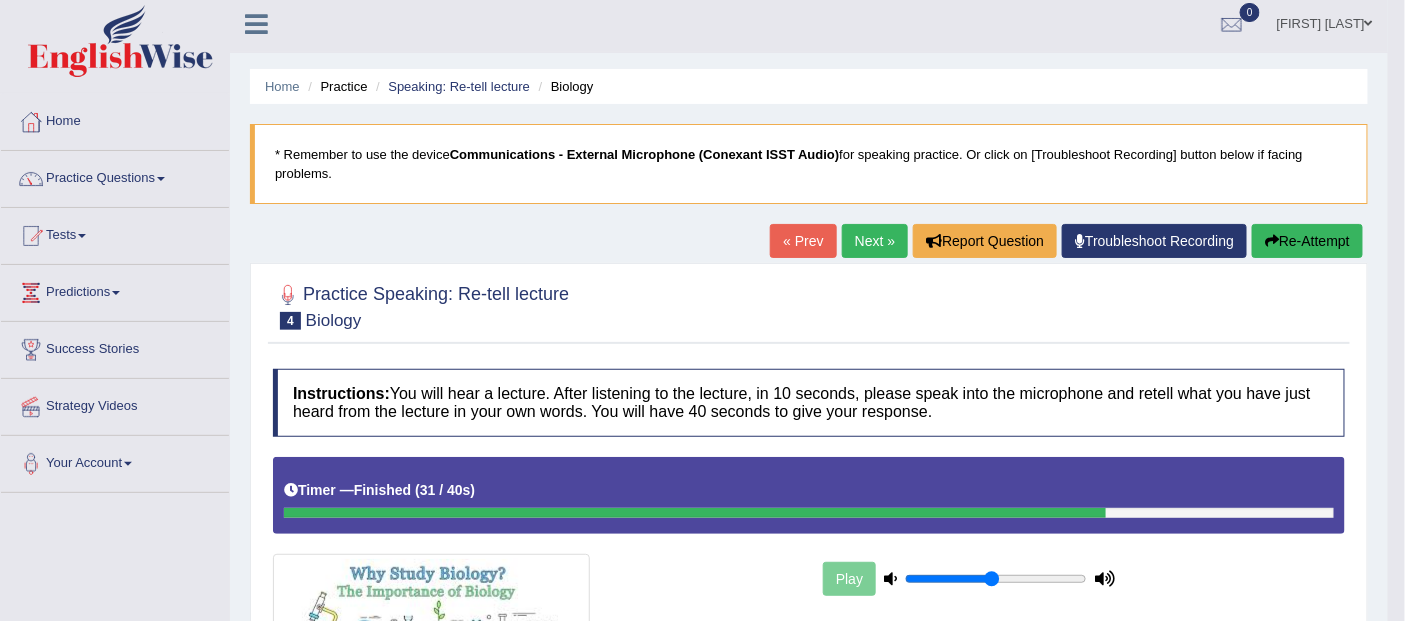 scroll, scrollTop: 0, scrollLeft: 0, axis: both 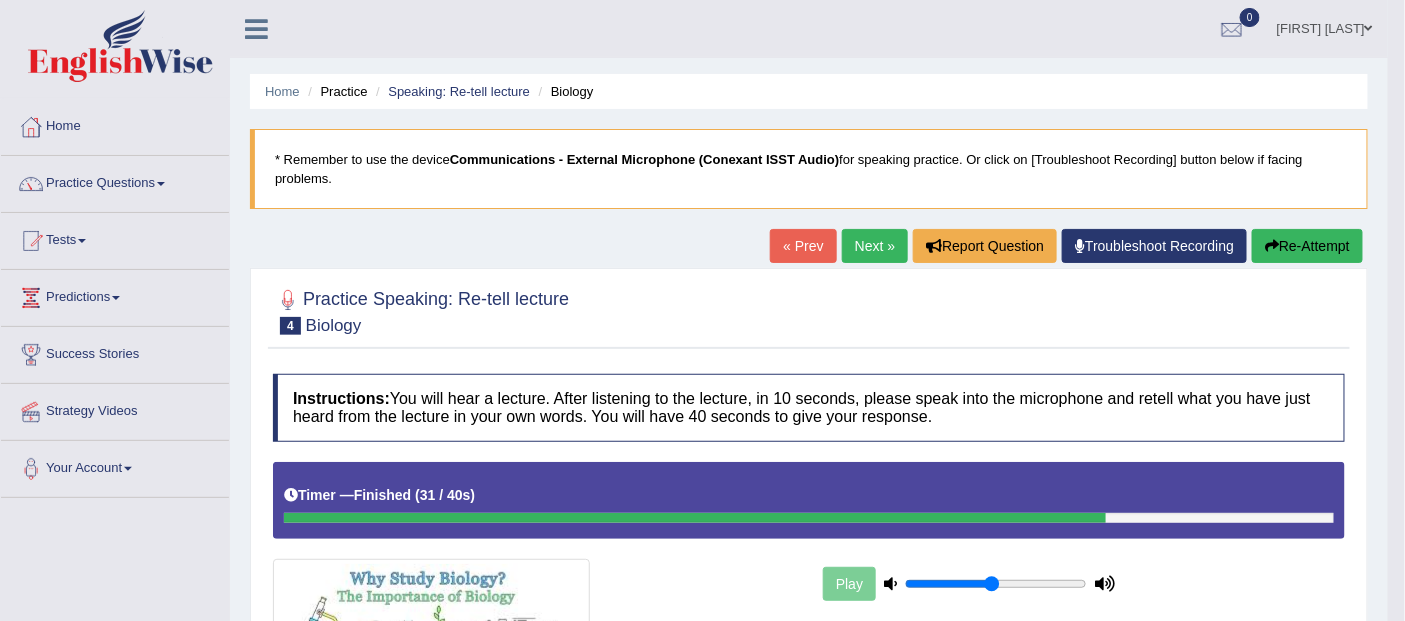 click on "Practice Questions" at bounding box center [115, 181] 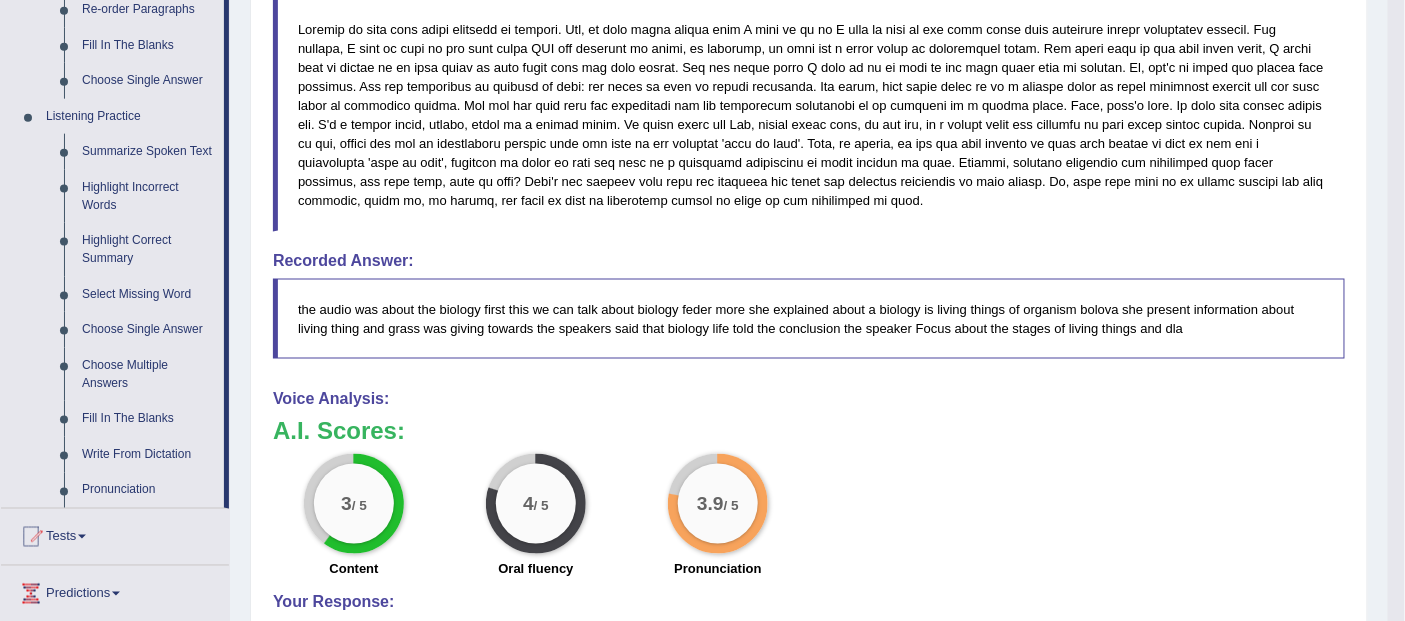 scroll, scrollTop: 706, scrollLeft: 0, axis: vertical 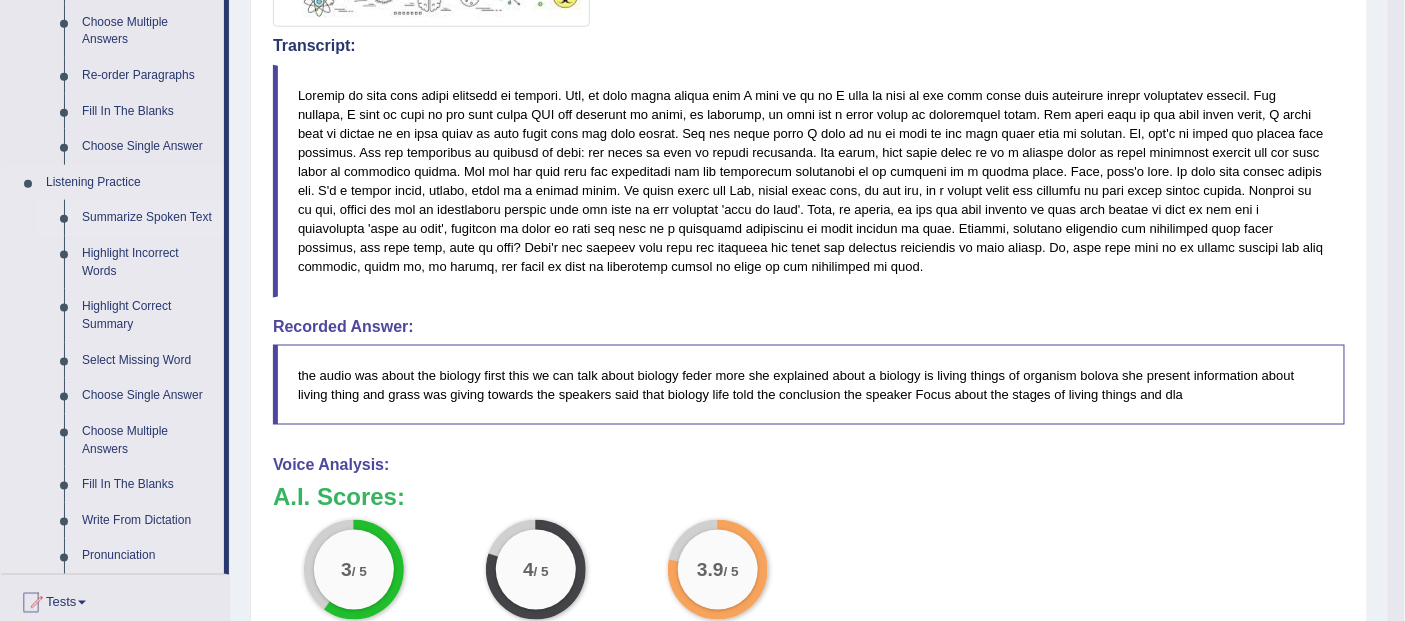 click on "Summarize Spoken Text" at bounding box center [148, 218] 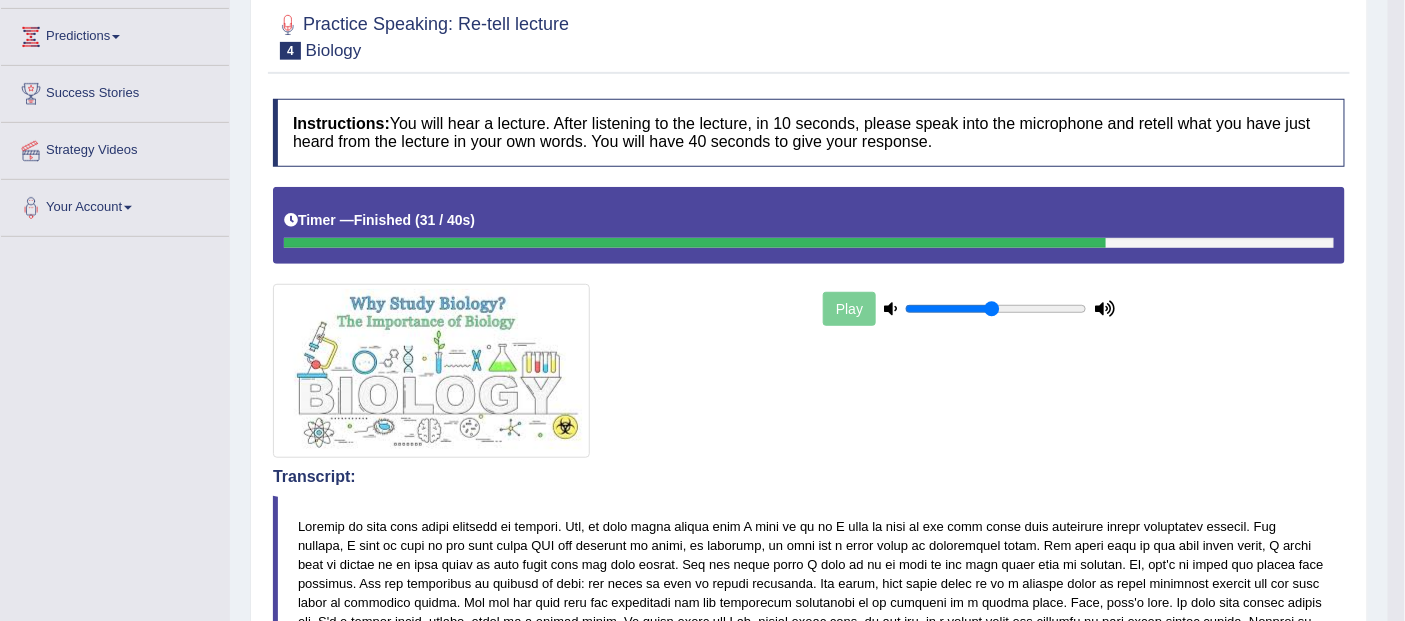 scroll, scrollTop: 232, scrollLeft: 0, axis: vertical 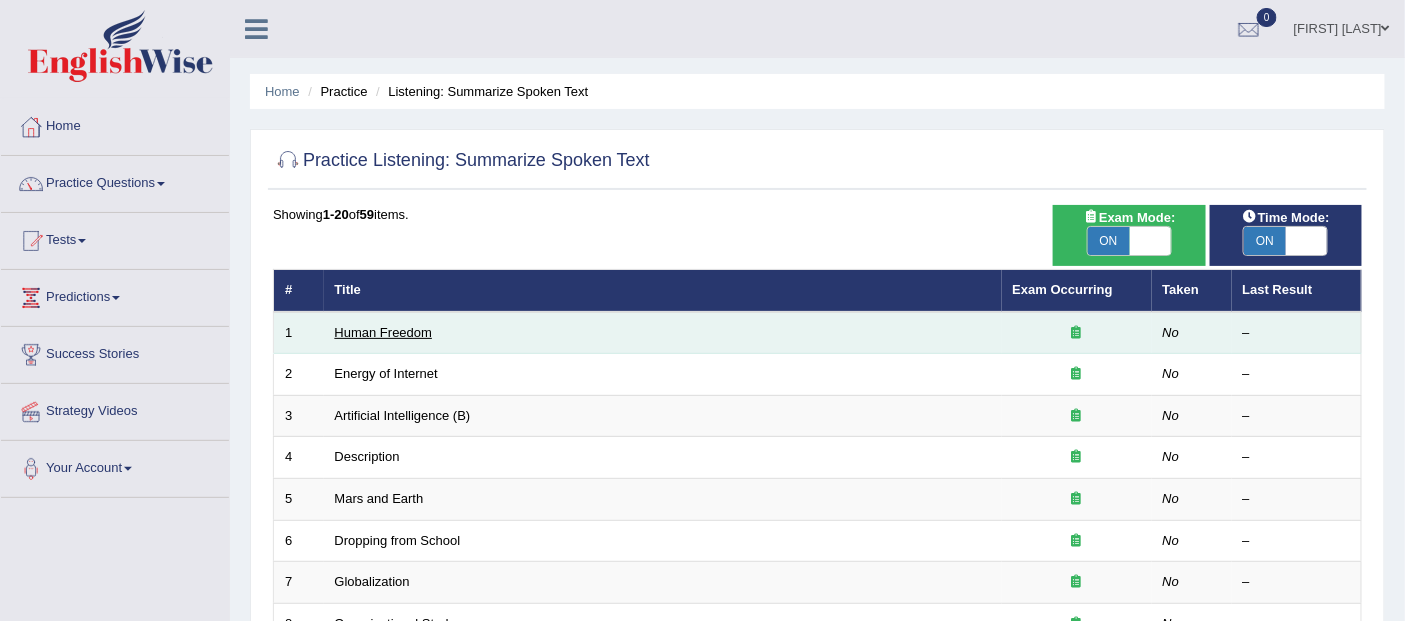 click on "Human Freedom" at bounding box center (384, 332) 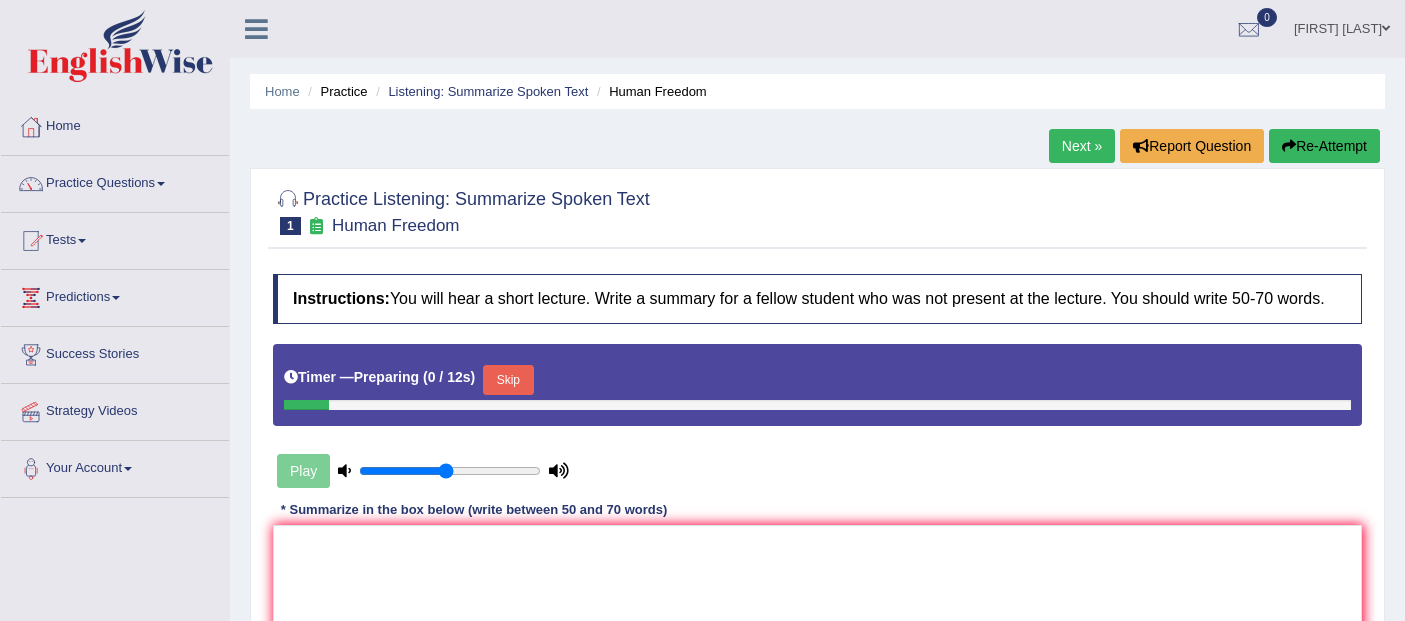 scroll, scrollTop: 0, scrollLeft: 0, axis: both 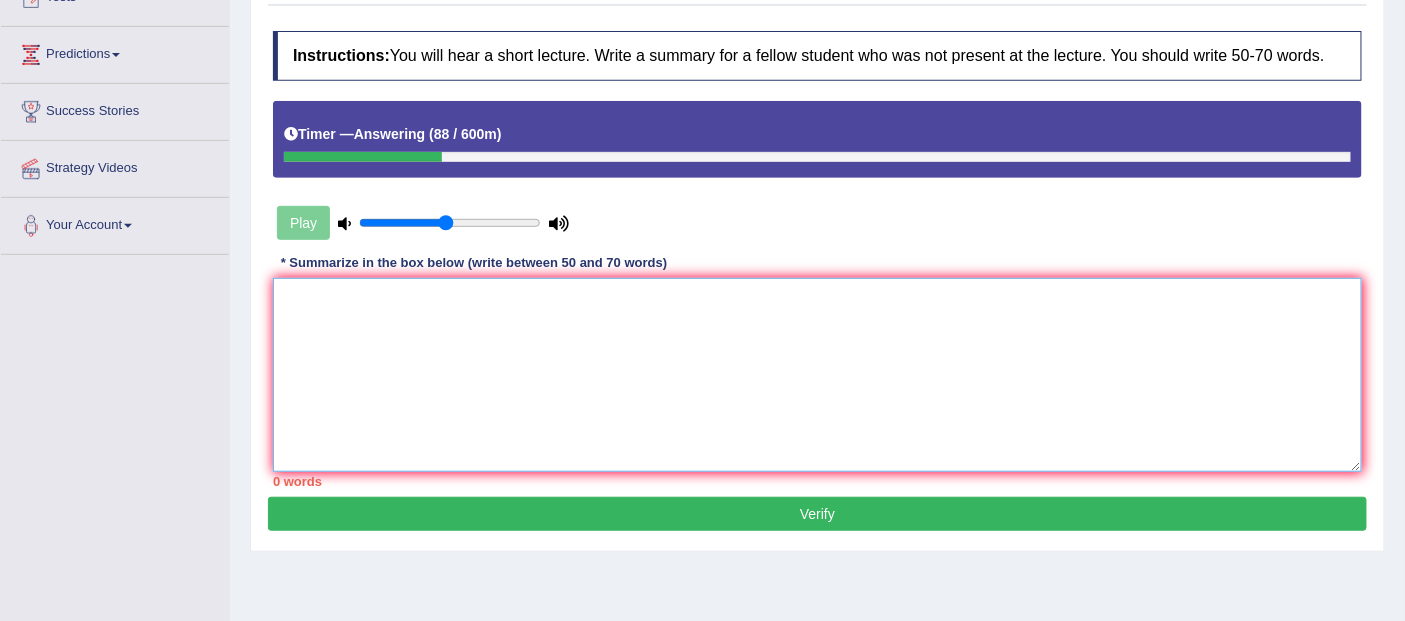 click at bounding box center (817, 375) 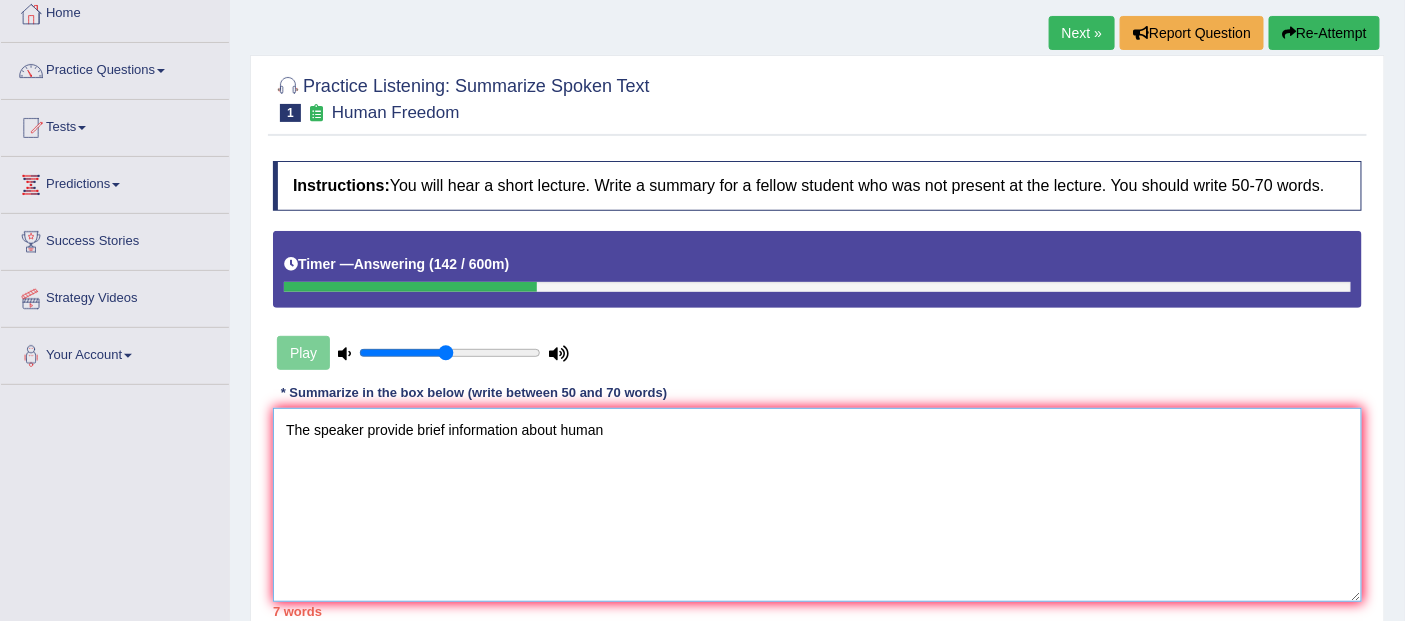 scroll, scrollTop: 115, scrollLeft: 0, axis: vertical 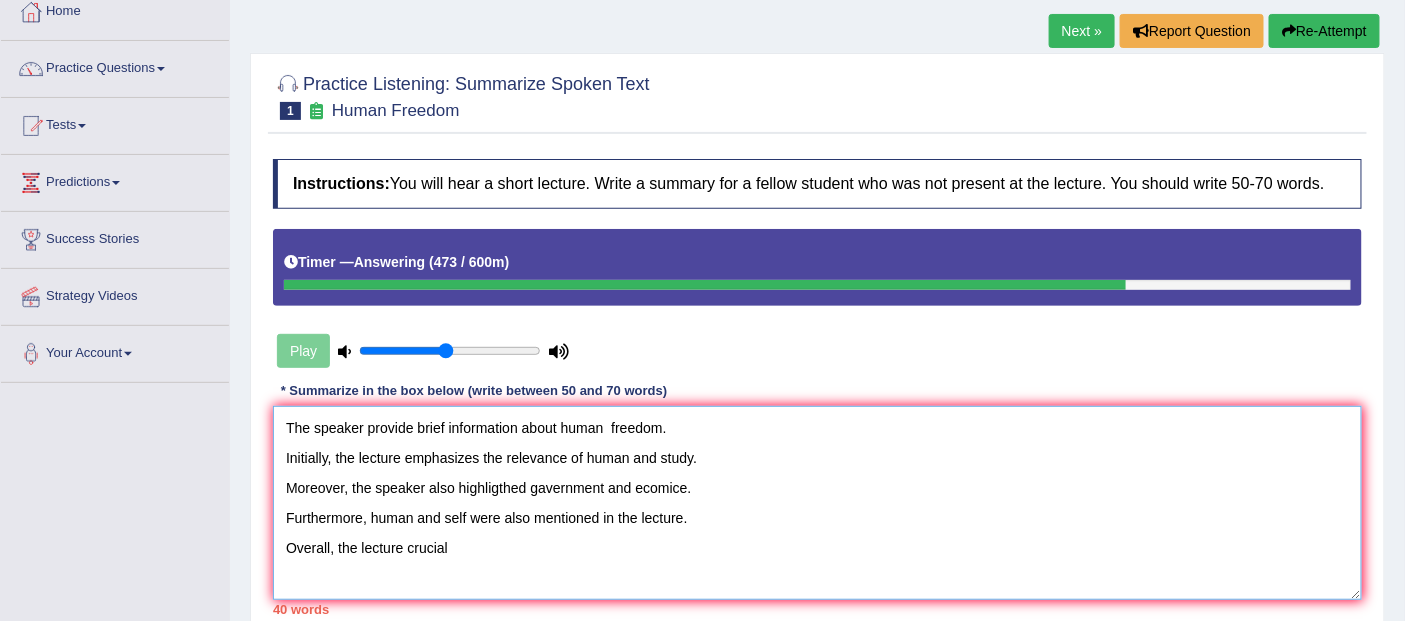 click on "The speaker provide brief information about human  freedom.
Initially, the lecture emphasizes the relevance of human and study.
Moreover, the speaker also highligthed gavernment and ecomice.
Furthermore, human and self were also mentioned in the lecture.
Overall, the lecture crucial" at bounding box center [817, 503] 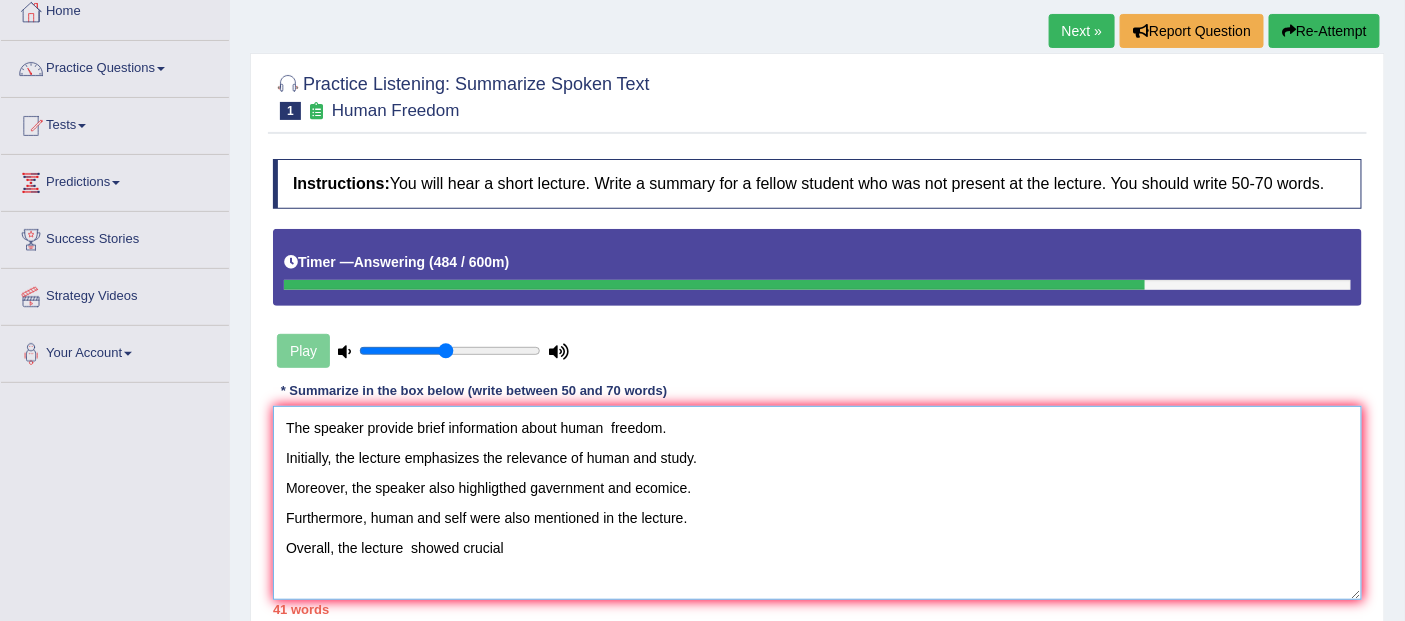 click on "The speaker provide brief information about human  freedom.
Initially, the lecture emphasizes the relevance of human and study.
Moreover, the speaker also highligthed gavernment and ecomice.
Furthermore, human and self were also mentioned in the lecture.
Overall, the lecture  showed crucial" at bounding box center [817, 503] 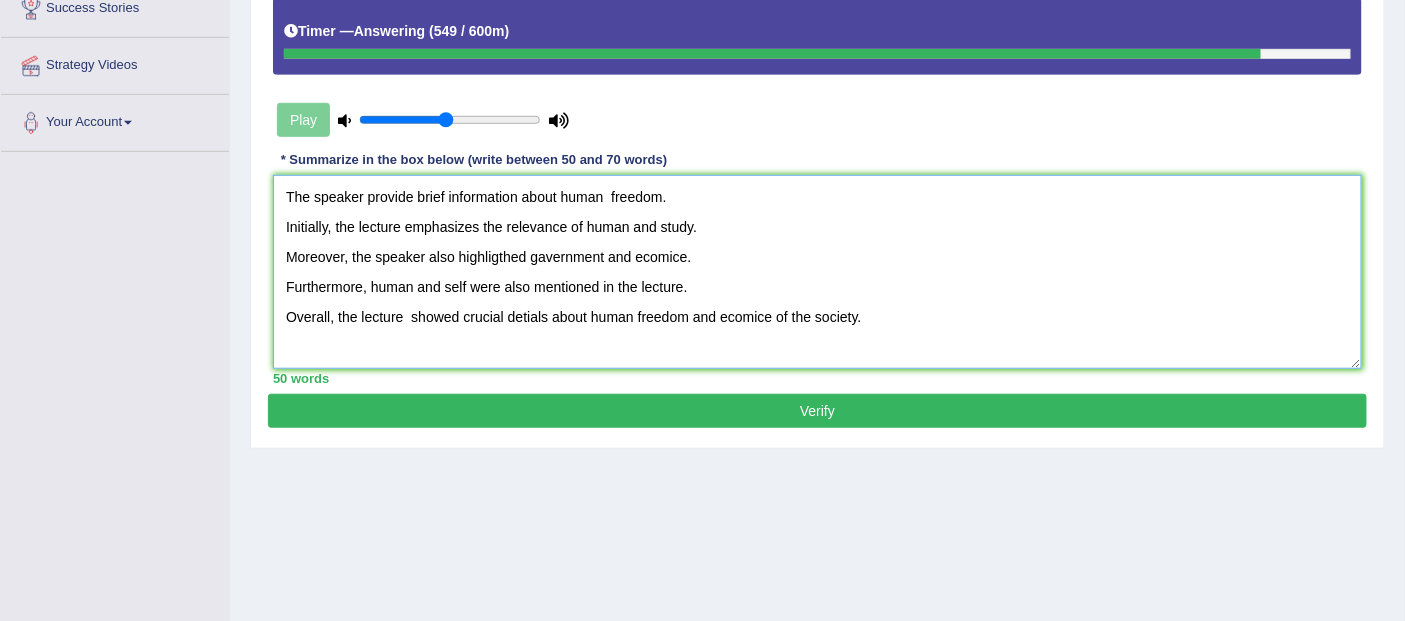scroll, scrollTop: 347, scrollLeft: 0, axis: vertical 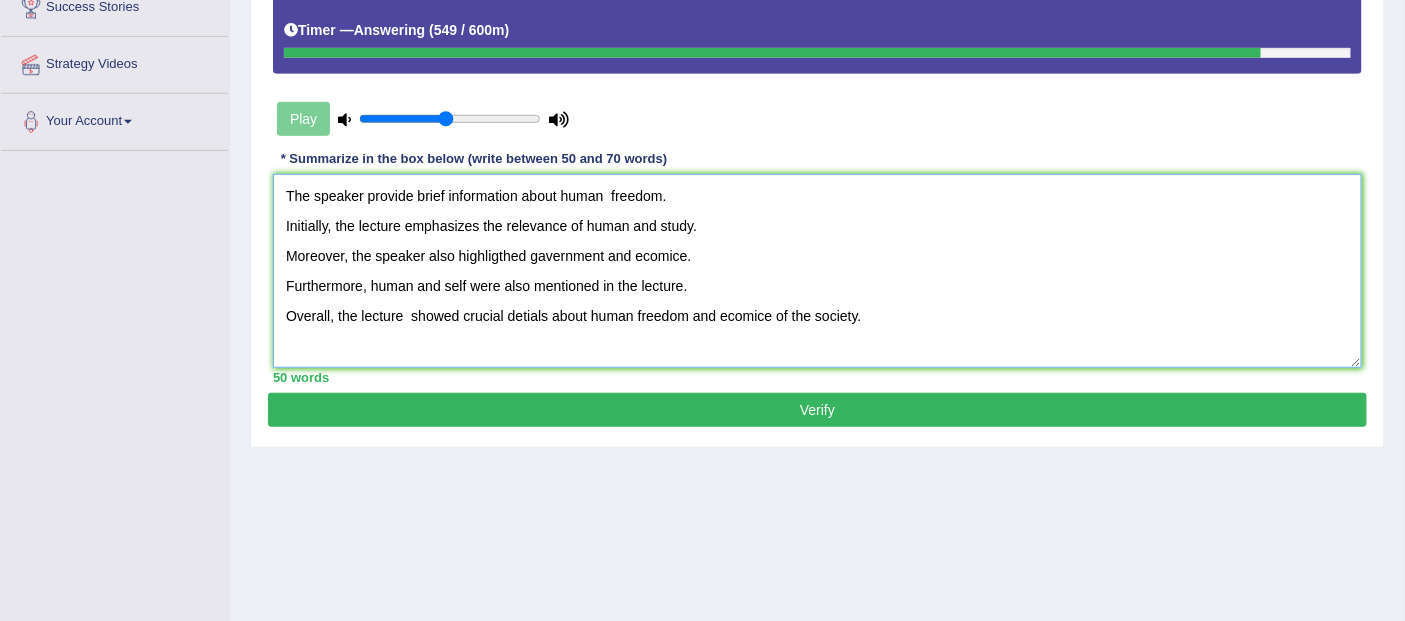 type on "The speaker provide brief information about human  freedom.
Initially, the lecture emphasizes the relevance of human and study.
Moreover, the speaker also highligthed gavernment and ecomice.
Furthermore, human and self were also mentioned in the lecture.
Overall, the lecture  showed crucial detials about human freedom and ecomice of the society." 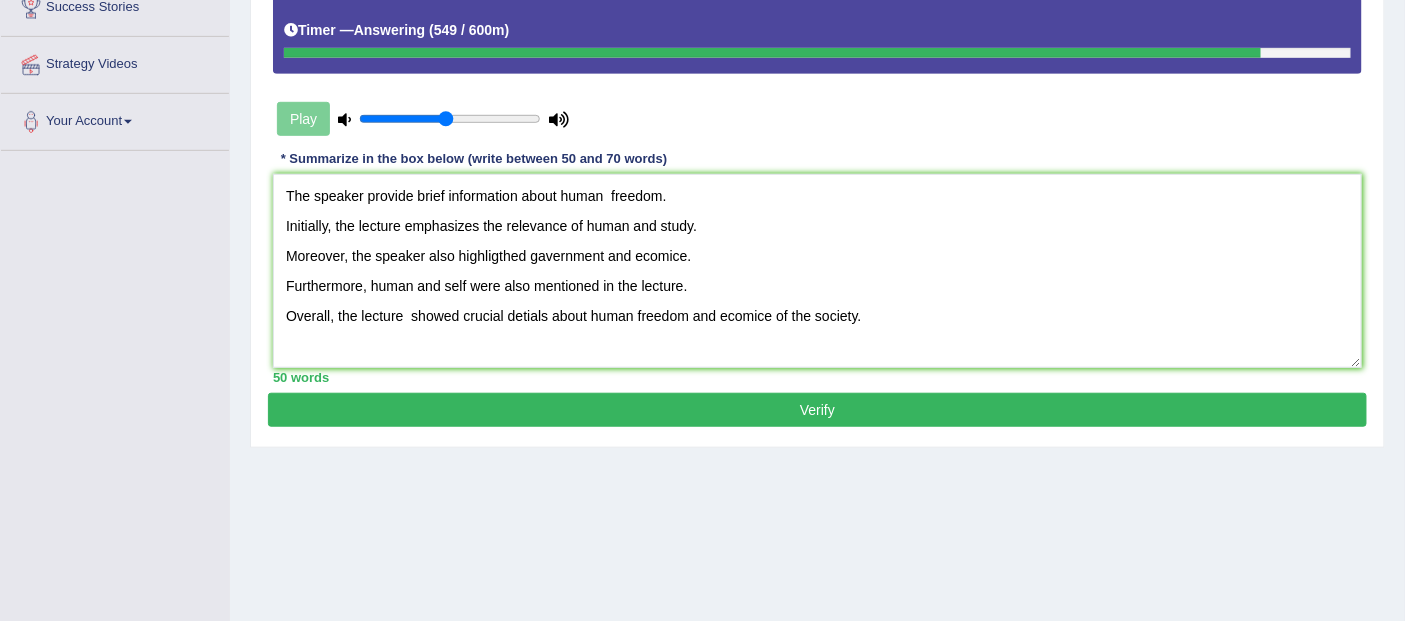click on "Verify" at bounding box center [817, 410] 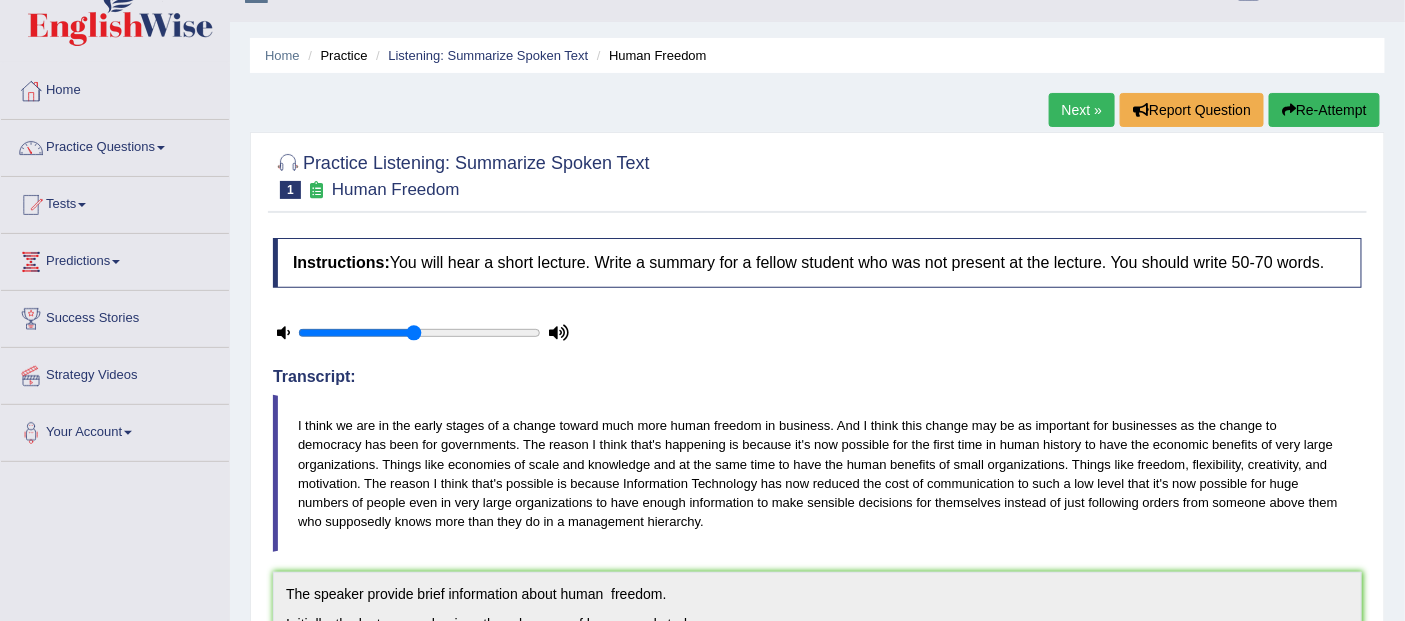 scroll, scrollTop: 0, scrollLeft: 0, axis: both 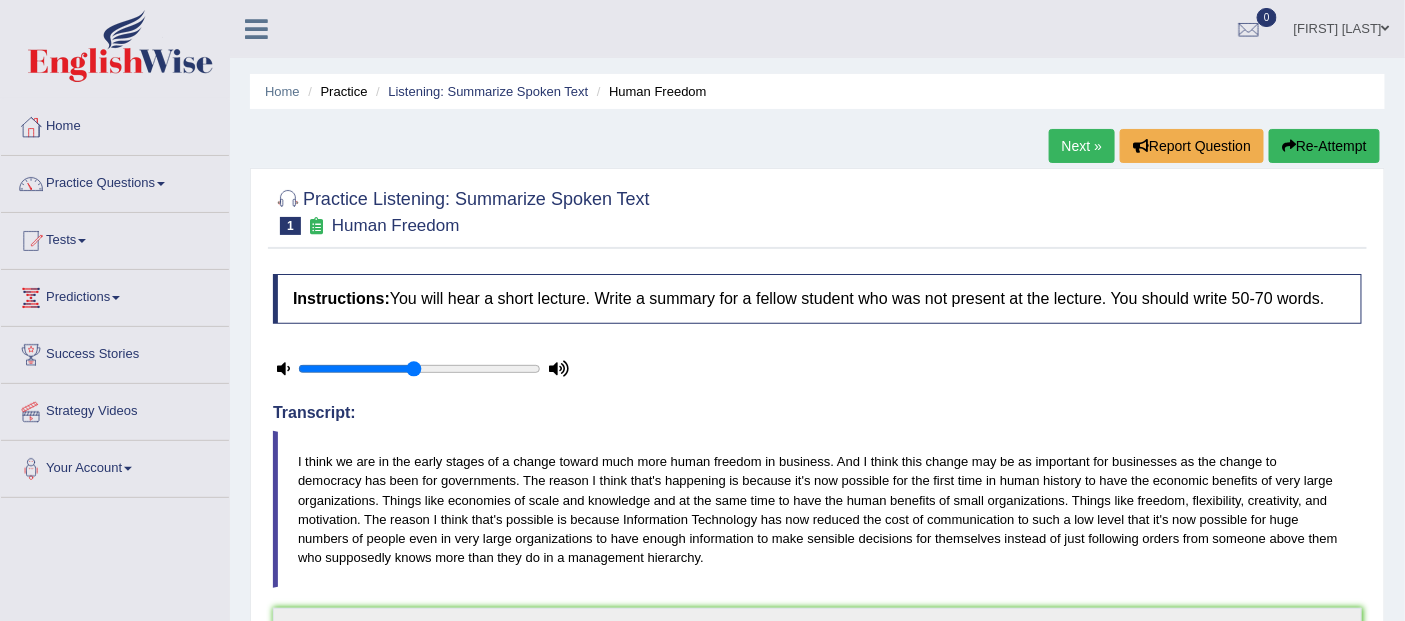 click on "Re-Attempt" at bounding box center (1324, 146) 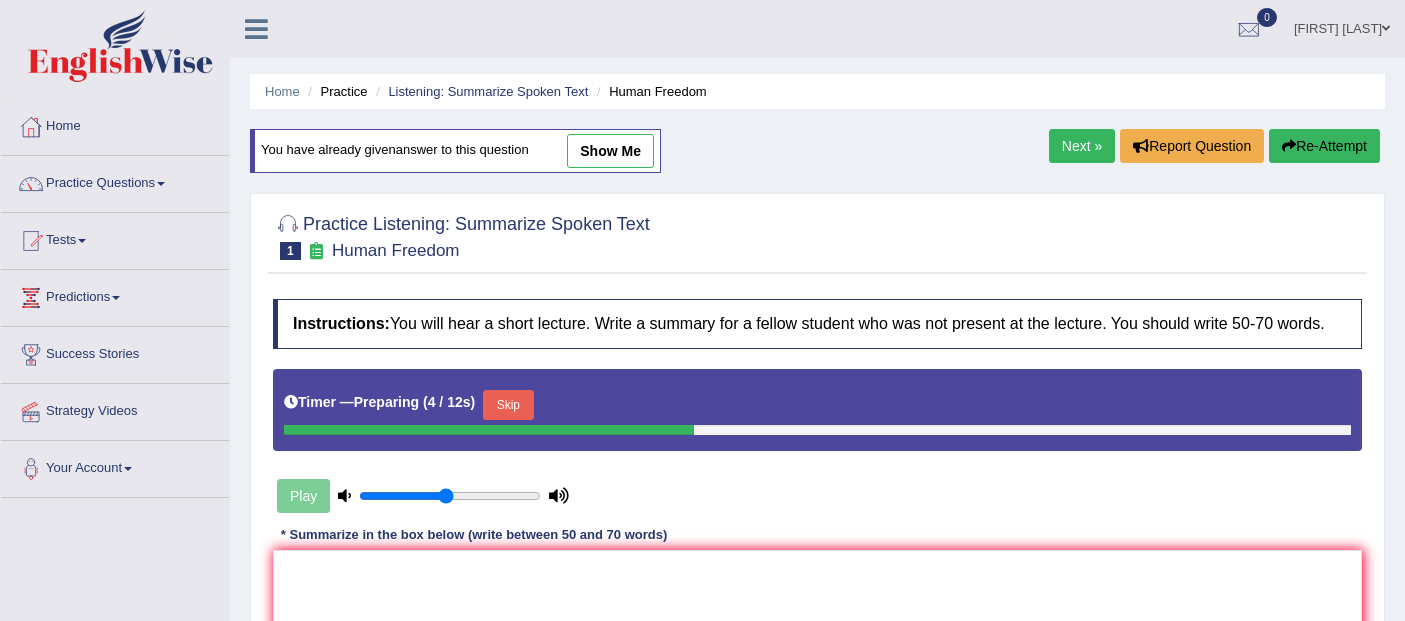 scroll, scrollTop: 191, scrollLeft: 0, axis: vertical 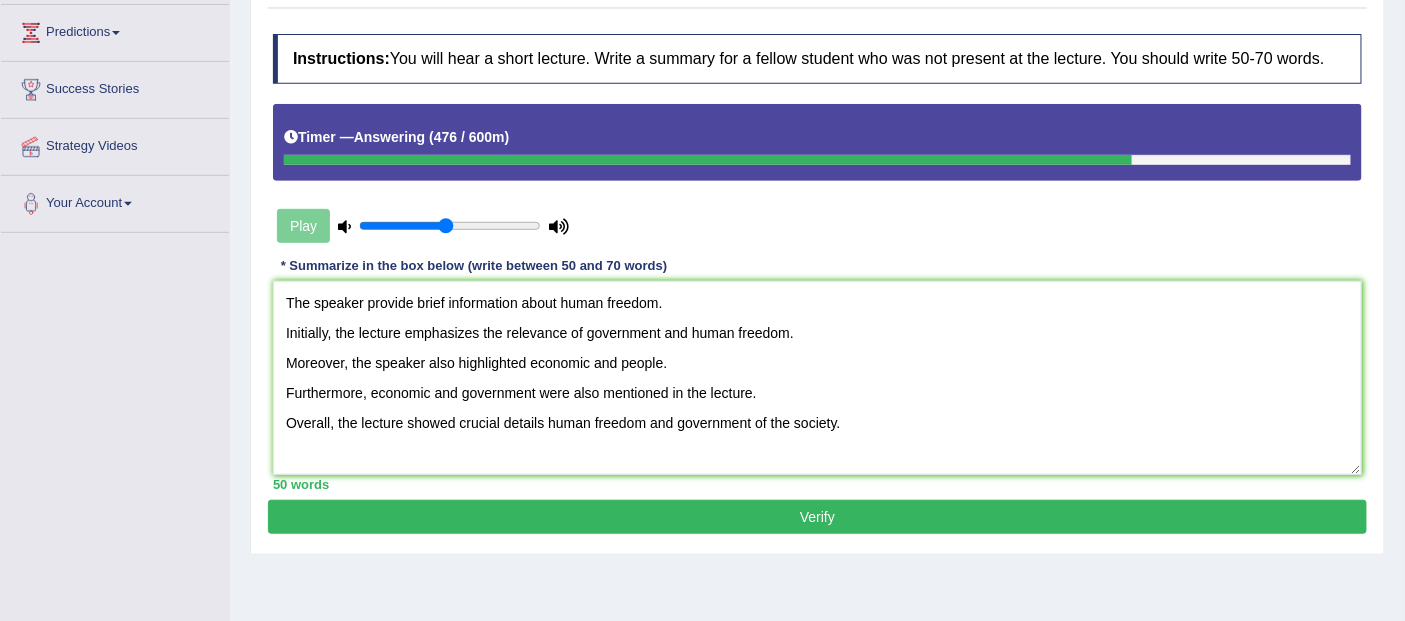 type on "The speaker provide brief information about human freedom.
Initially, the lecture emphasizes the relevance of government and human freedom.
Moreover, the speaker also highlighted economic and people.
Furthermore, economic and government were also mentioned in the lecture.
Overall, the lecture showed crucial details human freedom and government of the society." 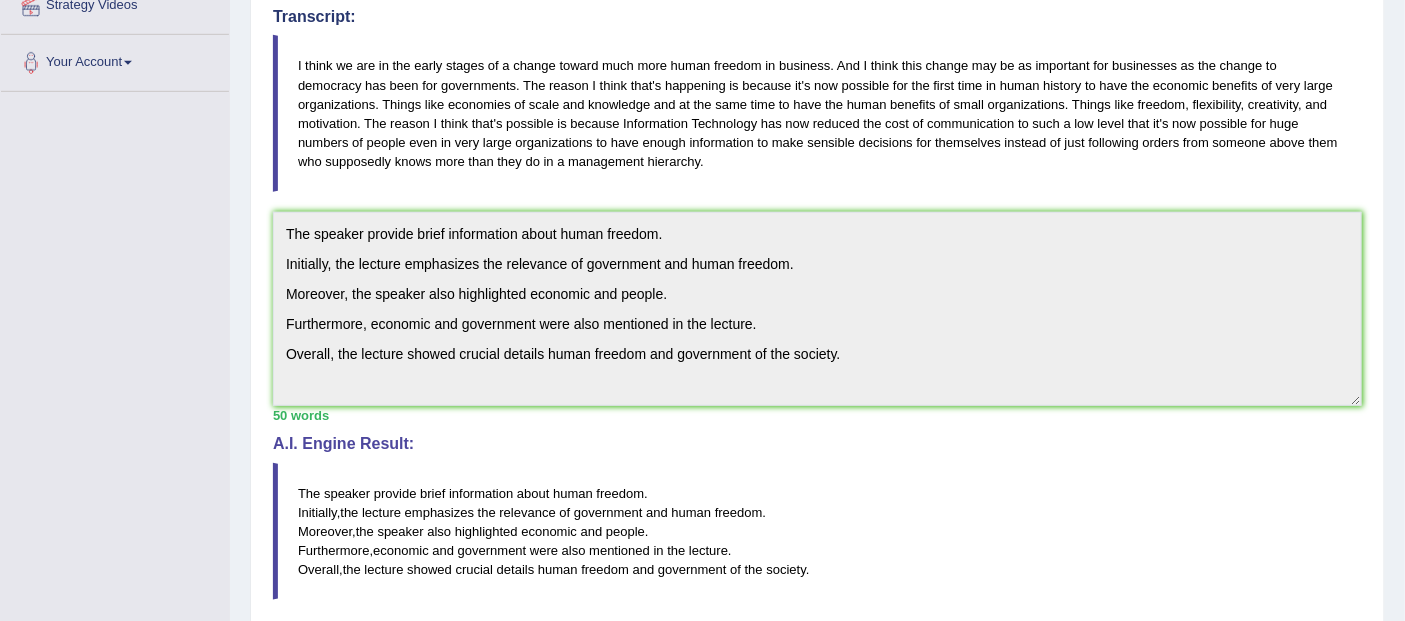 scroll, scrollTop: 0, scrollLeft: 0, axis: both 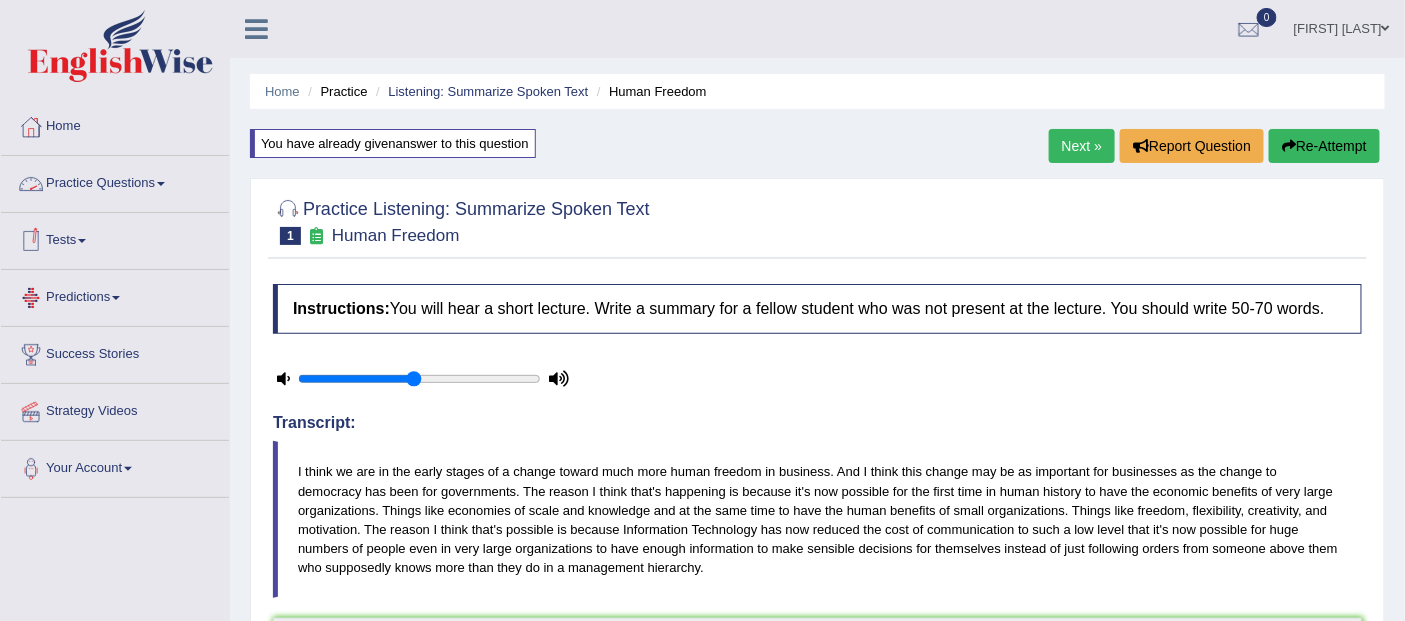 click on "Practice Questions" at bounding box center (115, 181) 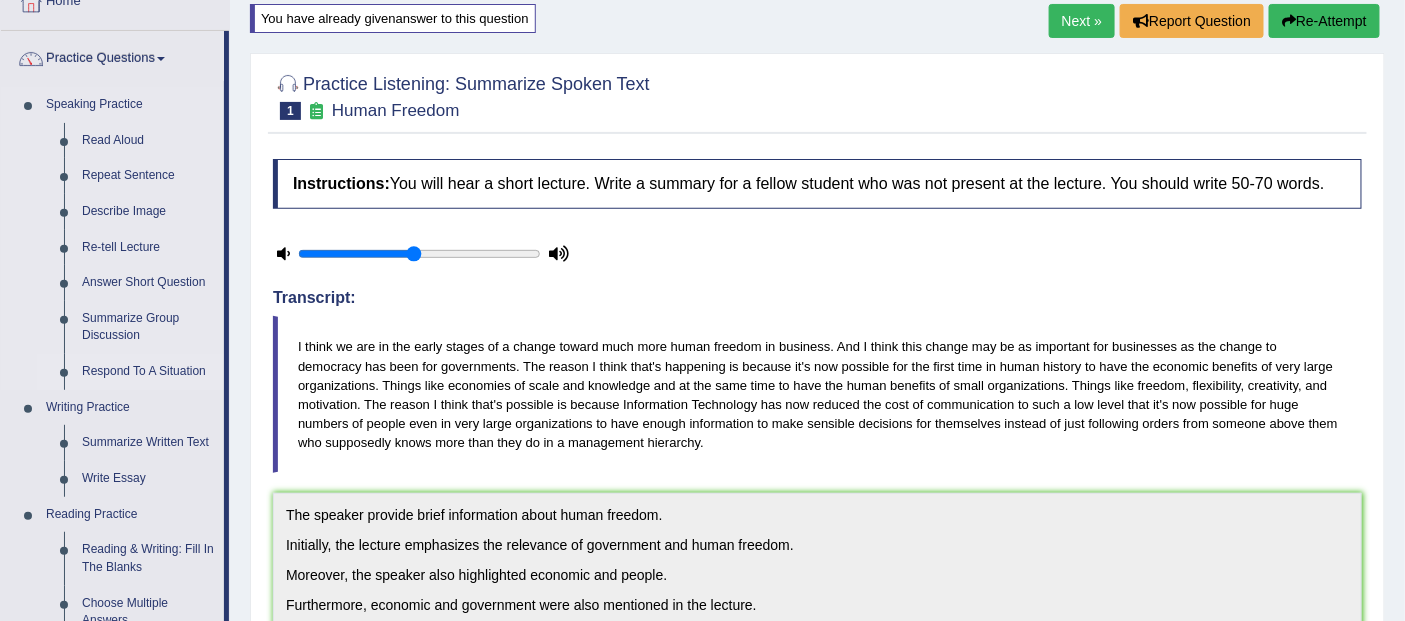scroll, scrollTop: 126, scrollLeft: 0, axis: vertical 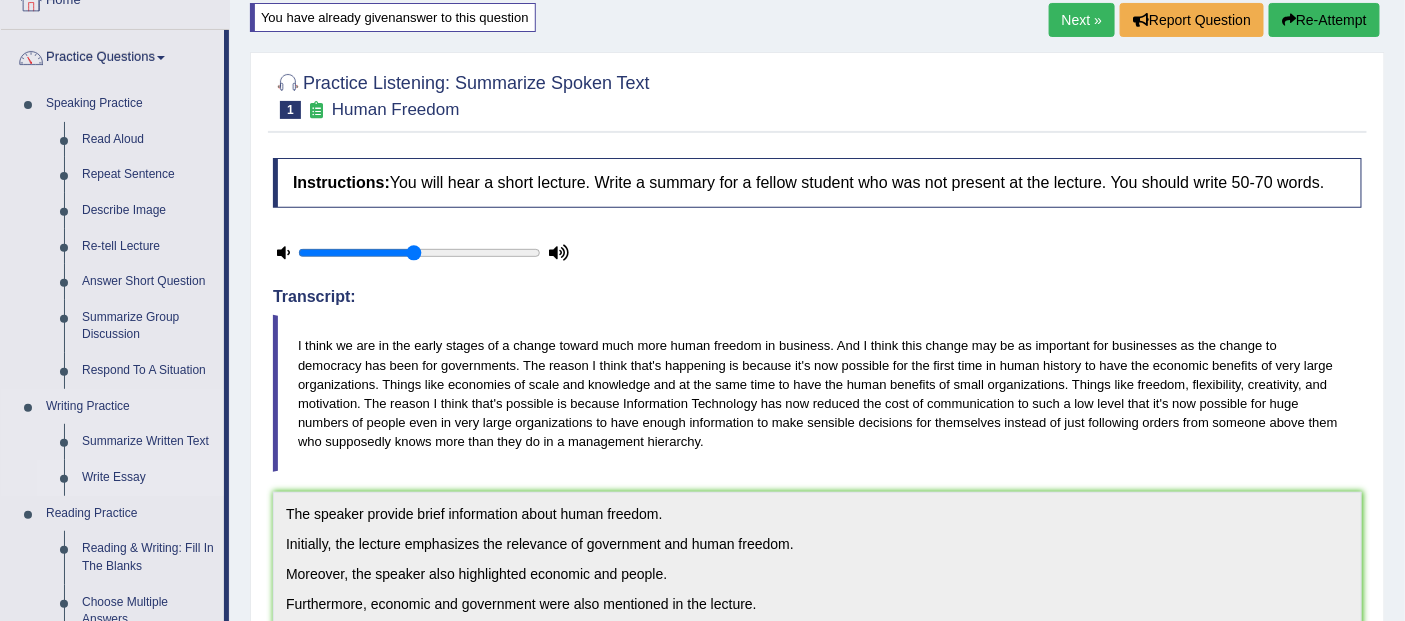 click on "Write Essay" at bounding box center (148, 478) 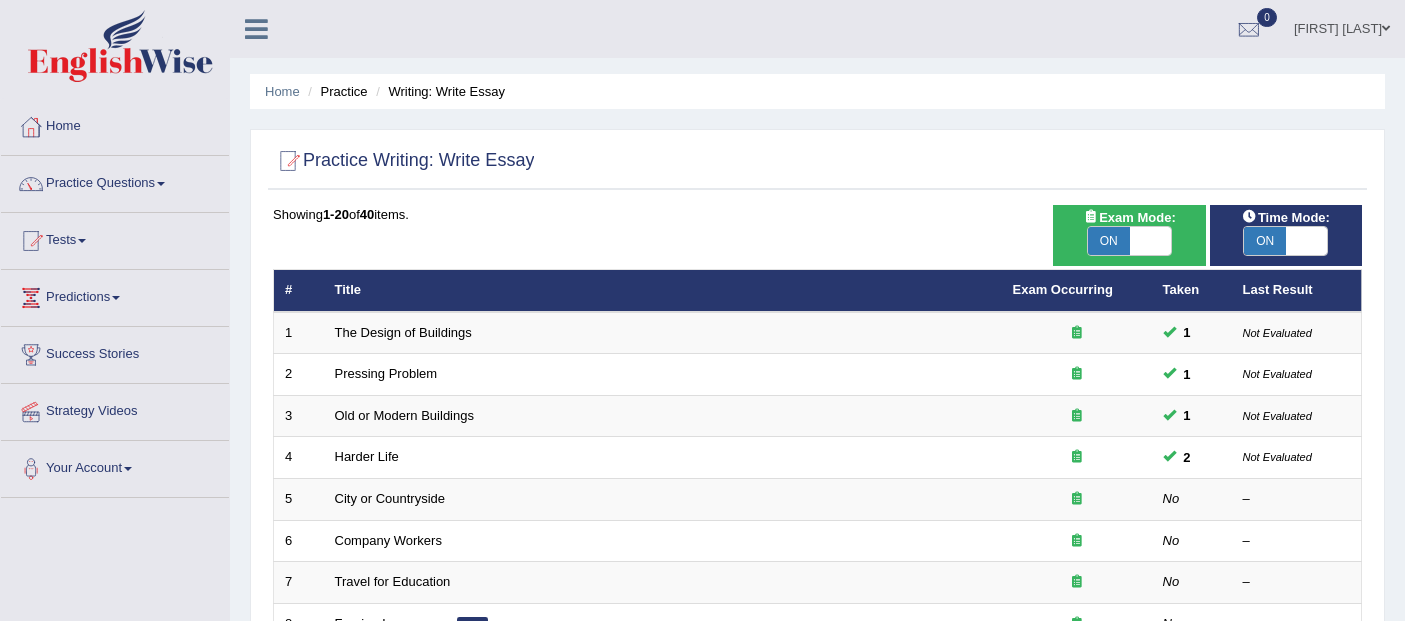 scroll, scrollTop: 211, scrollLeft: 0, axis: vertical 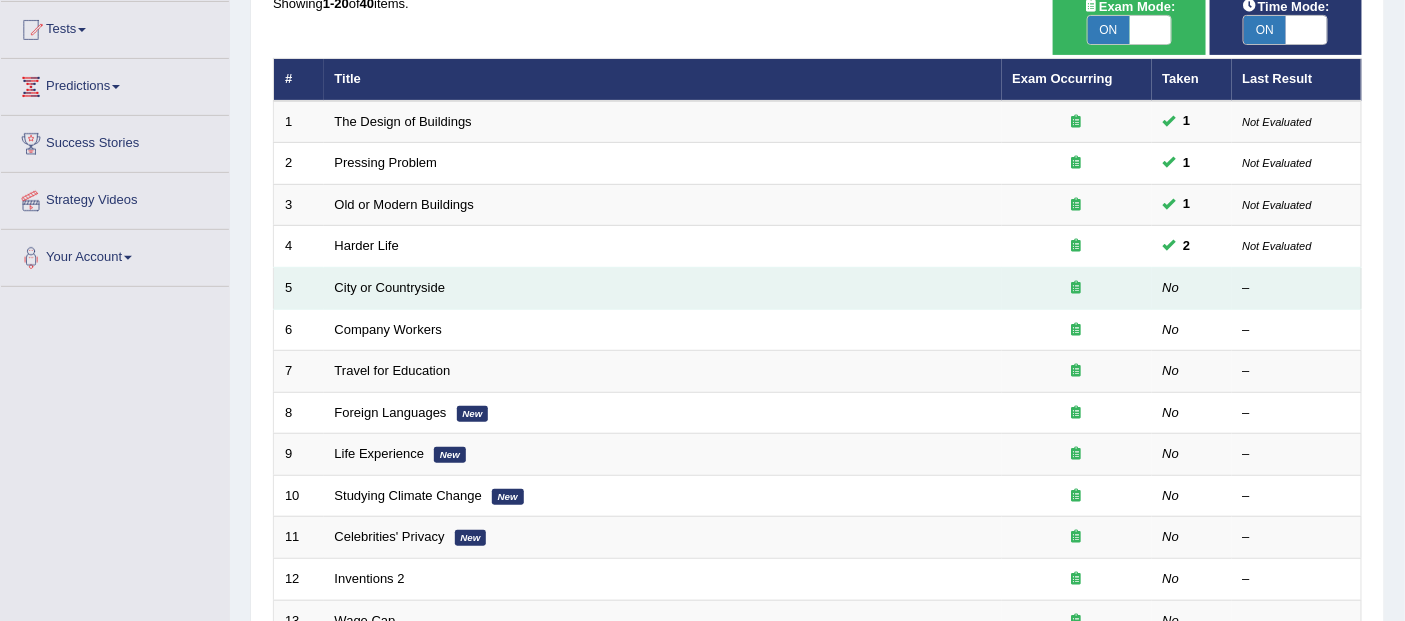 click on "City or Countryside" at bounding box center (663, 289) 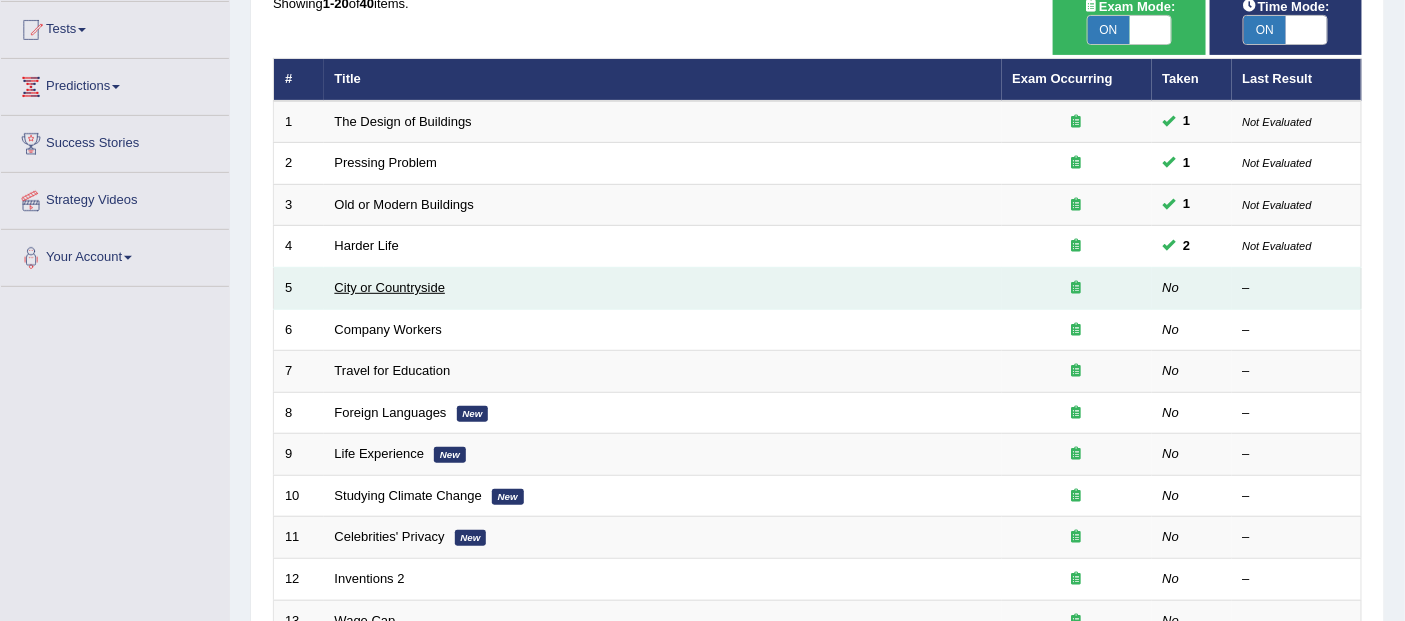 click on "City or Countryside" at bounding box center [390, 287] 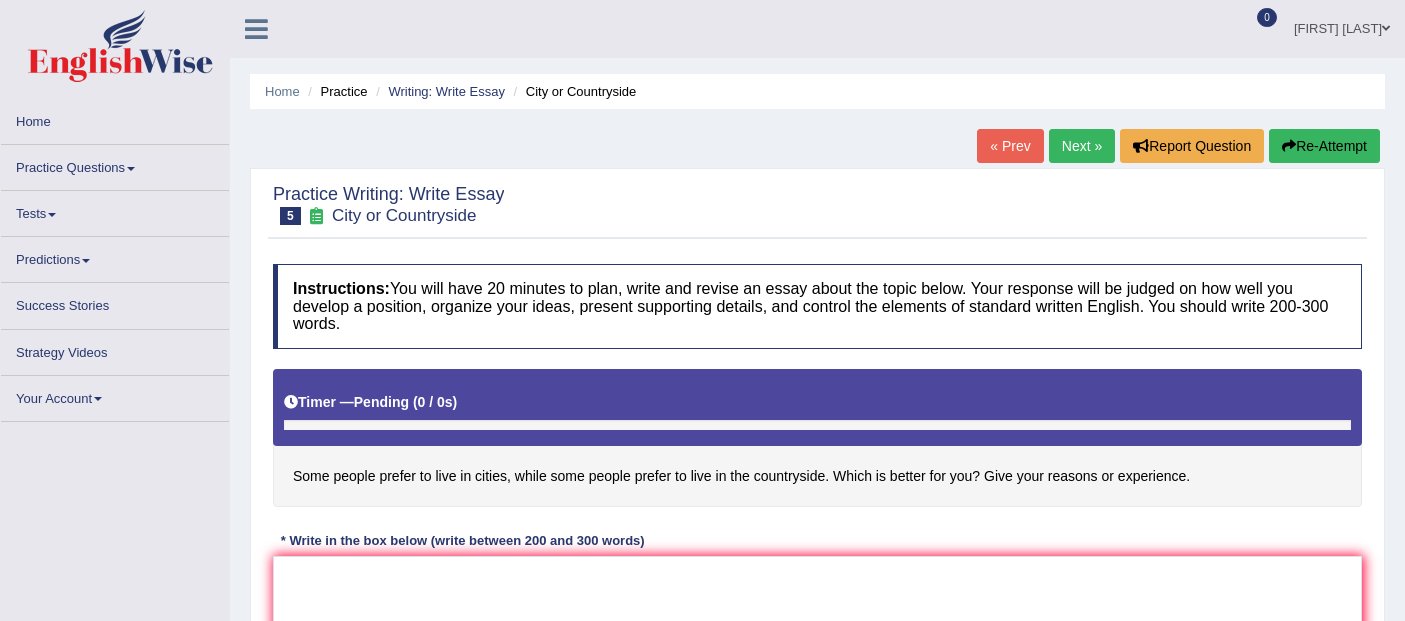 scroll, scrollTop: 157, scrollLeft: 0, axis: vertical 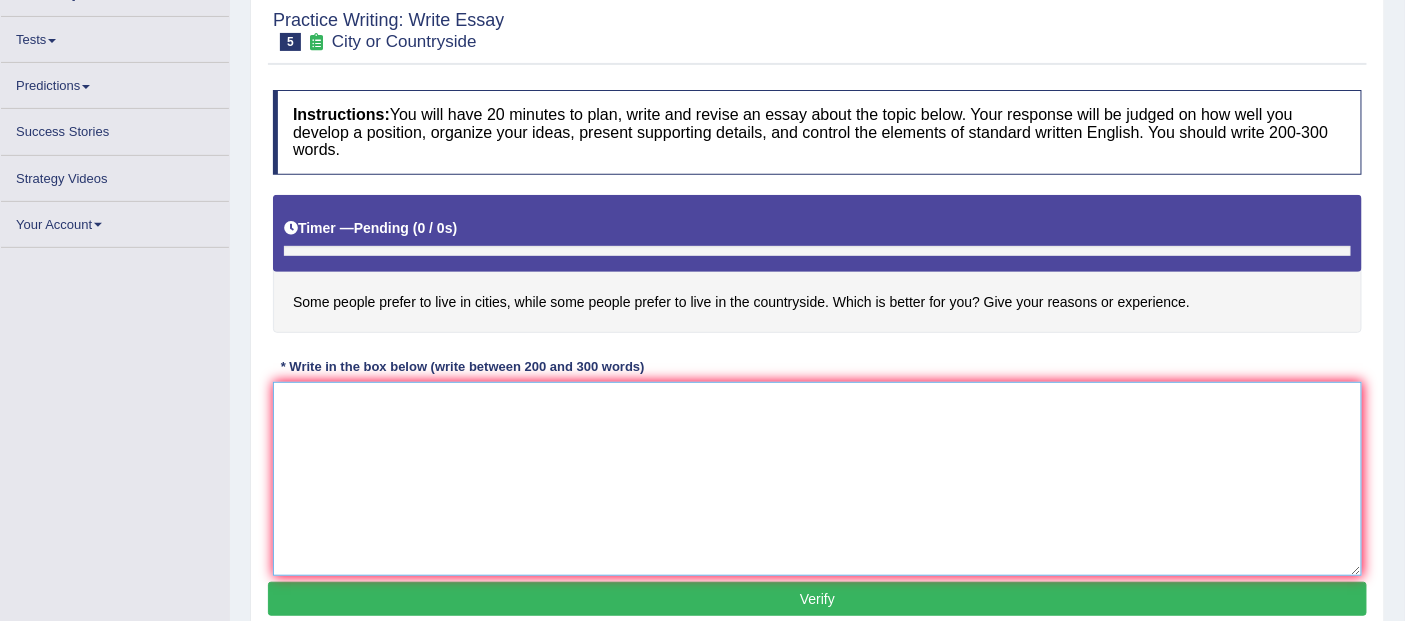 click at bounding box center (817, 479) 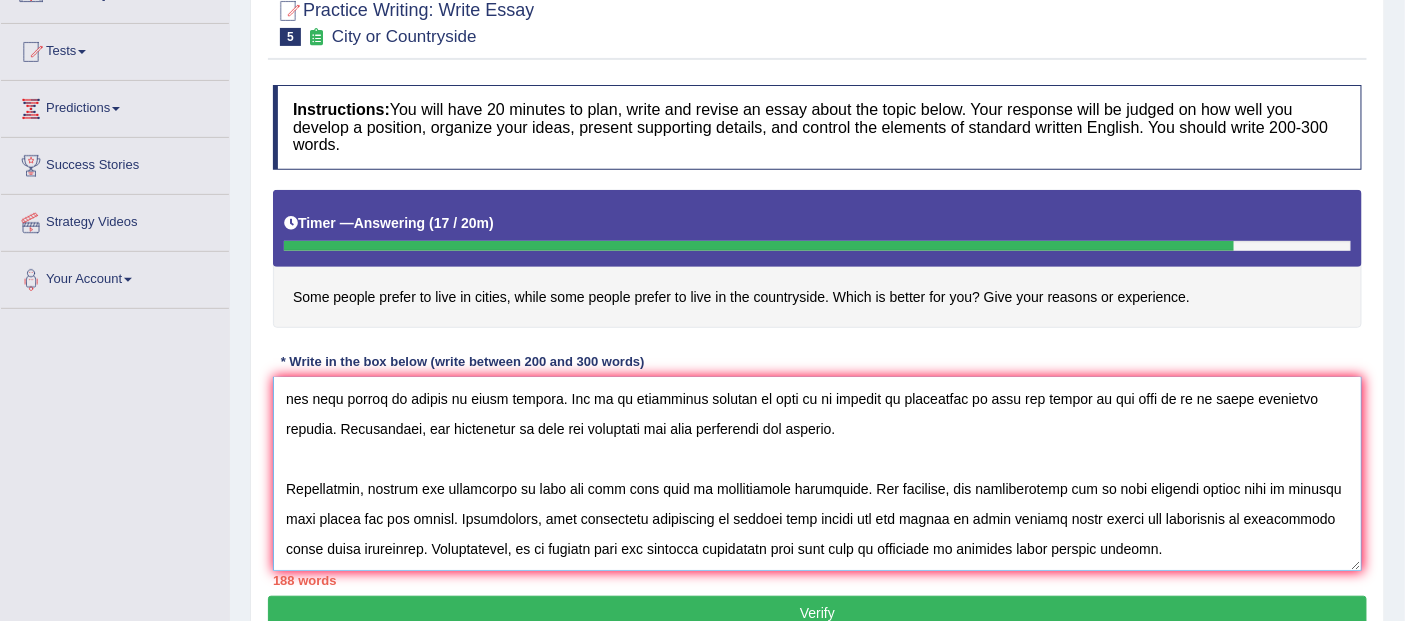scroll, scrollTop: 168, scrollLeft: 0, axis: vertical 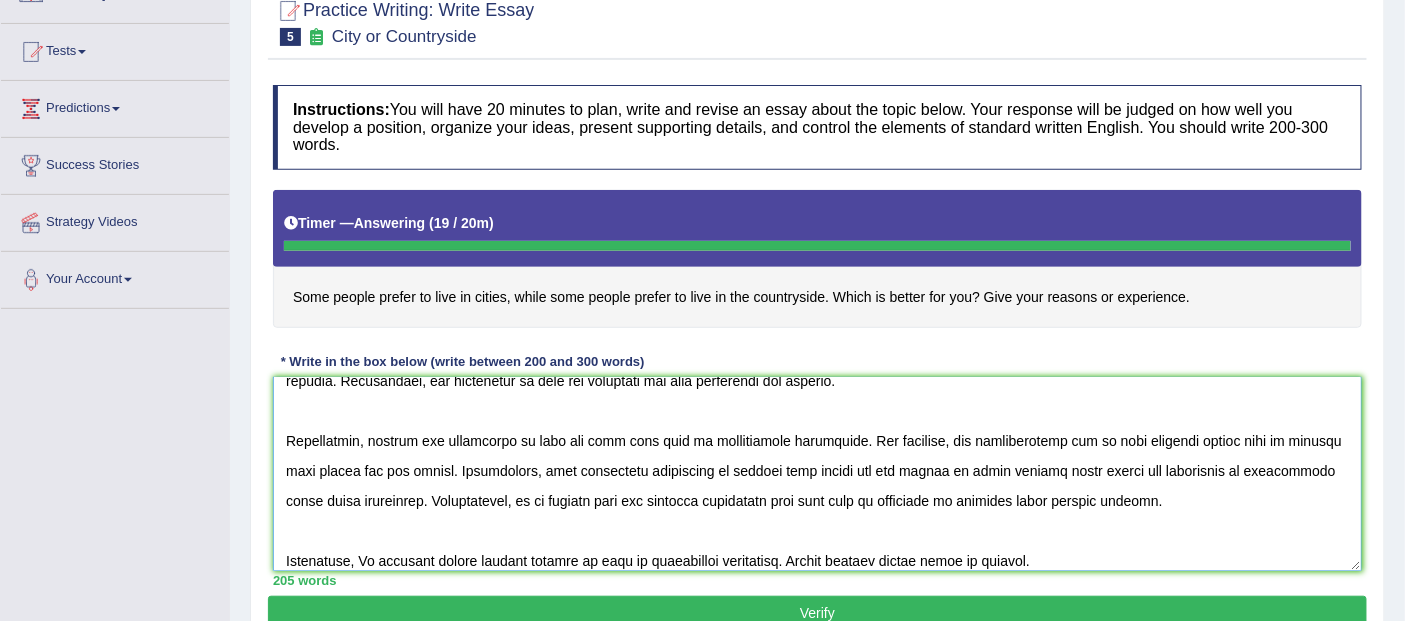 type on "The increasing influence of city on our live have ignited numerous discussion. This matter is particularly pertinent due to its effects on both individual and society. In this essay, I will examine the advantages and disadvantages of city and their implication for society.
One of the primary advantages of city lies in it significant enhancement of city help people to travel. Further supported by the fact that it also contribute to city can help people to travel to other country. And so an additional benefit of city it is ability to contribute to city can people to see what is go on about different country. Conseqently, the advantages of city are essential for both individual and society.
Nonetheless, despite its advantages of city can also give rise to considerable challenges. For instance, the inappropriate use of city resulted issues such as without city people can not travel. Furthermore, city frequently contribute to without city people can not travel to other country which hinder for individual to ..." 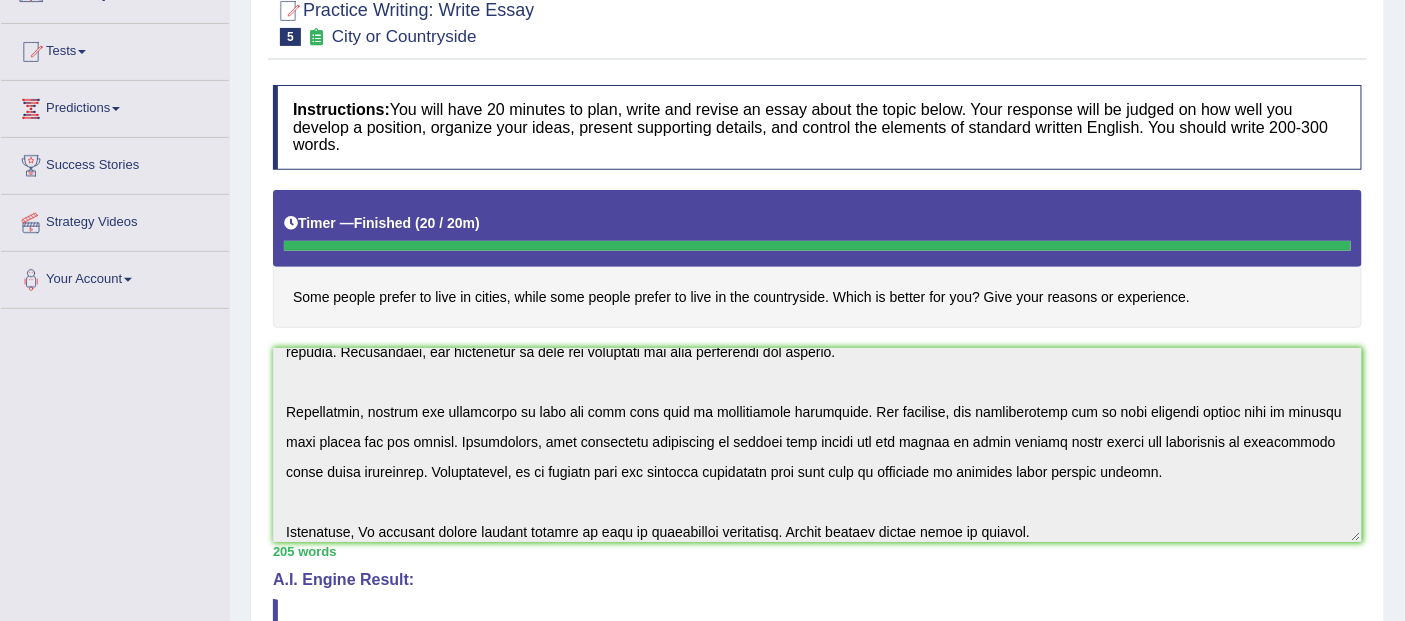 scroll, scrollTop: 340, scrollLeft: 0, axis: vertical 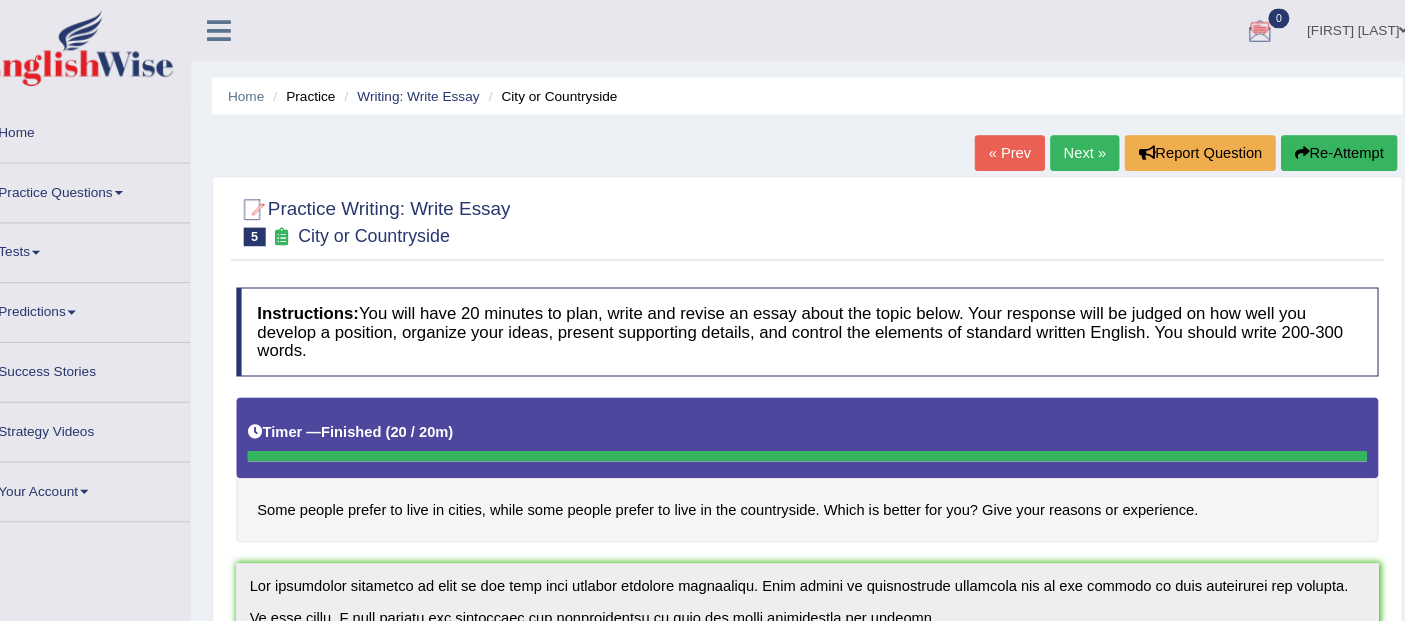click on "0" at bounding box center [1267, 17] 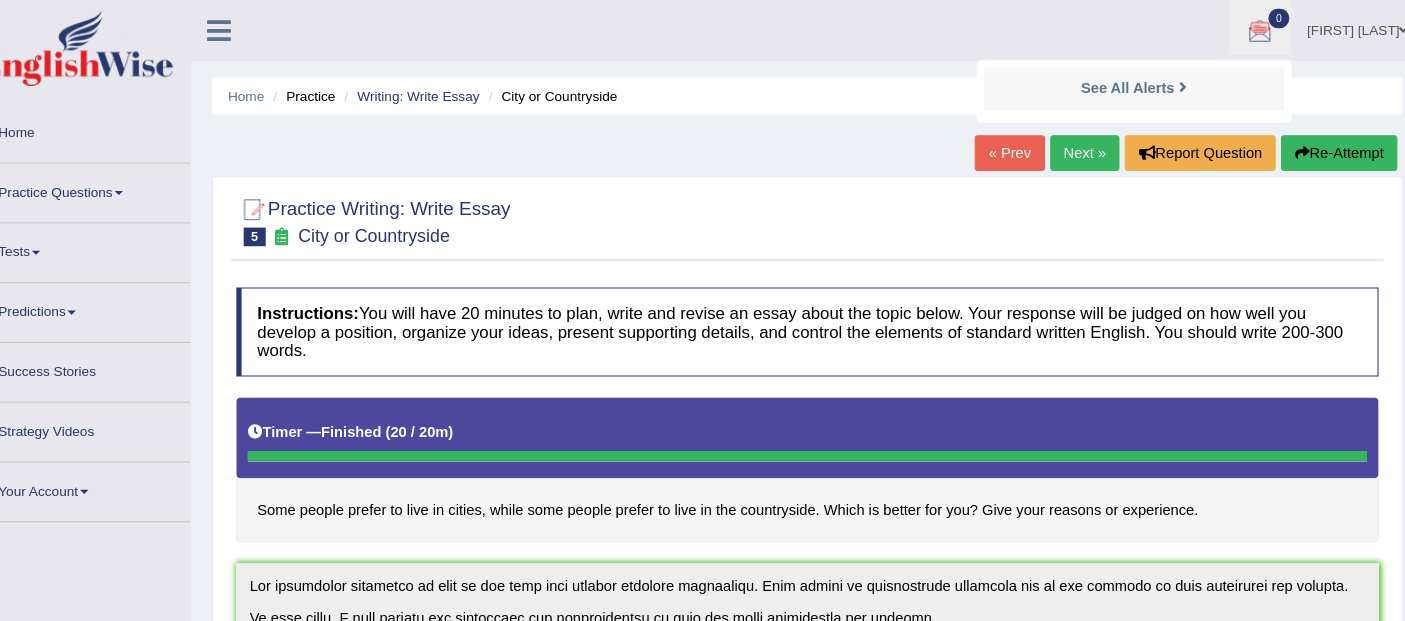 click on "0" at bounding box center [1267, 17] 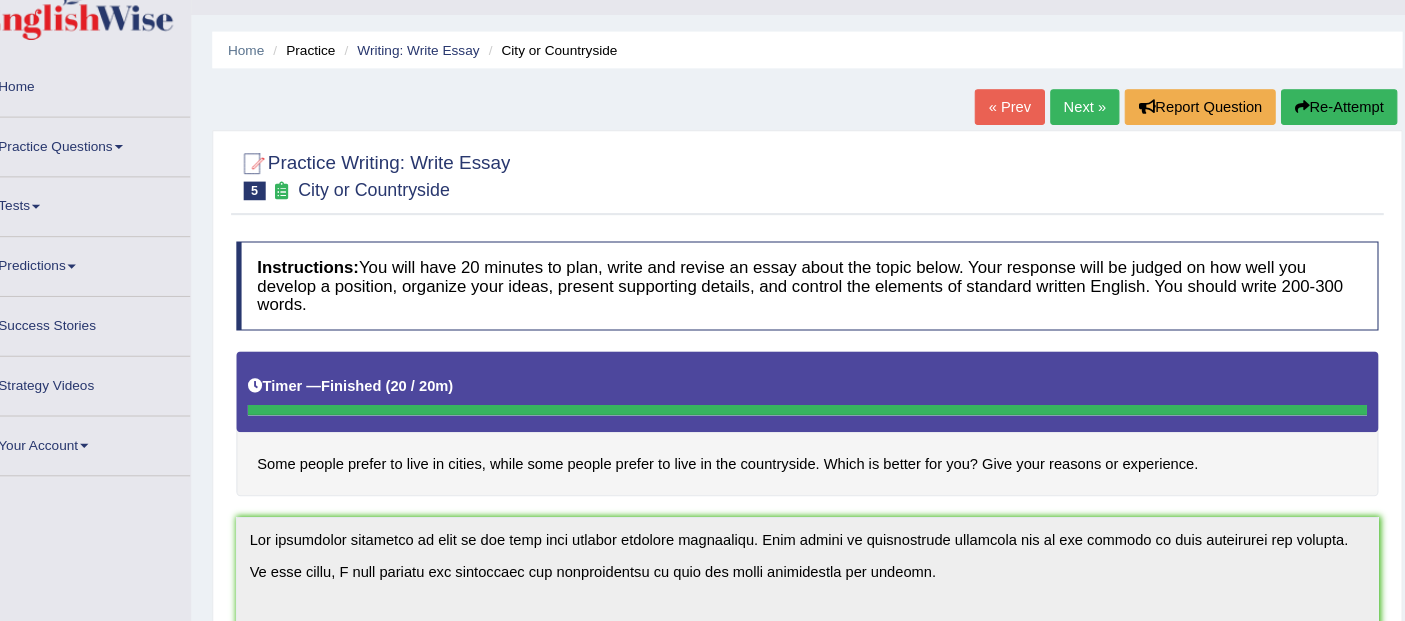 scroll, scrollTop: 0, scrollLeft: 0, axis: both 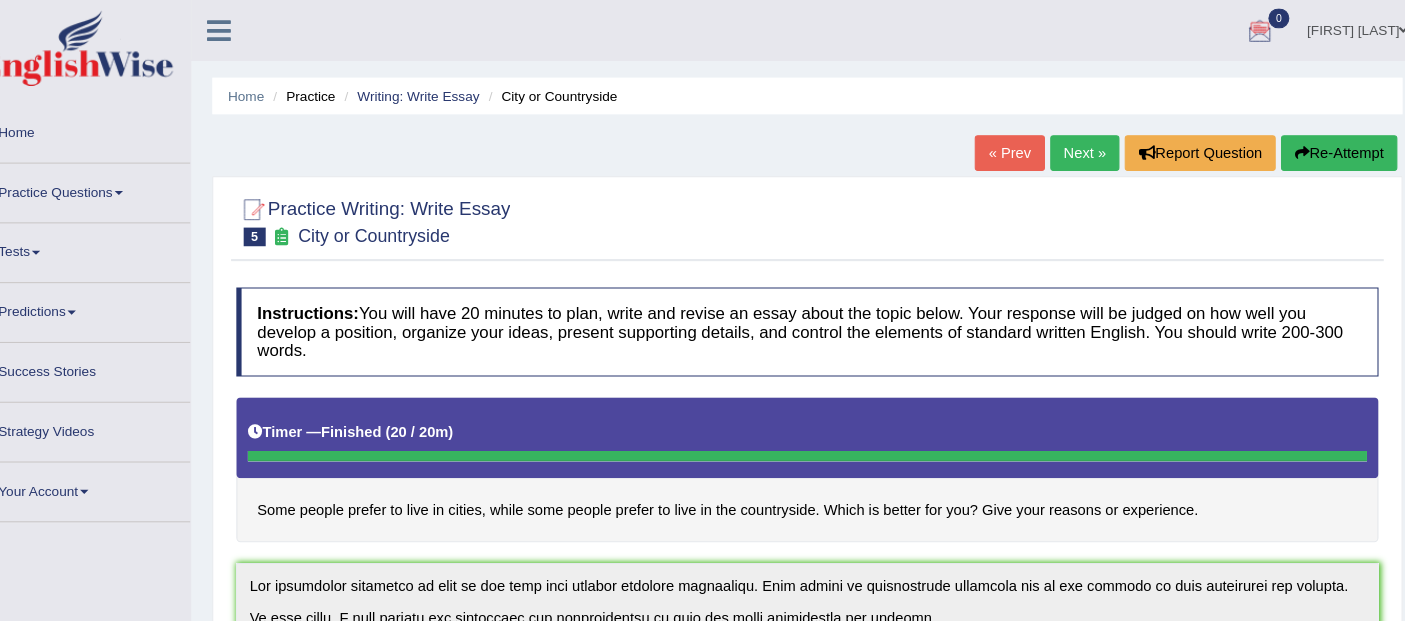 click at bounding box center (1386, 28) 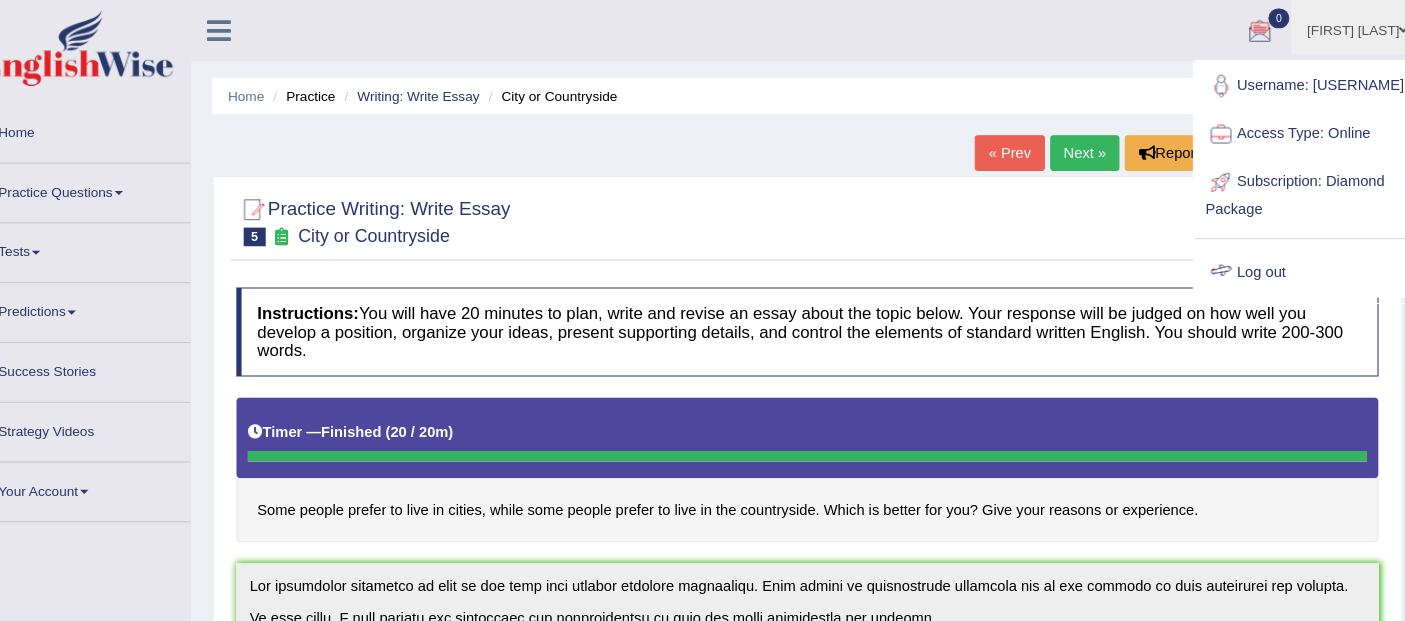 click on "Log out" at bounding box center [1295, 260] 